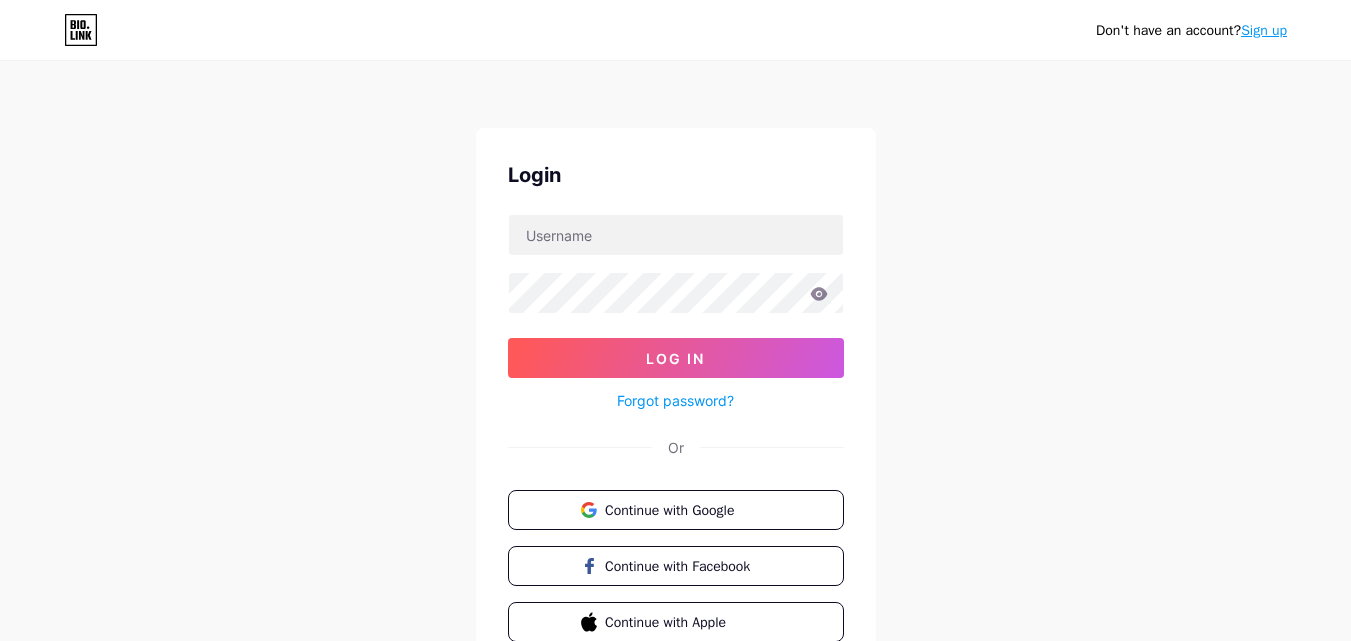 scroll, scrollTop: 0, scrollLeft: 0, axis: both 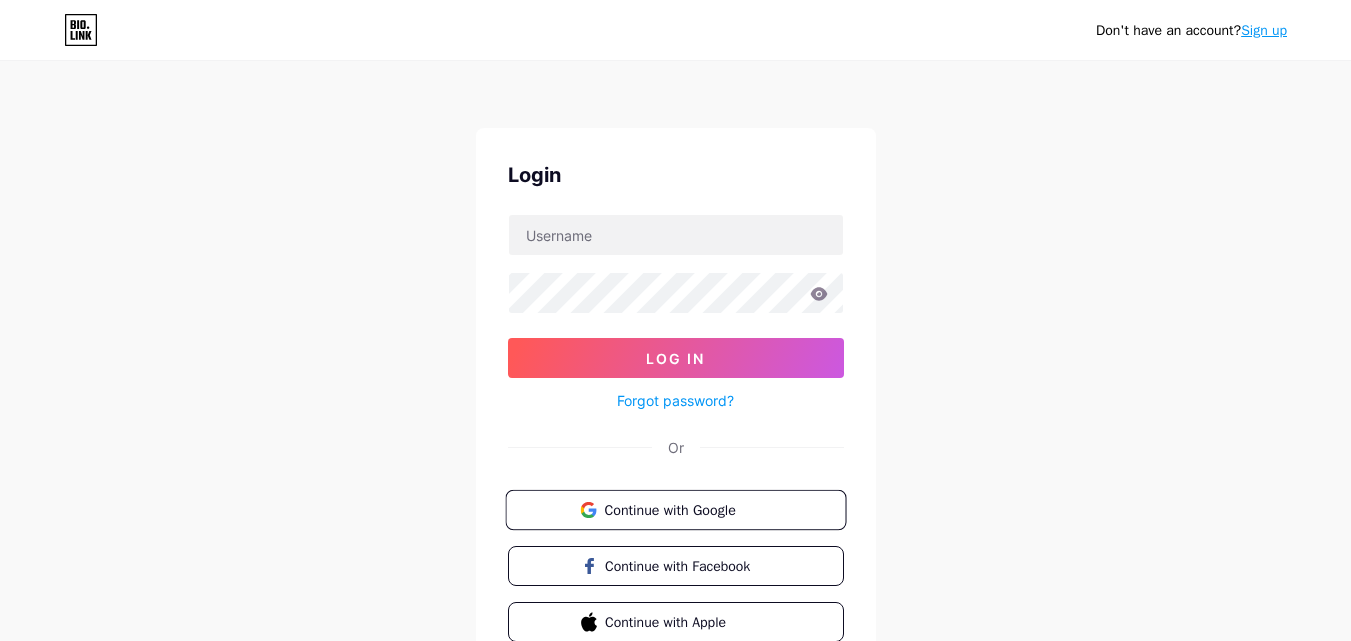 click on "Continue with Google" at bounding box center (687, 509) 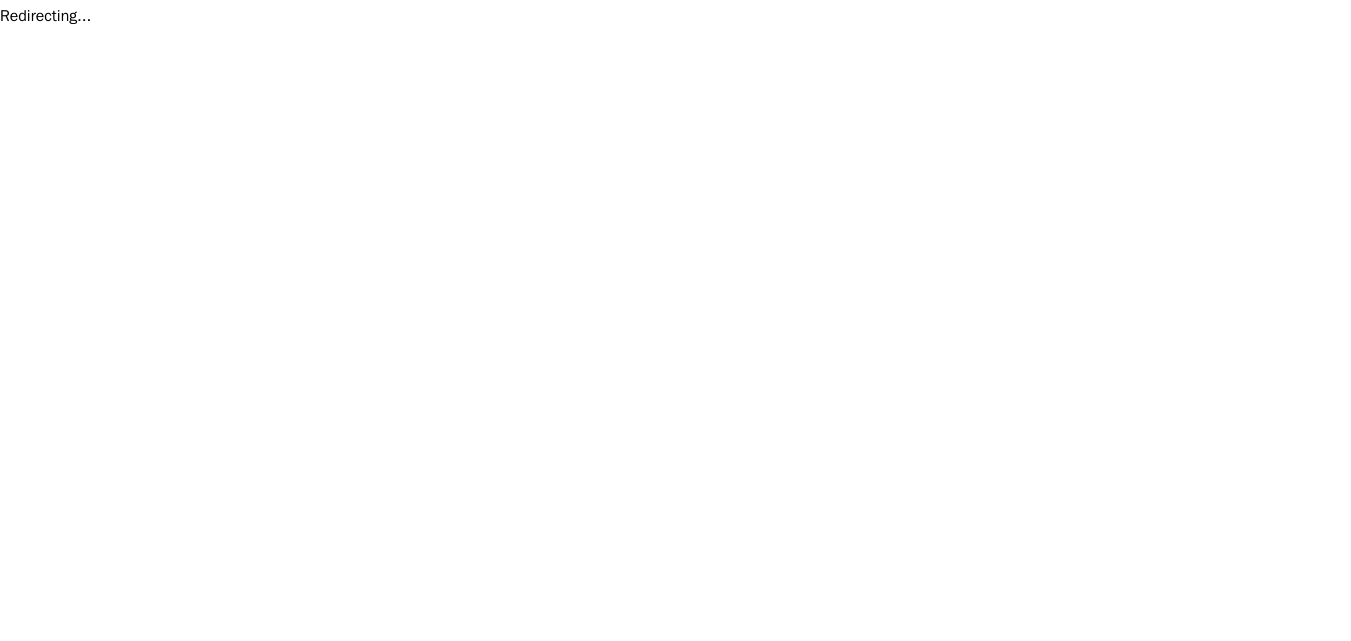 scroll, scrollTop: 0, scrollLeft: 0, axis: both 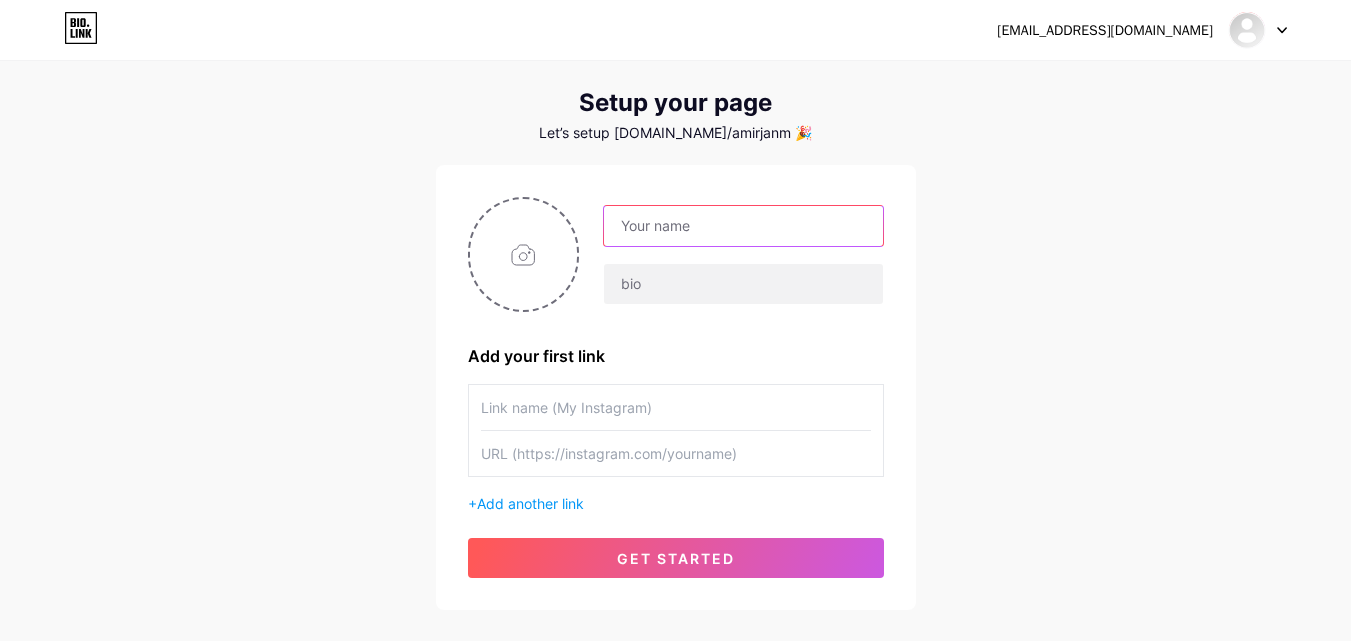 click at bounding box center (743, 226) 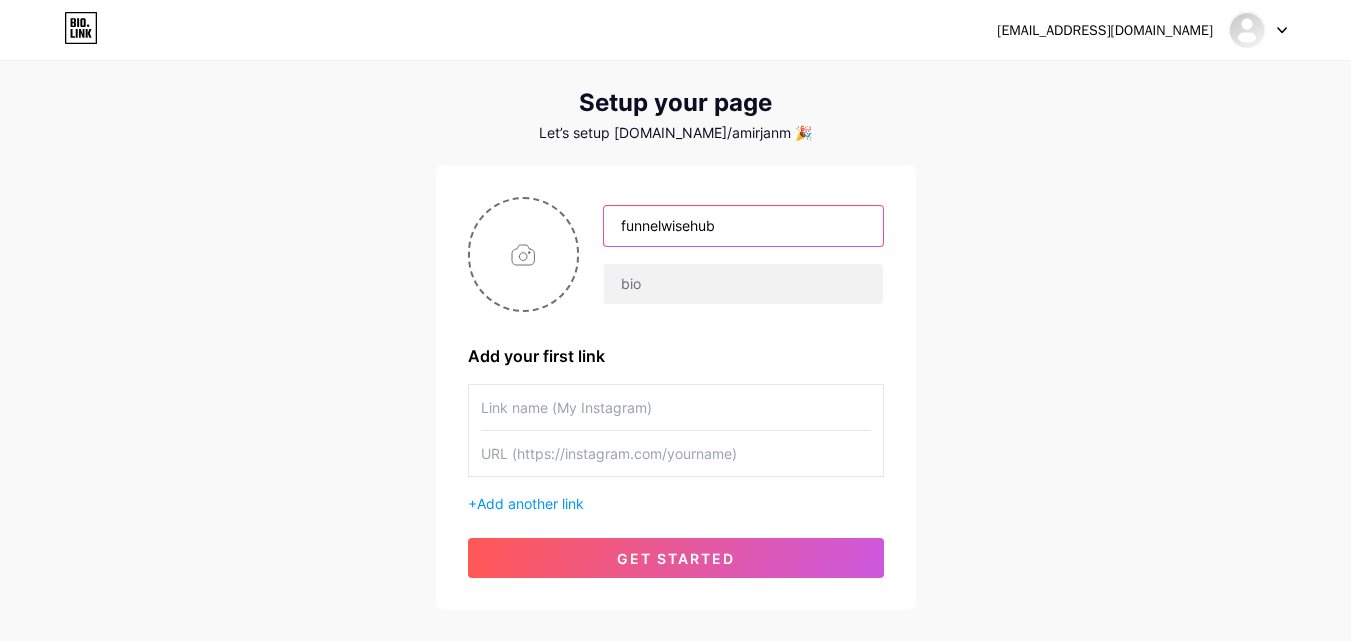 type on "funnelwisehub" 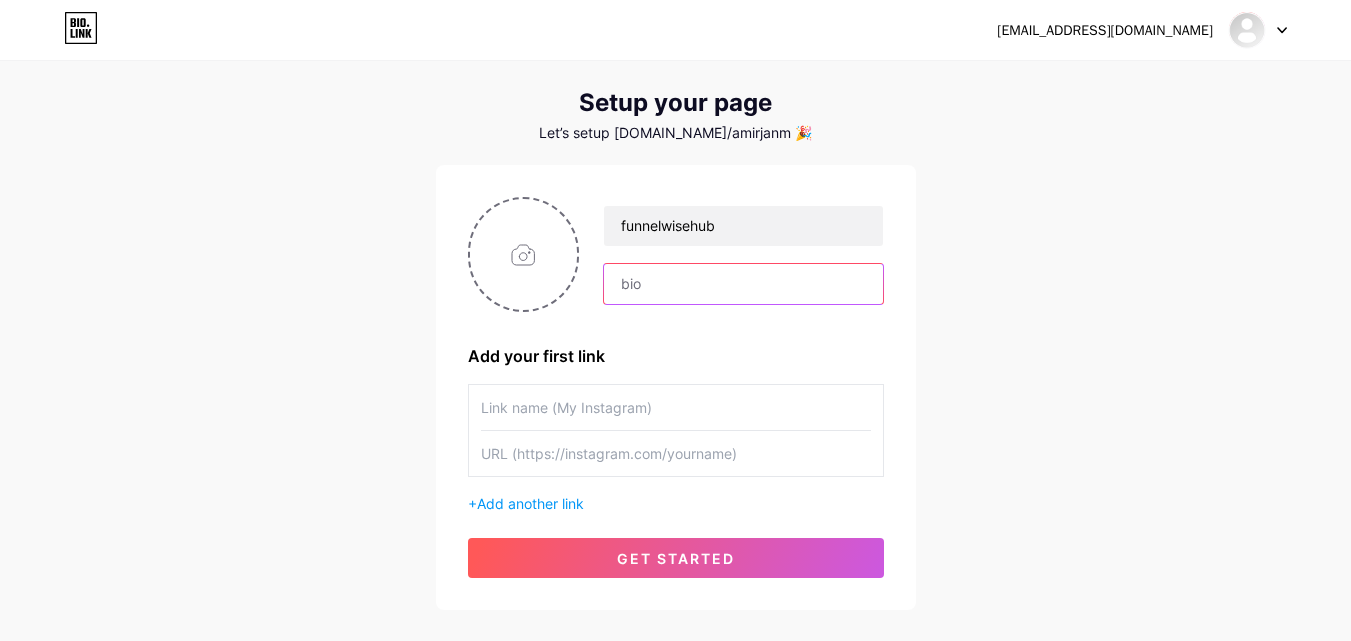 click at bounding box center (743, 284) 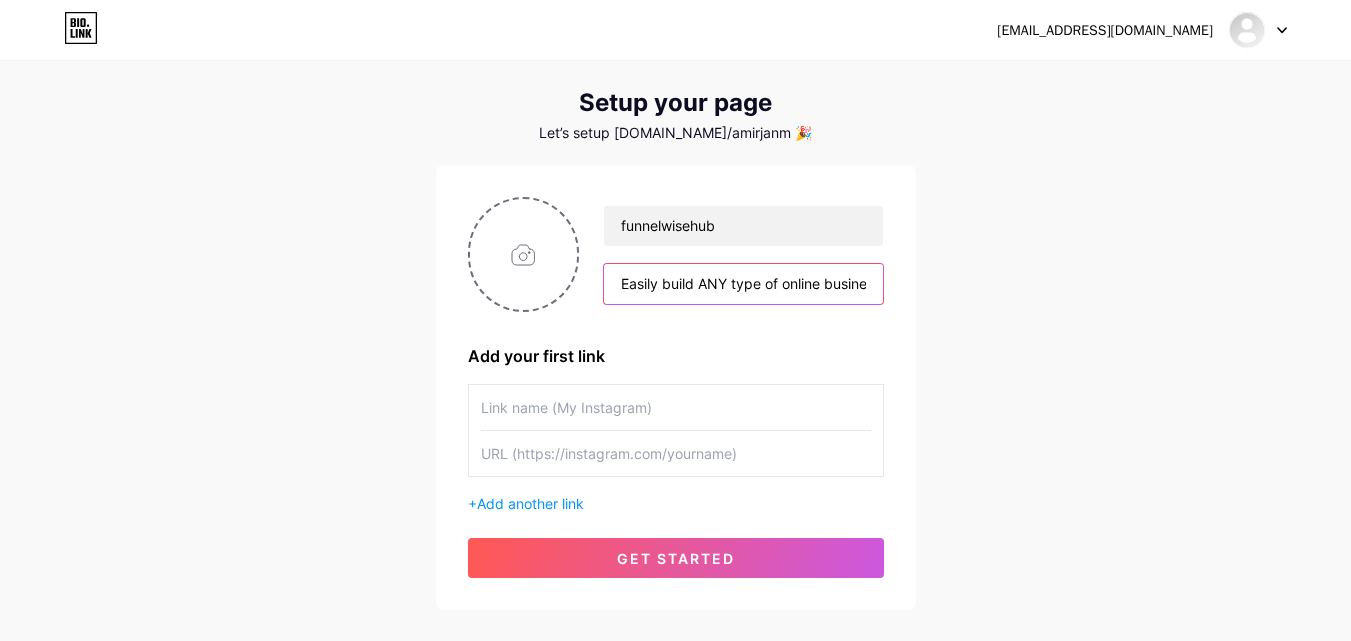 scroll, scrollTop: 0, scrollLeft: 904, axis: horizontal 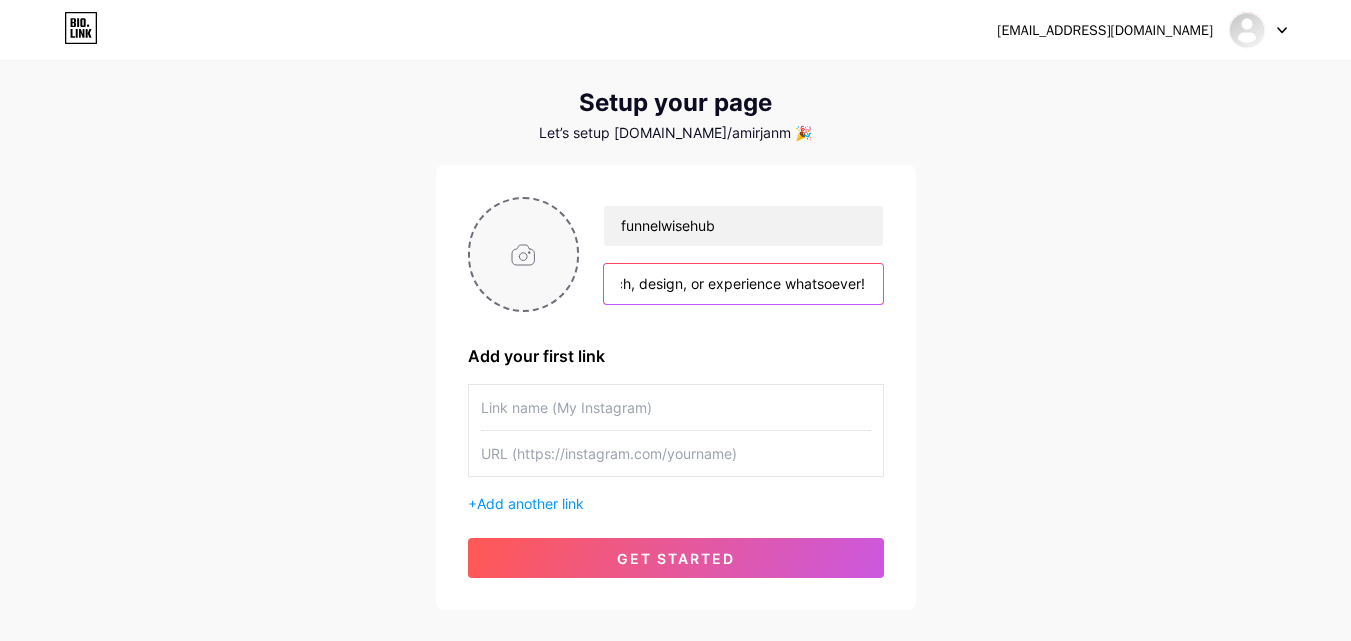 type on "Easily build ANY type of online business and sales funnel, in record time…no matter what your product, service or niche…Without any tech, design, or experience whatsoever!" 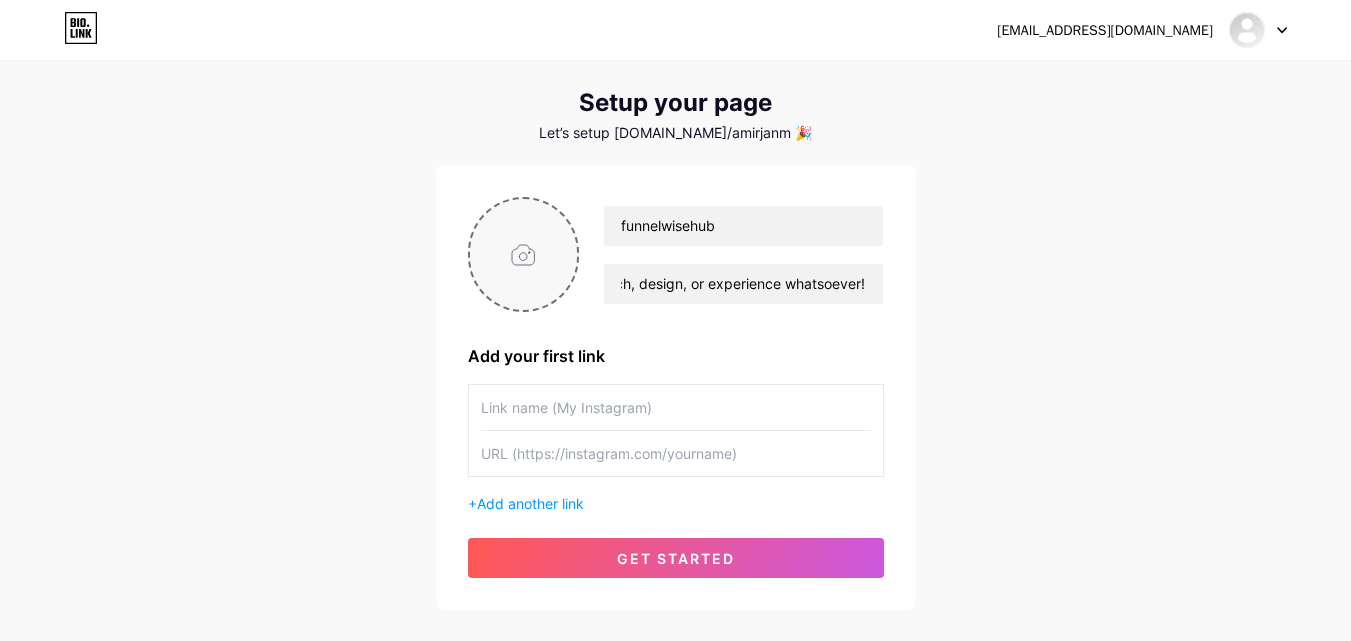 scroll, scrollTop: 0, scrollLeft: 0, axis: both 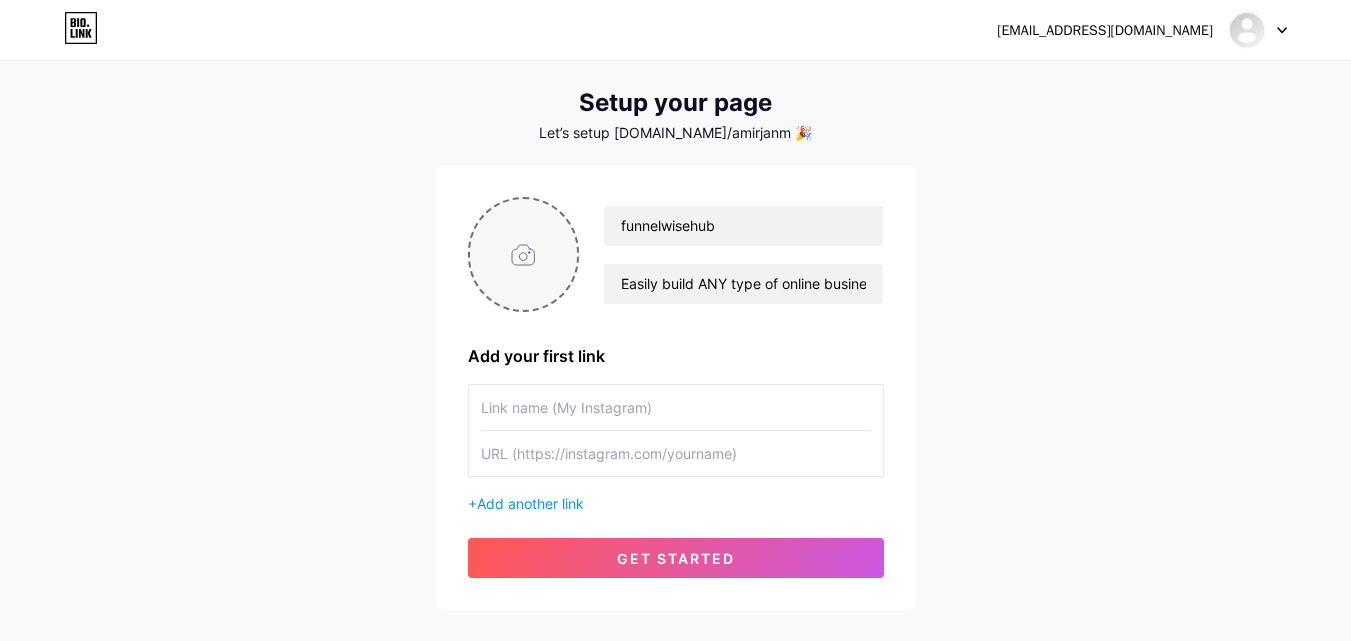 click at bounding box center [524, 254] 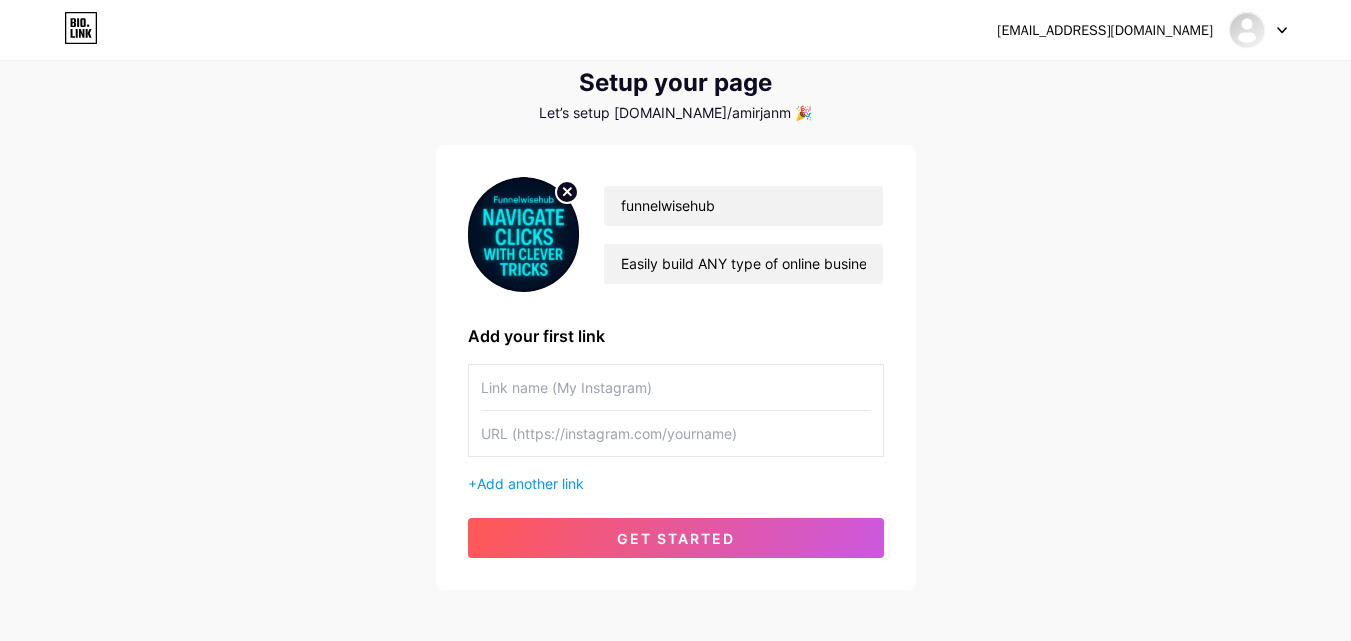 scroll, scrollTop: 71, scrollLeft: 0, axis: vertical 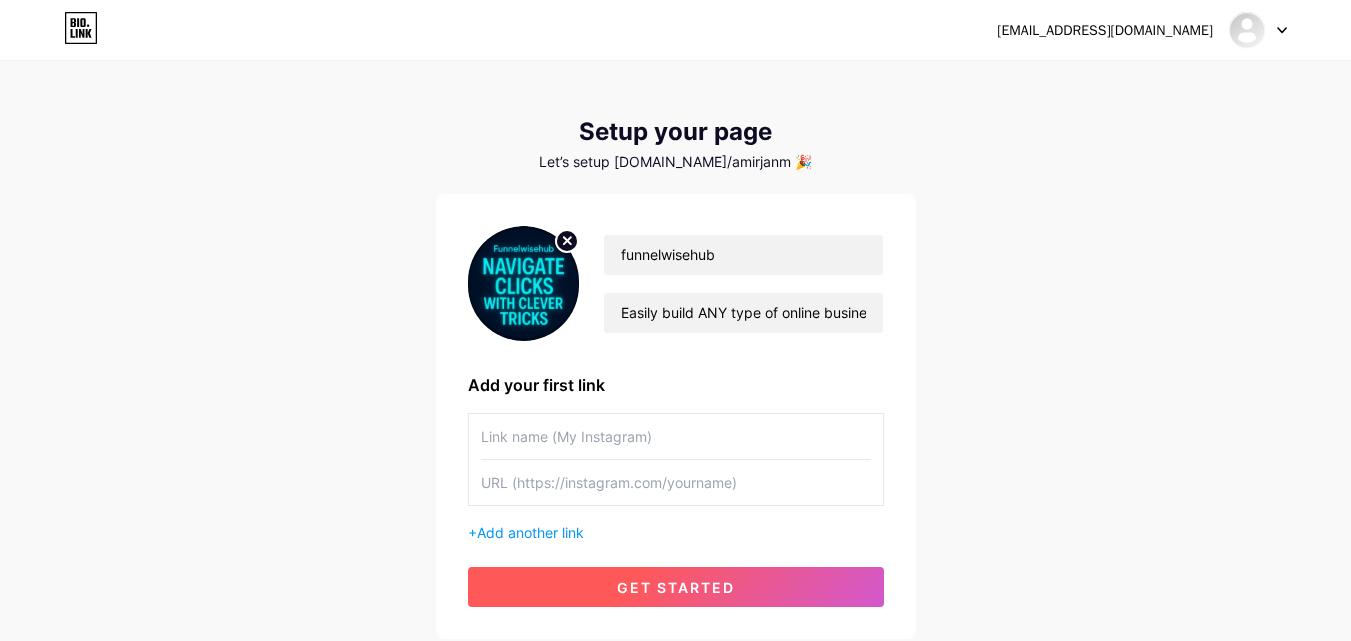 click on "get started" at bounding box center (676, 587) 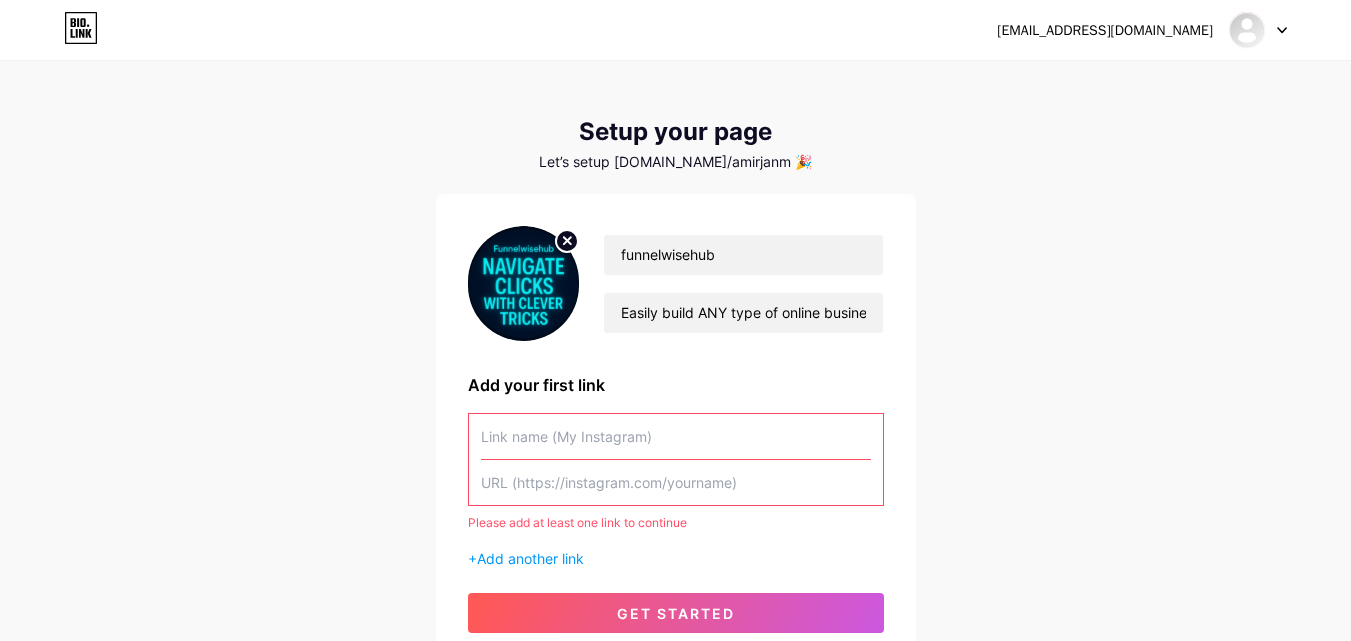 click at bounding box center [676, 436] 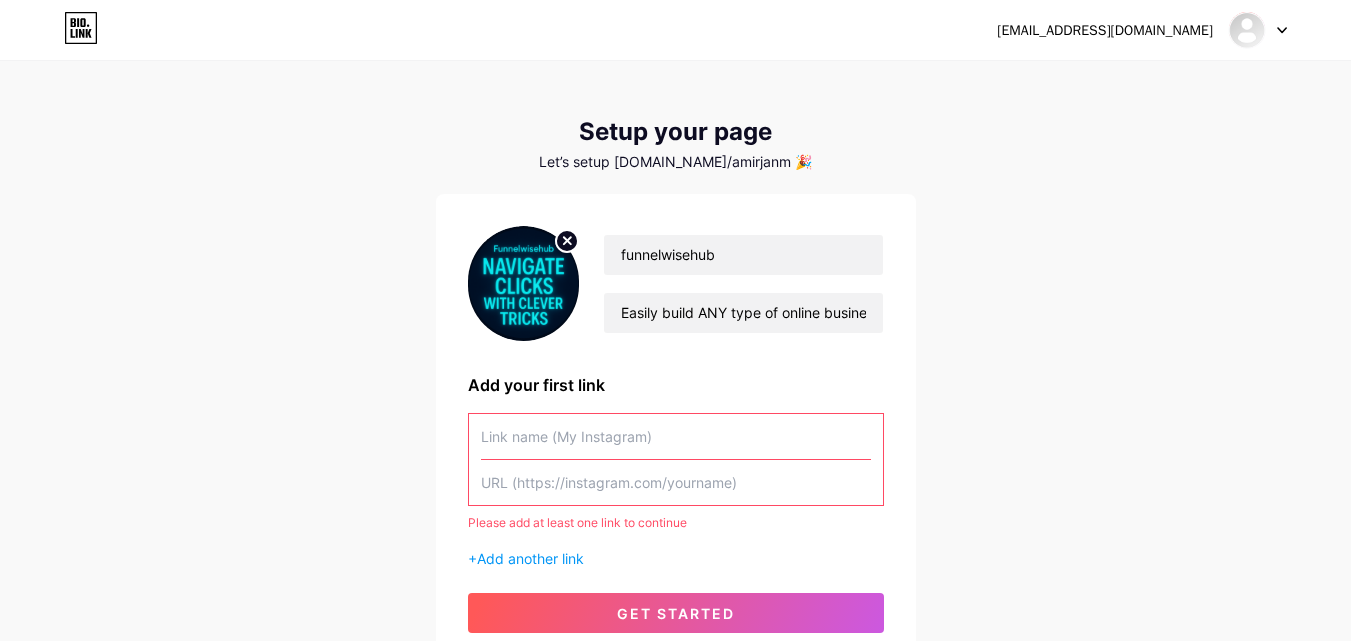 type on "c" 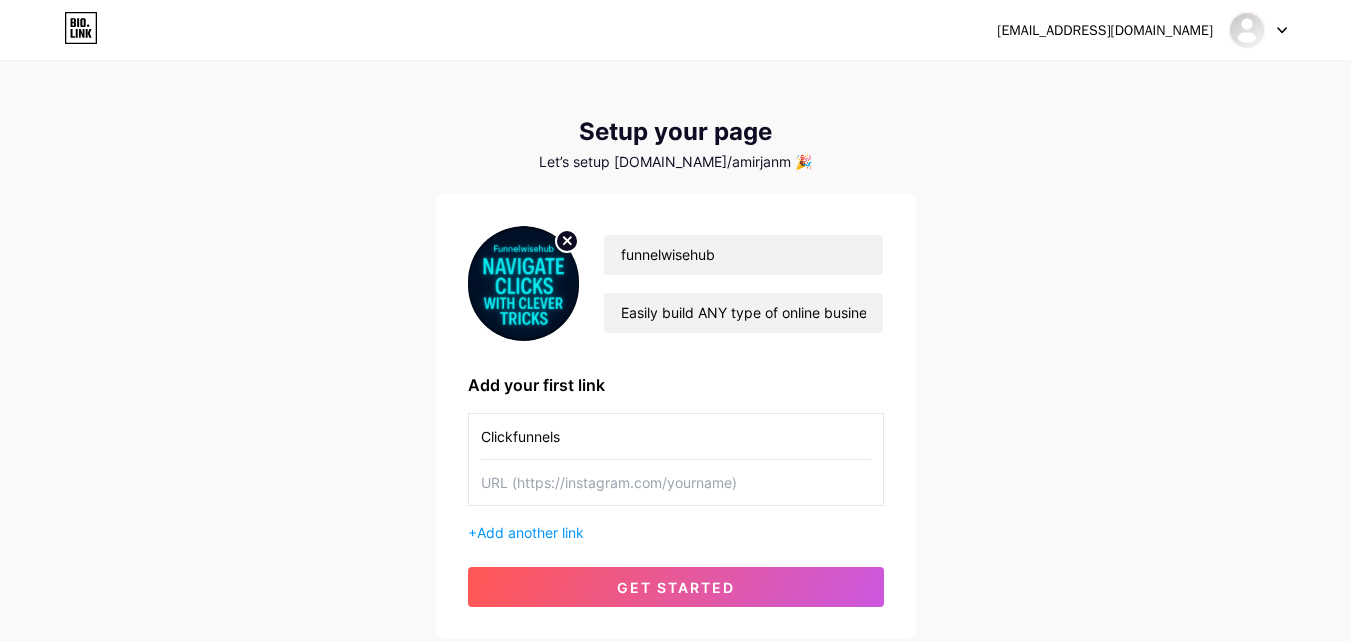 type on "Clickfunnels" 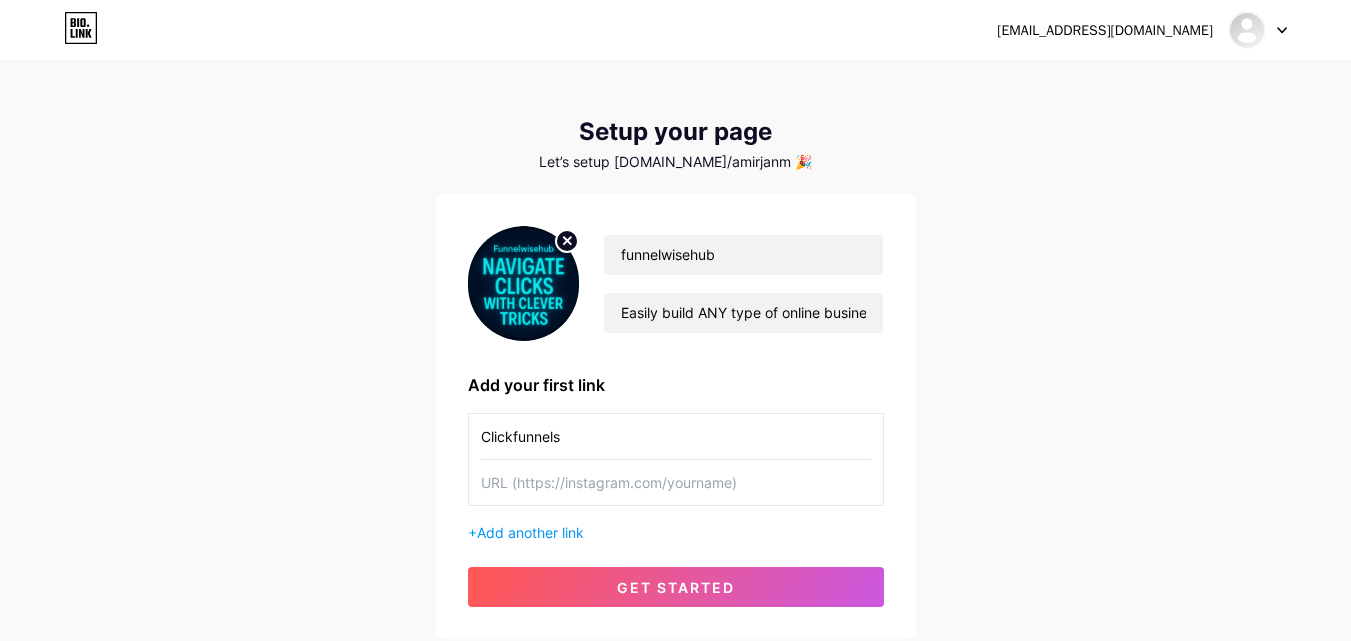 paste on "[URL][DOMAIN_NAME]" 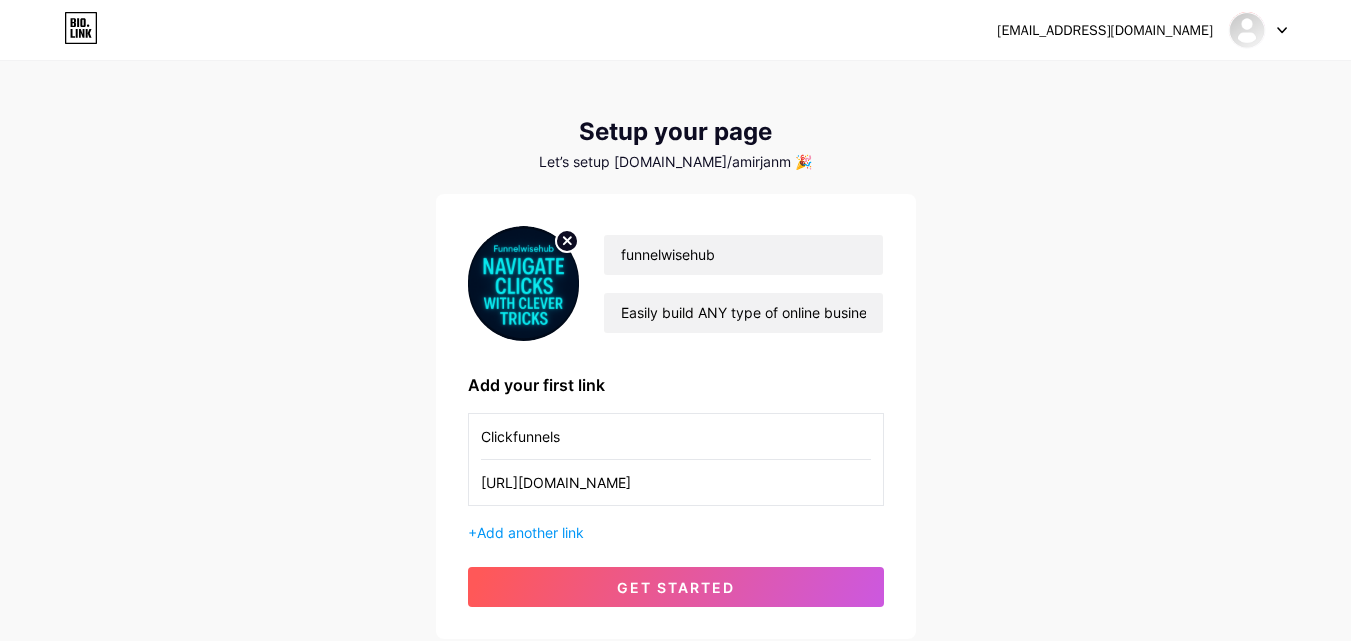 scroll, scrollTop: 0, scrollLeft: 452, axis: horizontal 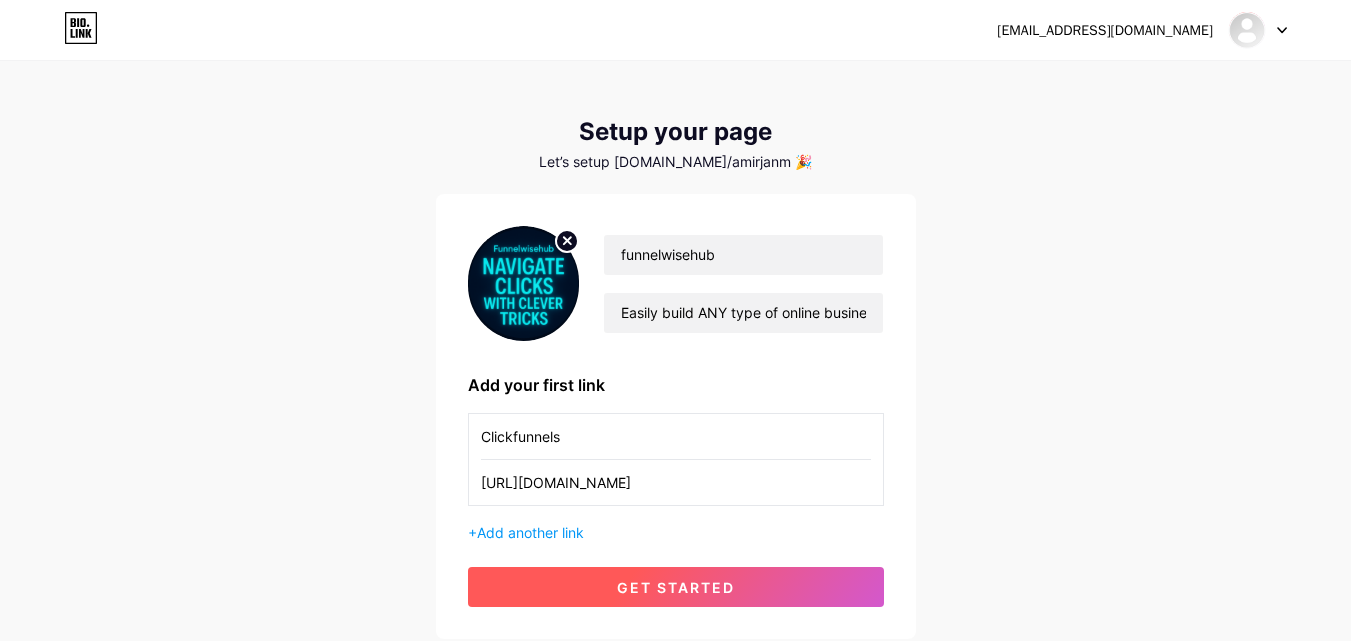 type on "[URL][DOMAIN_NAME]" 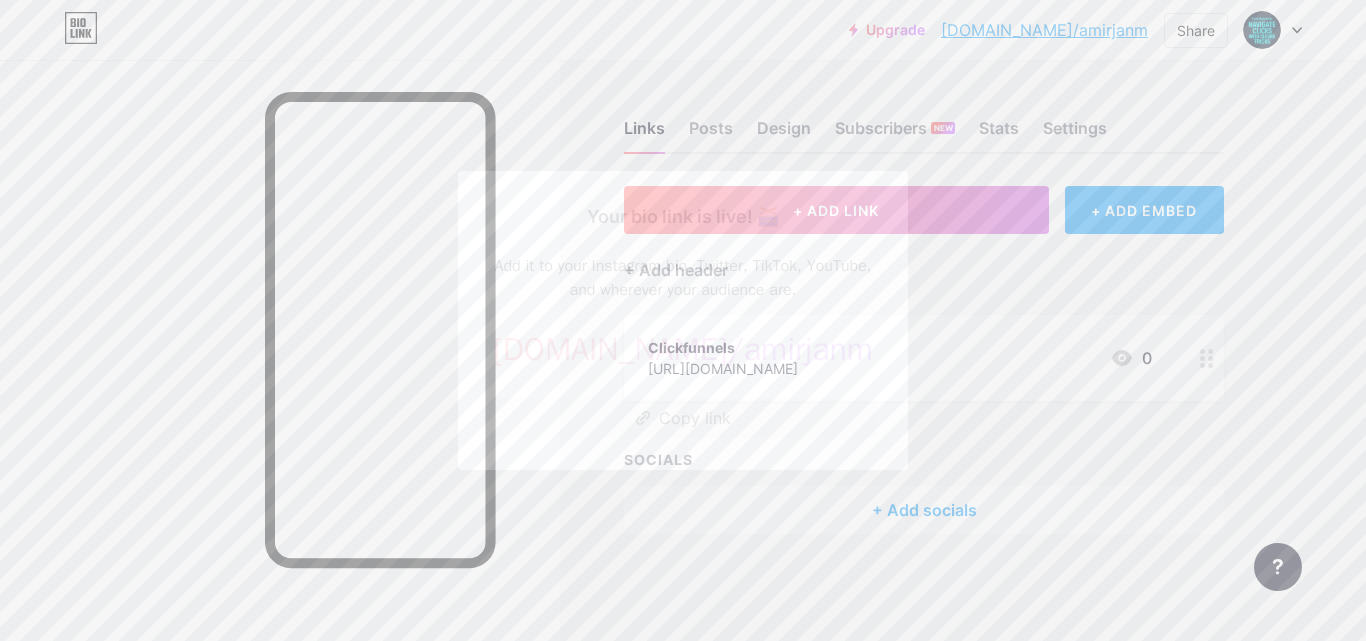 click at bounding box center (683, 320) 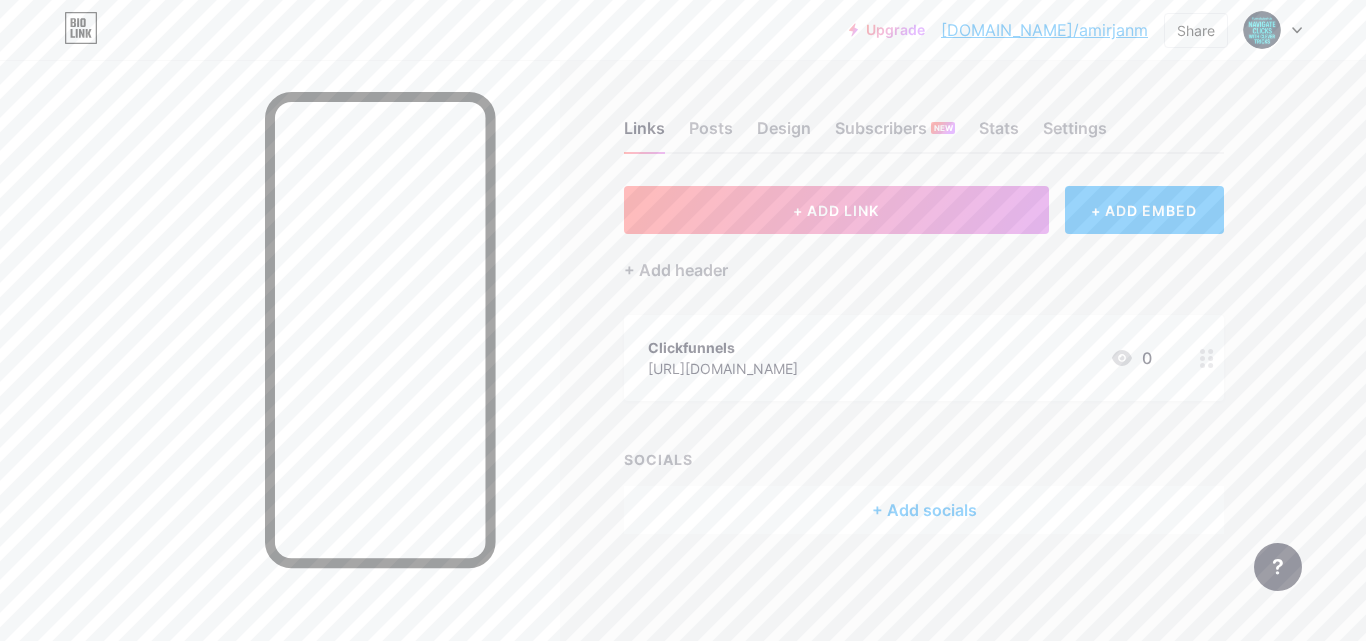 click on "[DOMAIN_NAME]/amirjanm" at bounding box center [1044, 30] 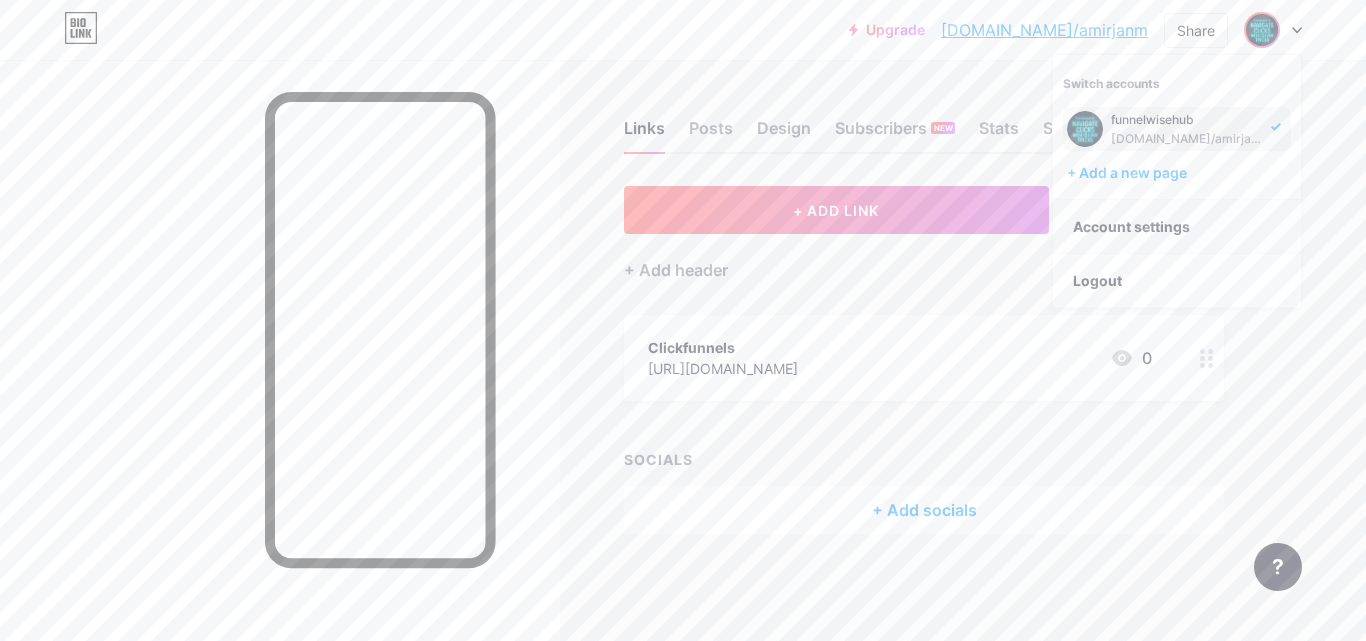 click on "Account settings" at bounding box center [1177, 227] 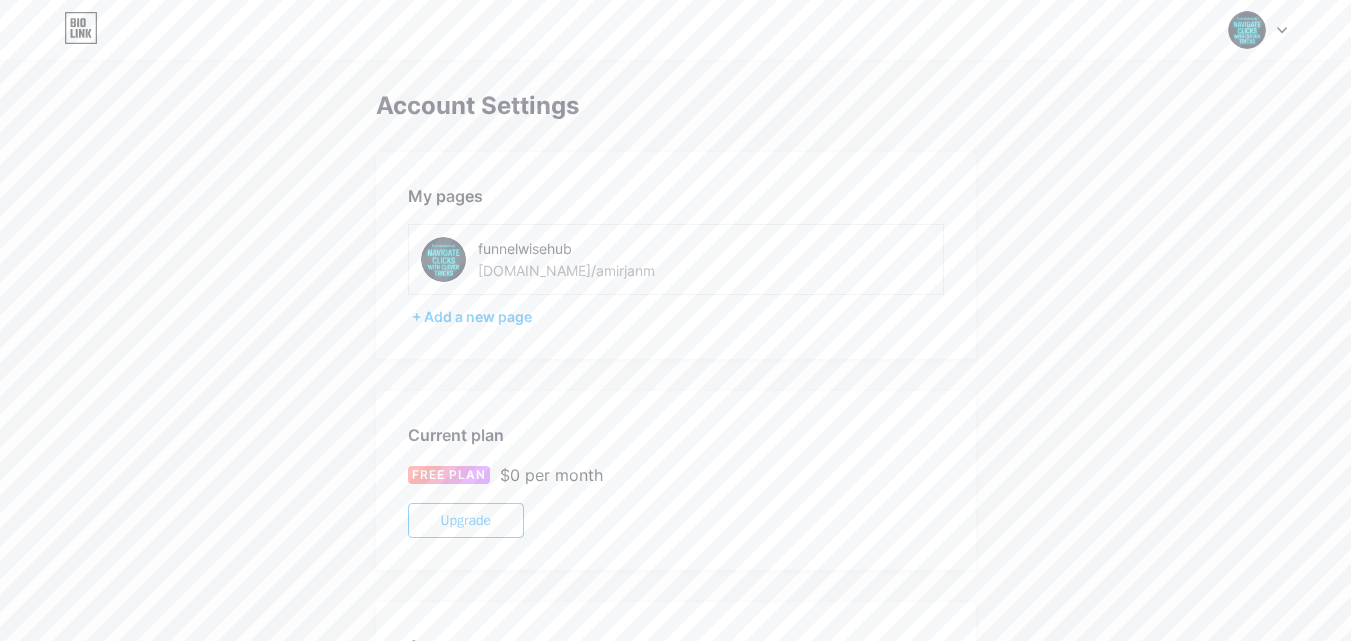 click on "[DOMAIN_NAME]/amirjanm" at bounding box center (566, 270) 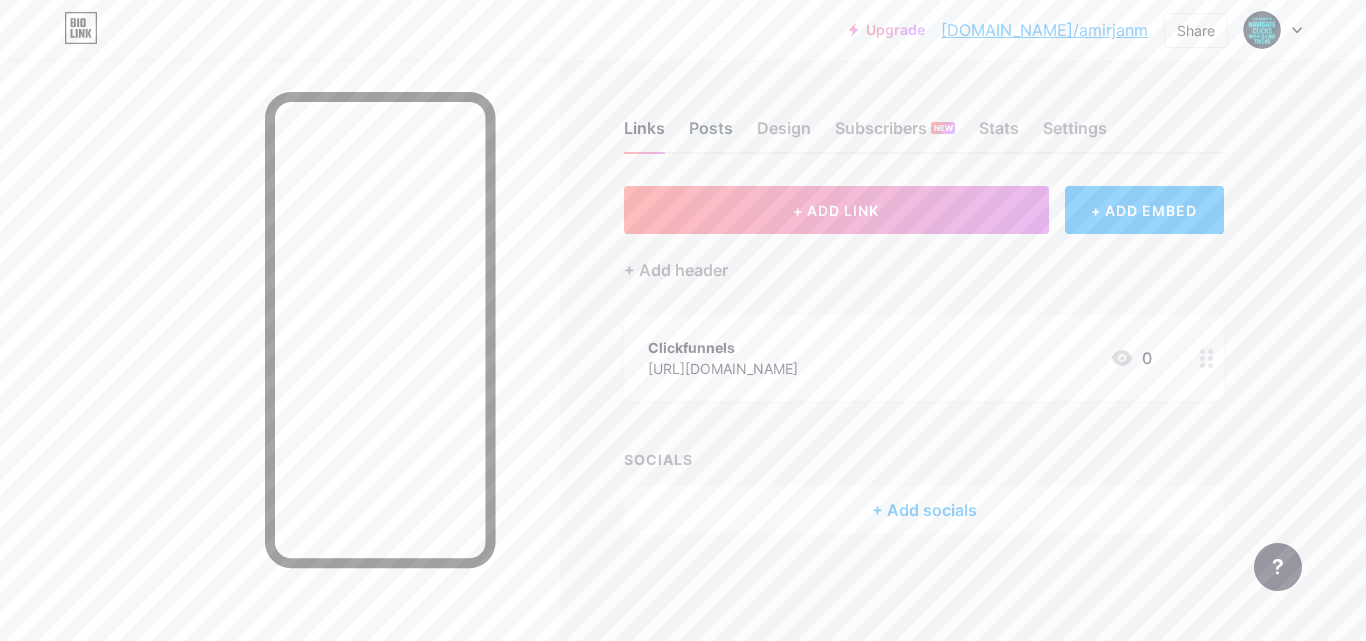 click on "Posts" at bounding box center [711, 134] 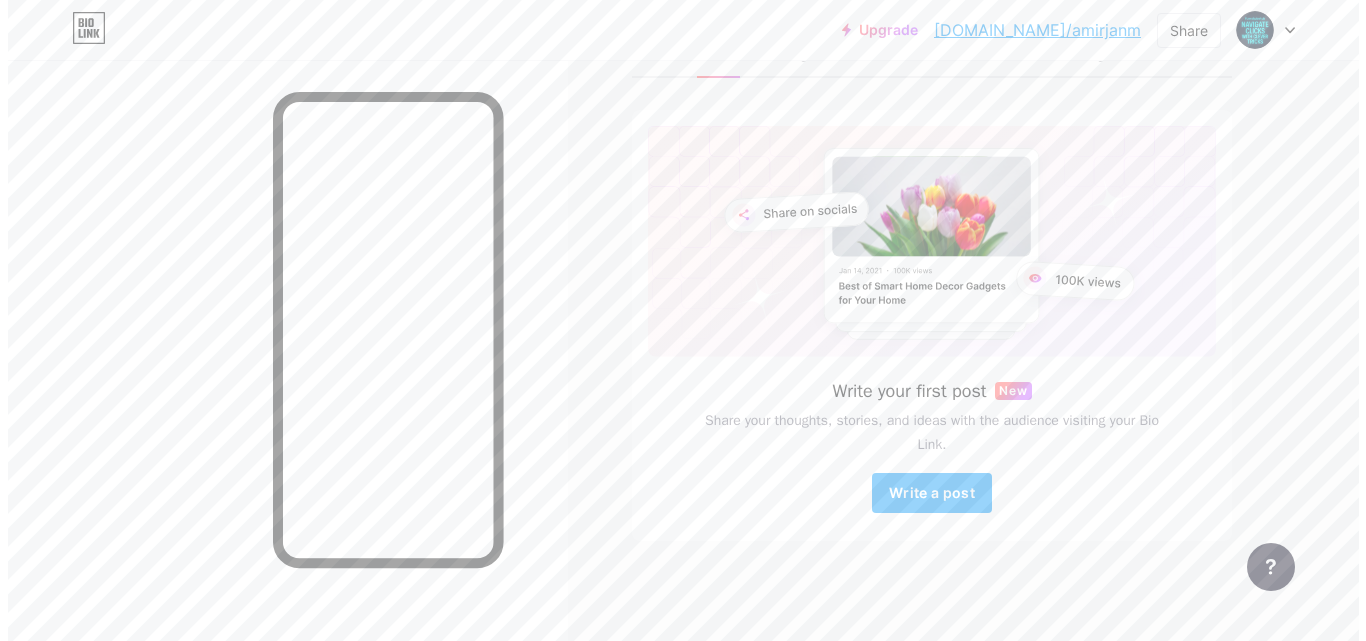 scroll, scrollTop: 0, scrollLeft: 0, axis: both 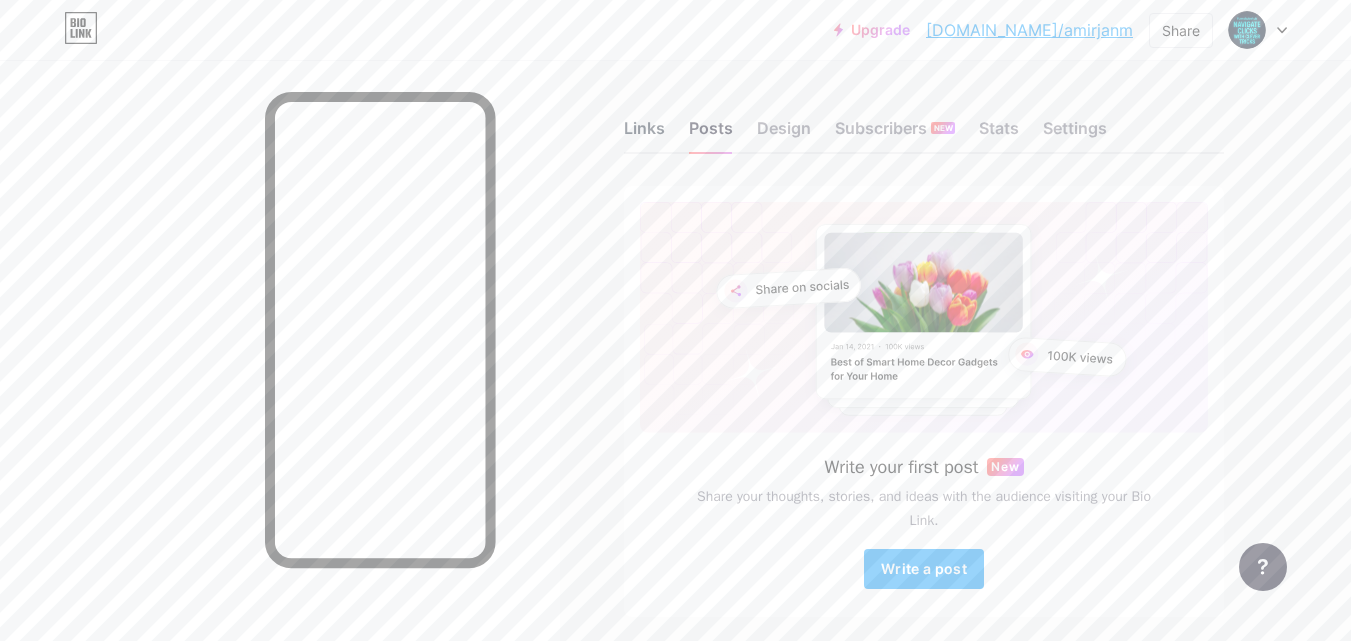 click on "Links" at bounding box center (644, 134) 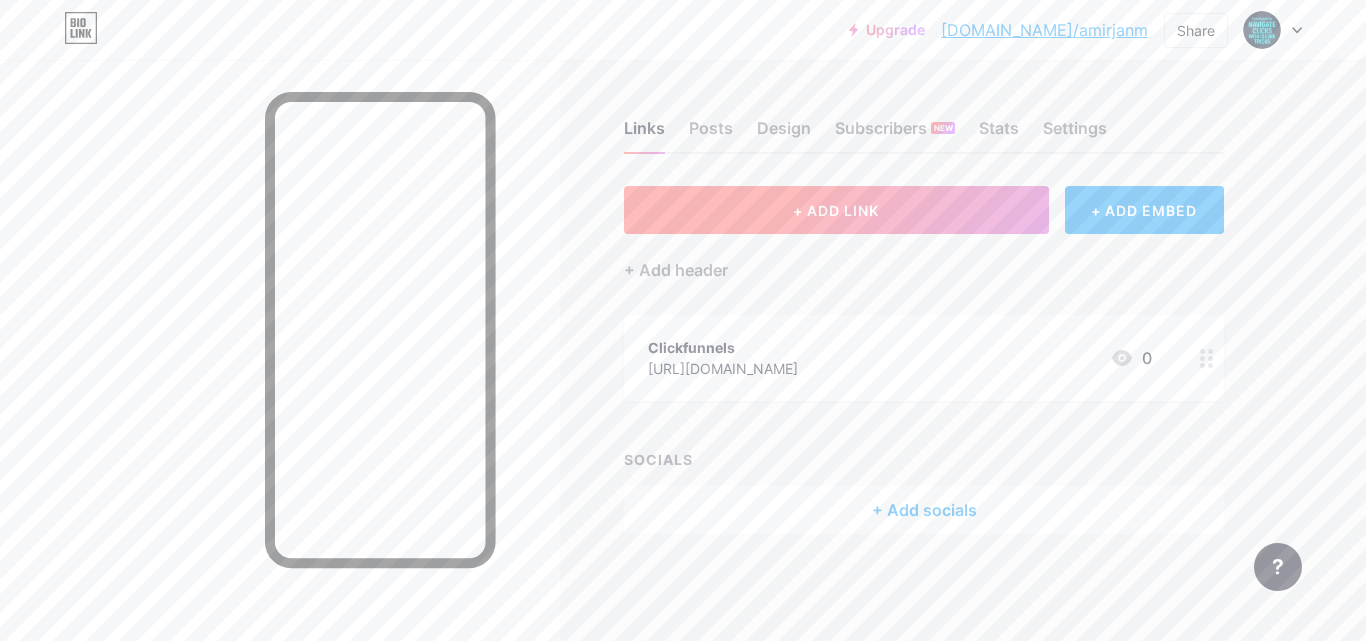 click on "+ ADD LINK" at bounding box center (836, 210) 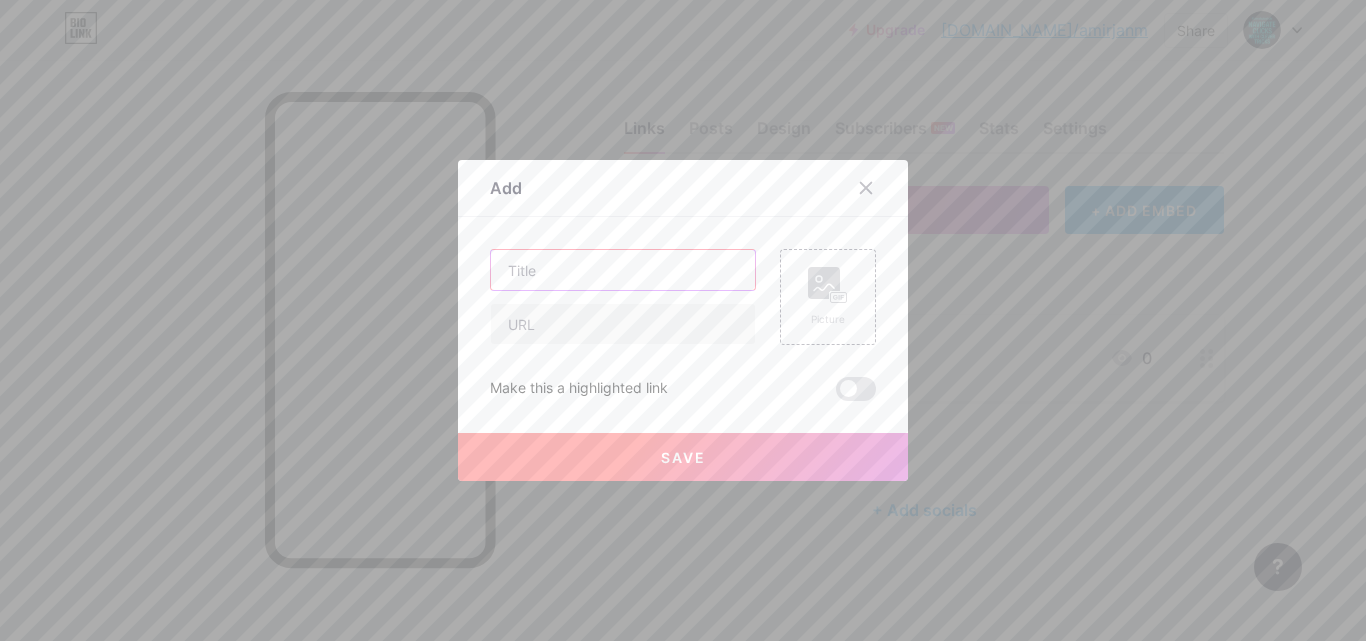 click at bounding box center (623, 270) 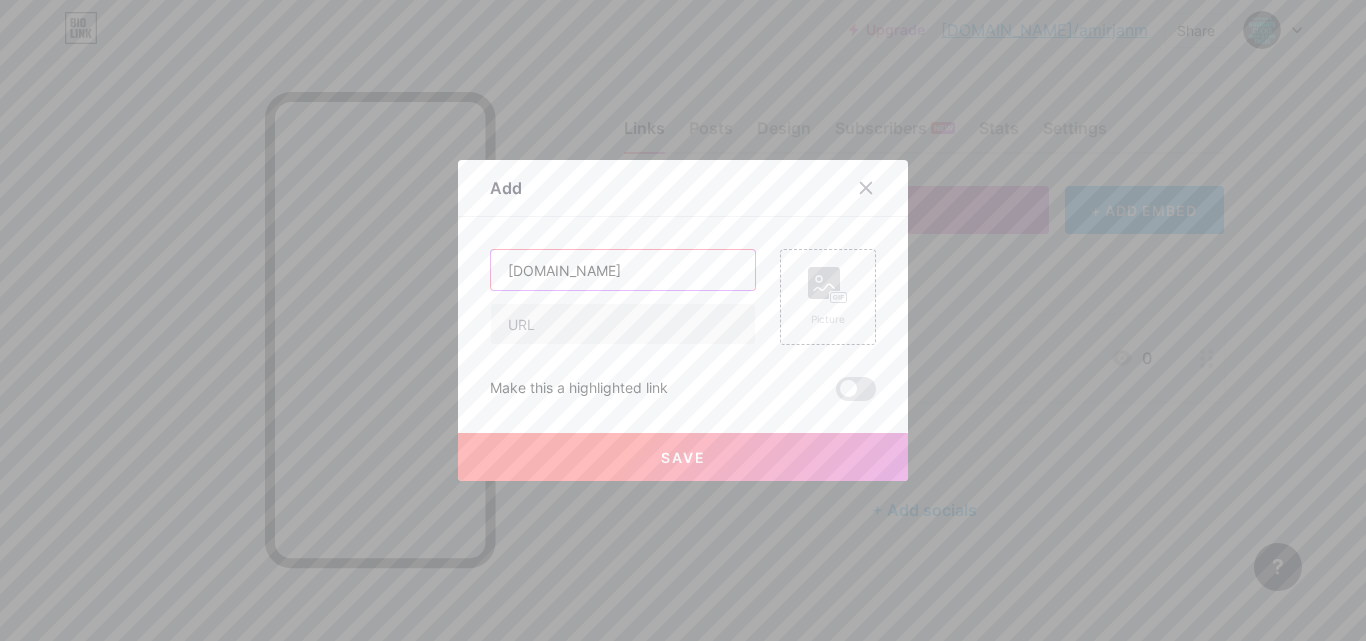 type on "[DOMAIN_NAME]" 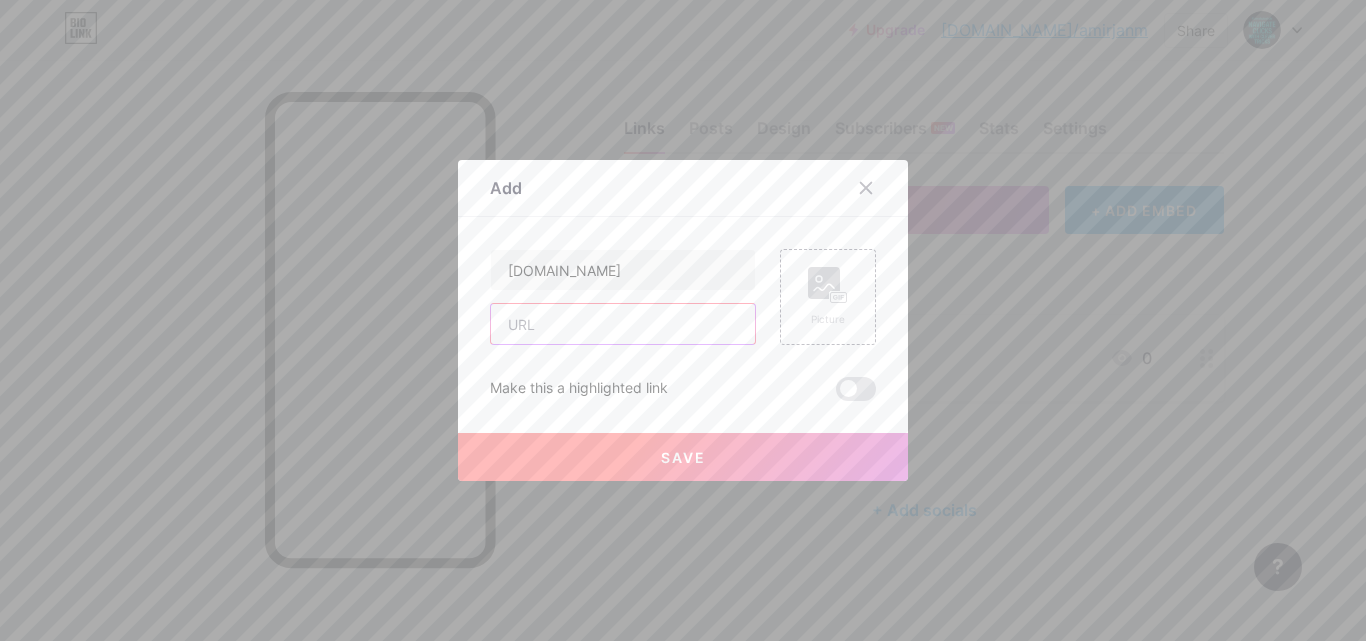 click at bounding box center [623, 324] 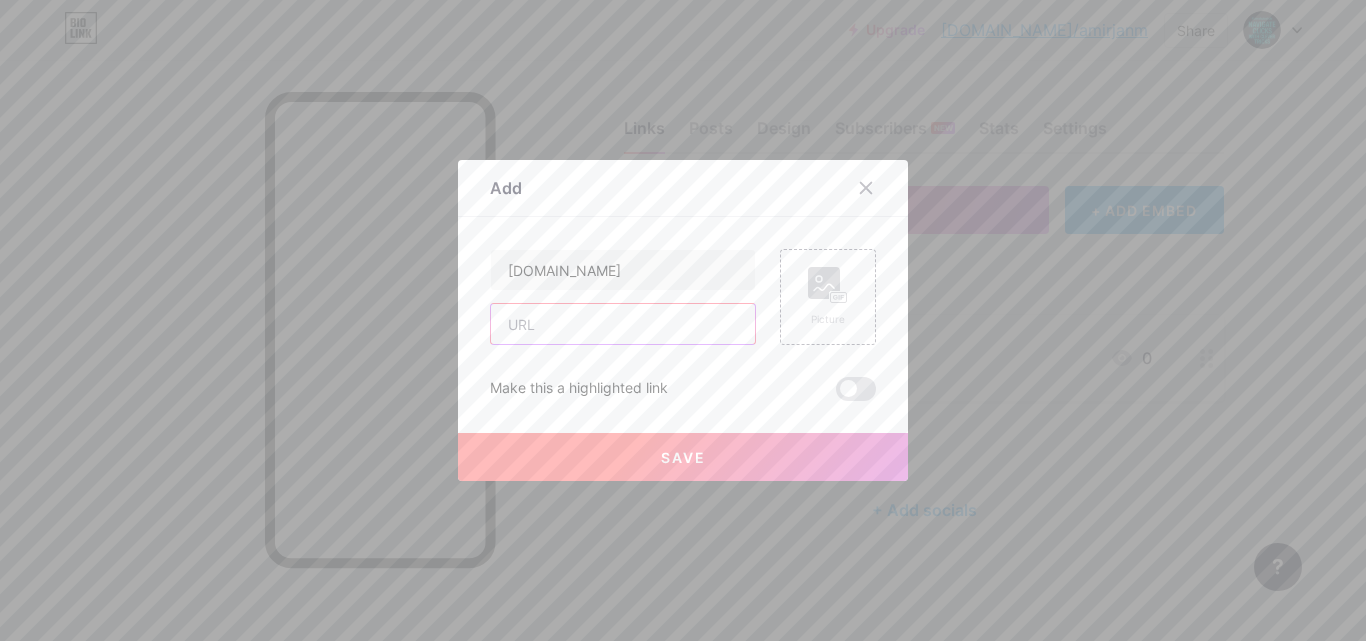 paste on "[URL][DOMAIN_NAME]" 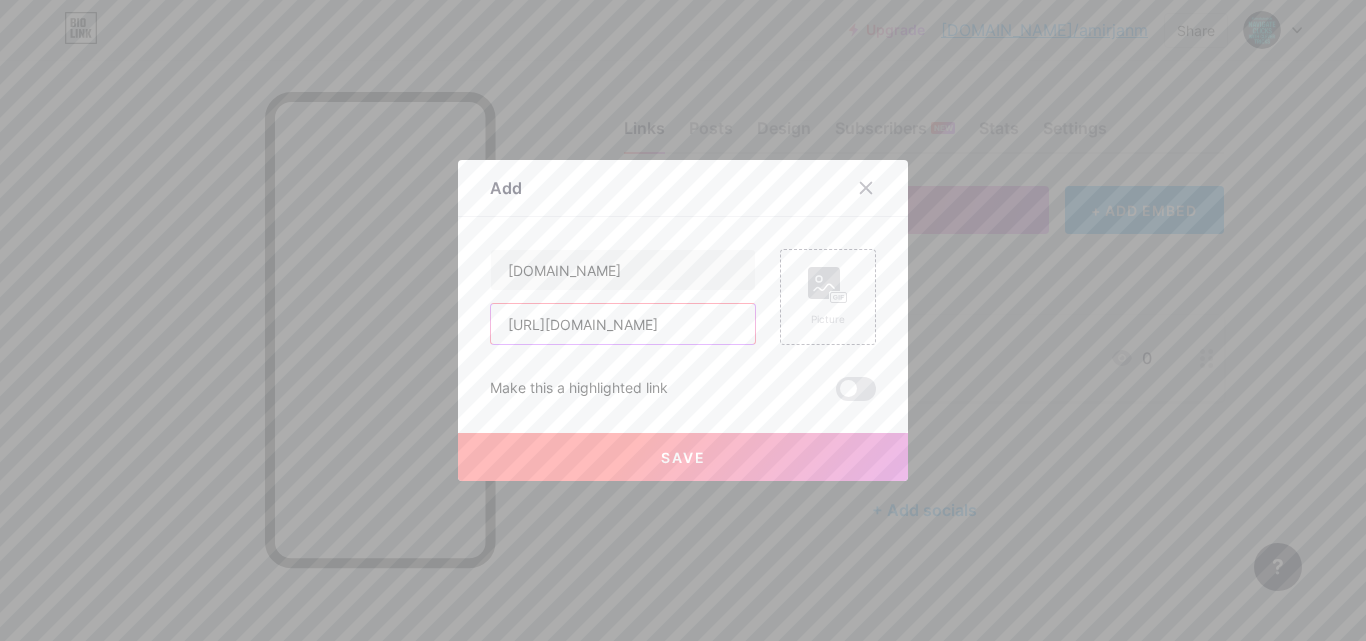 scroll, scrollTop: 0, scrollLeft: 260, axis: horizontal 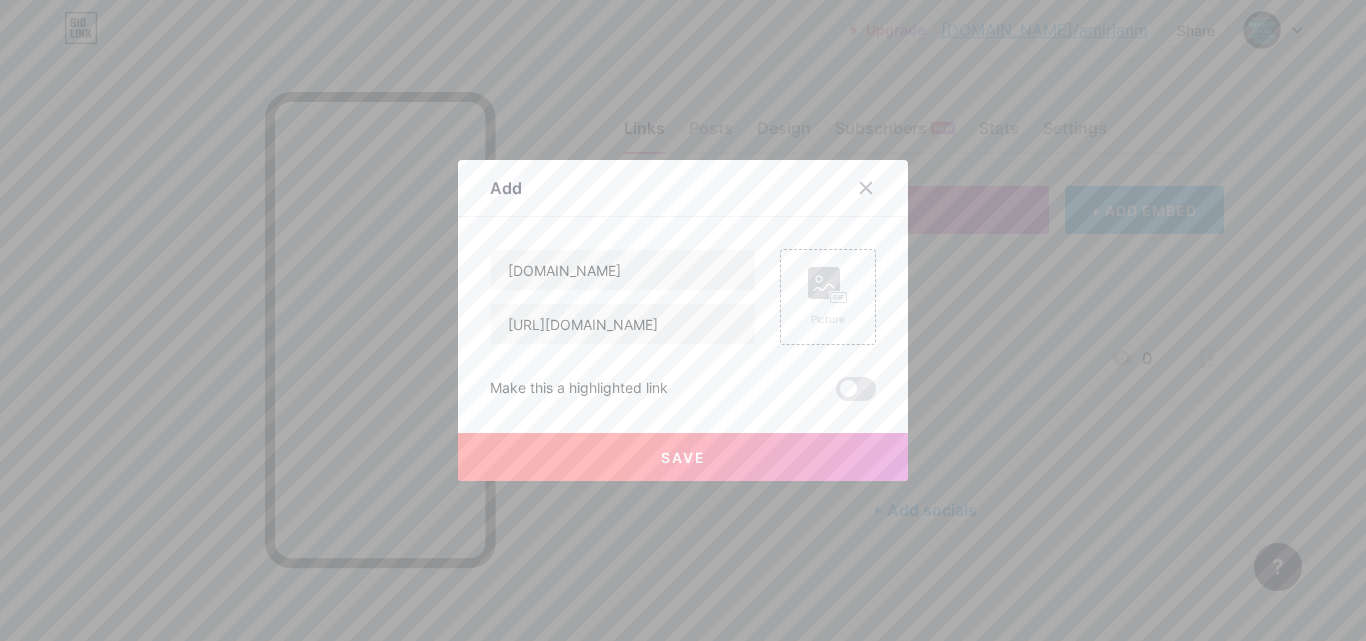 click on "Save" at bounding box center [683, 457] 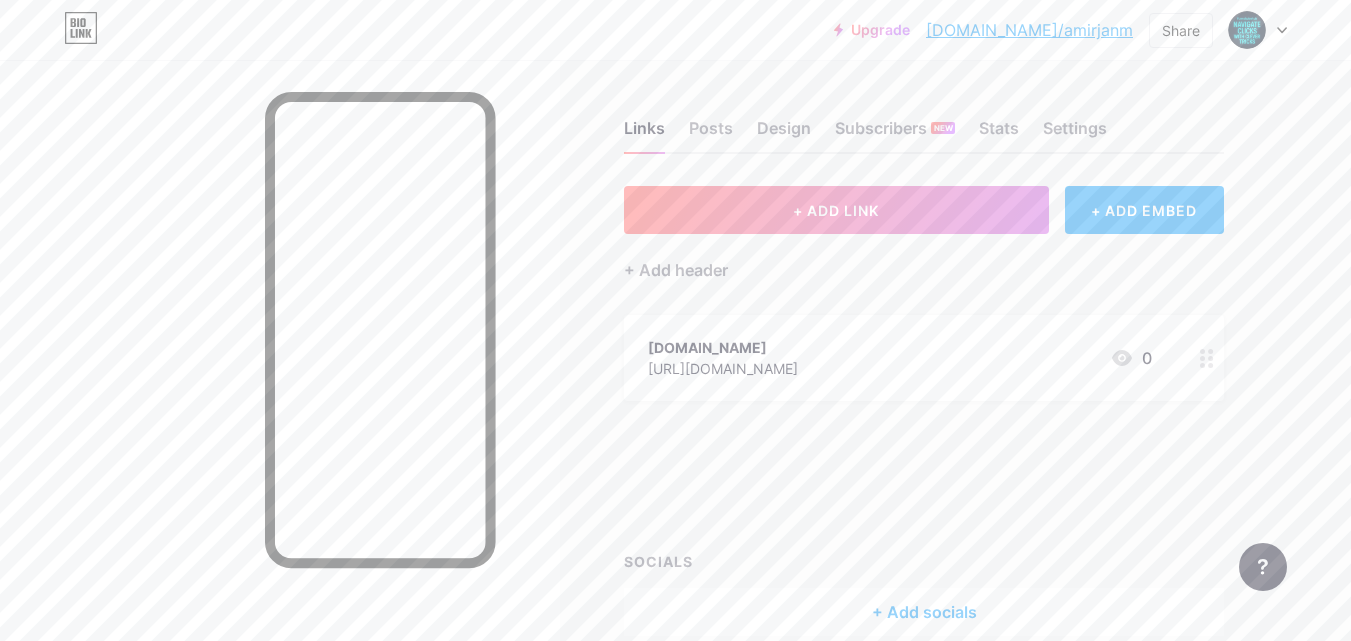 type 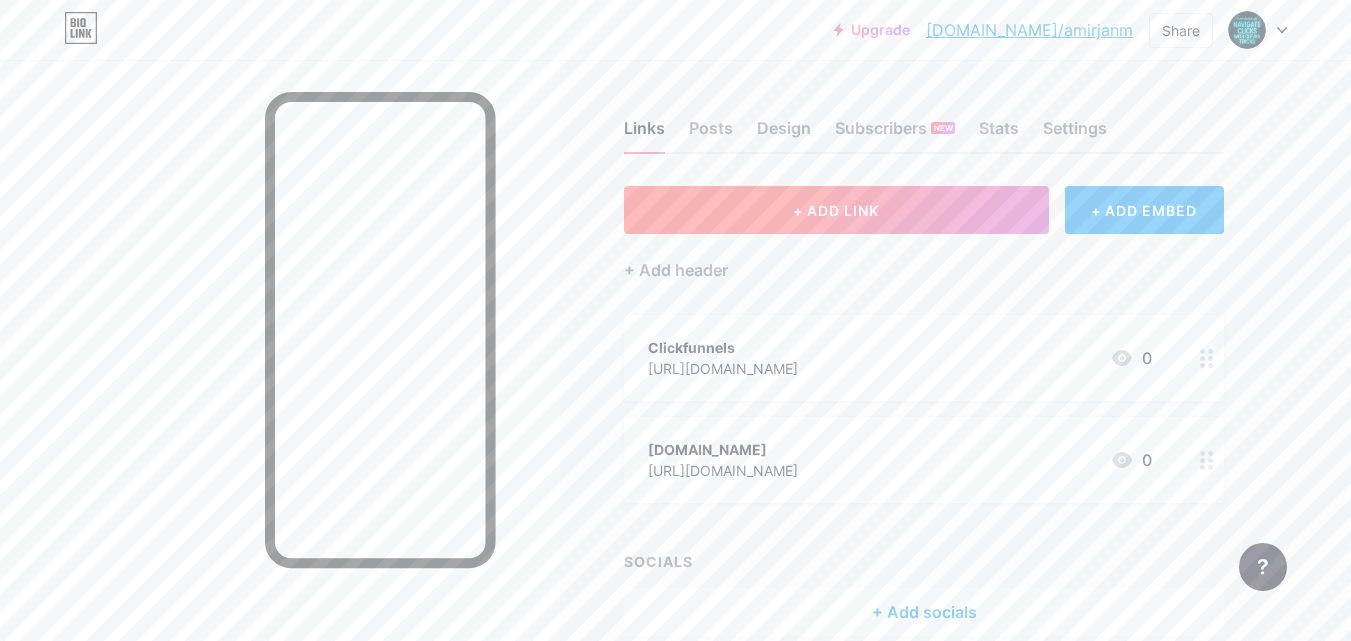 click on "+ ADD LINK" at bounding box center (836, 210) 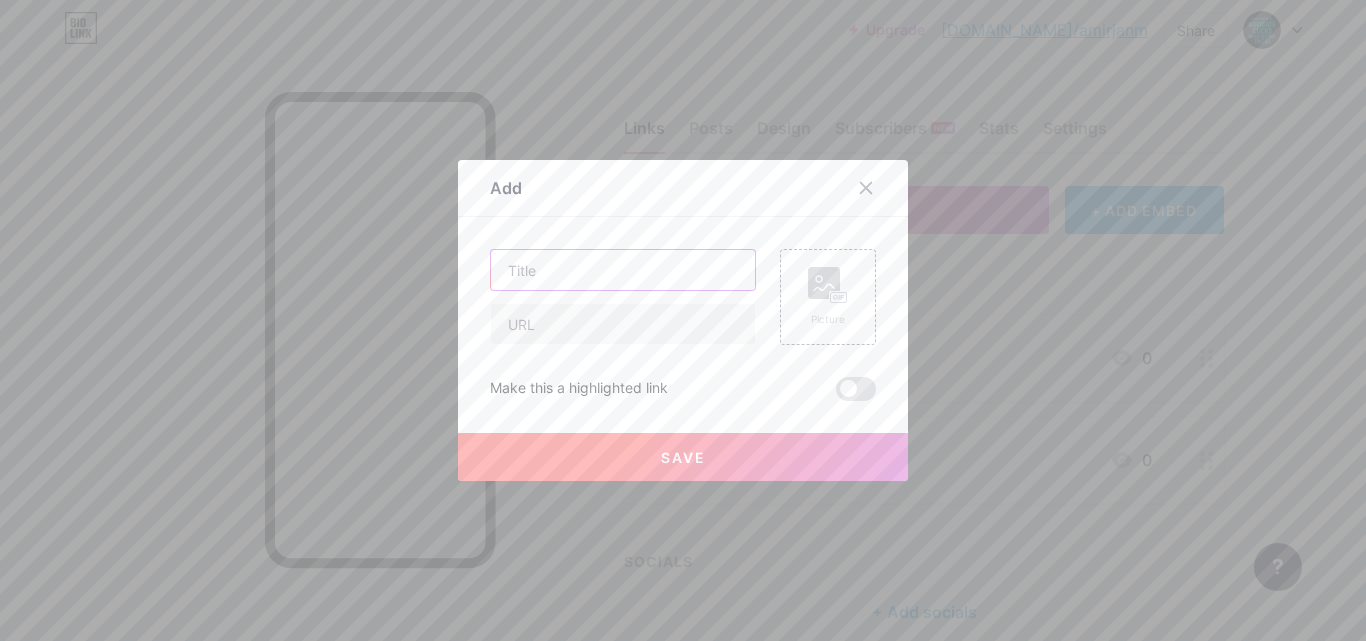 click at bounding box center (623, 270) 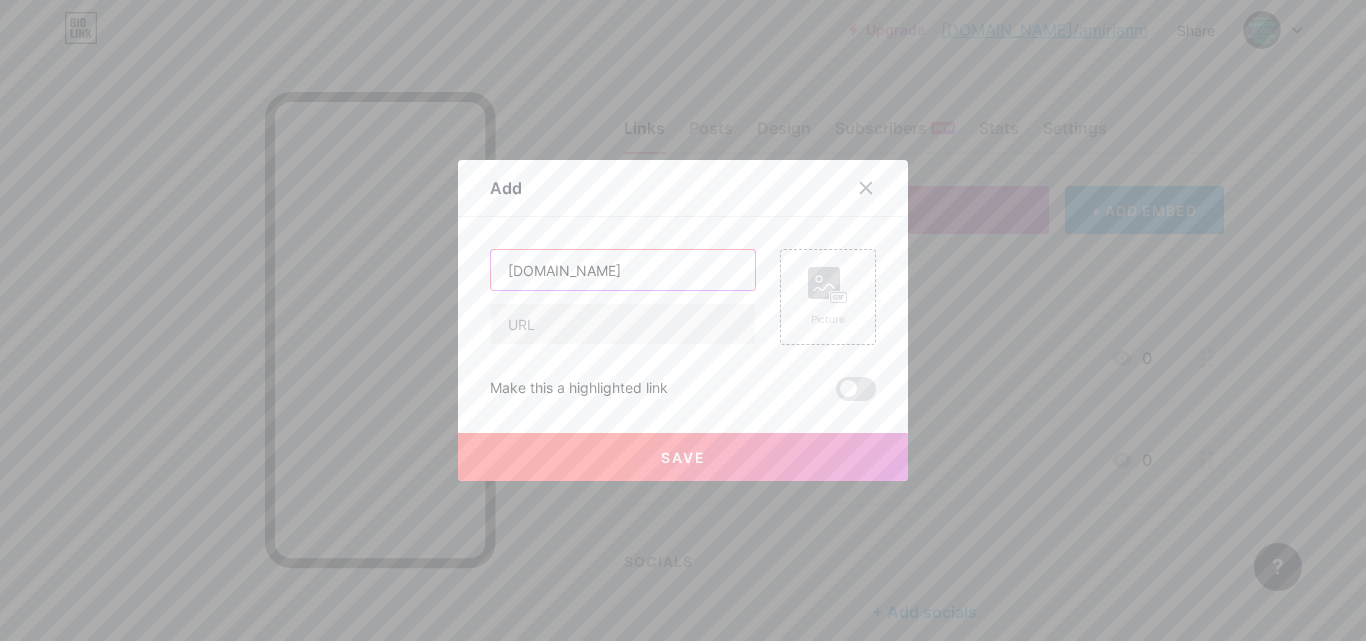 type on "[DOMAIN_NAME]" 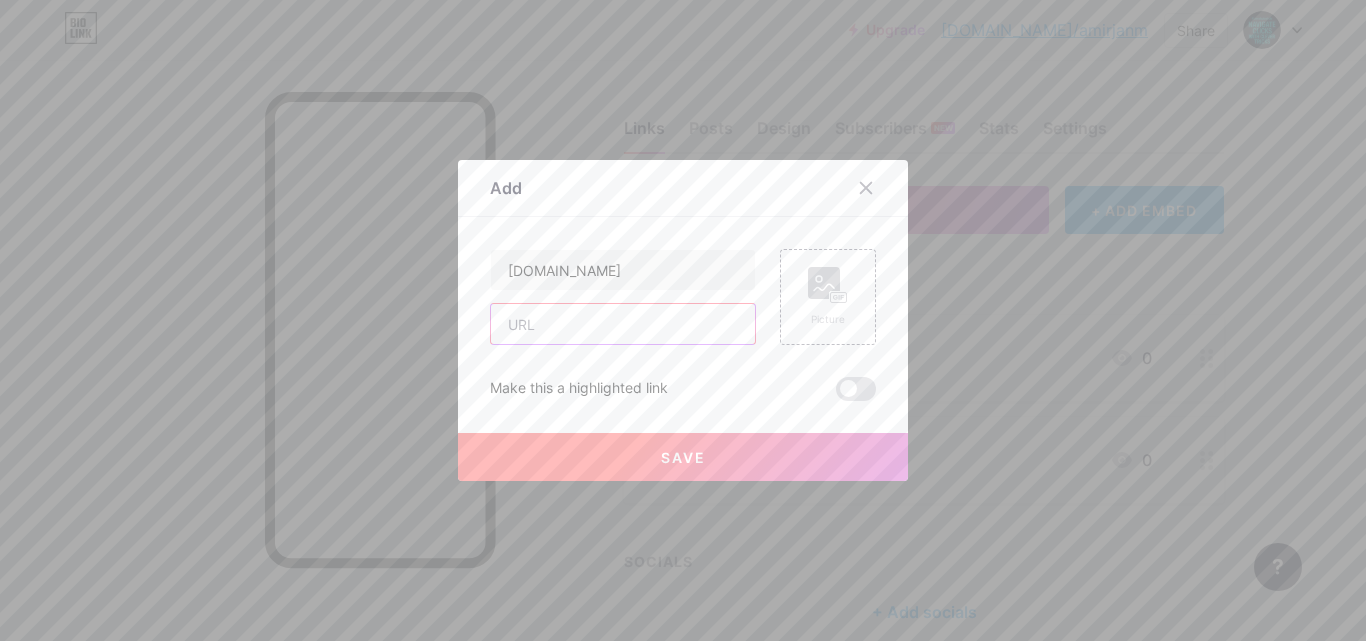 click at bounding box center [623, 324] 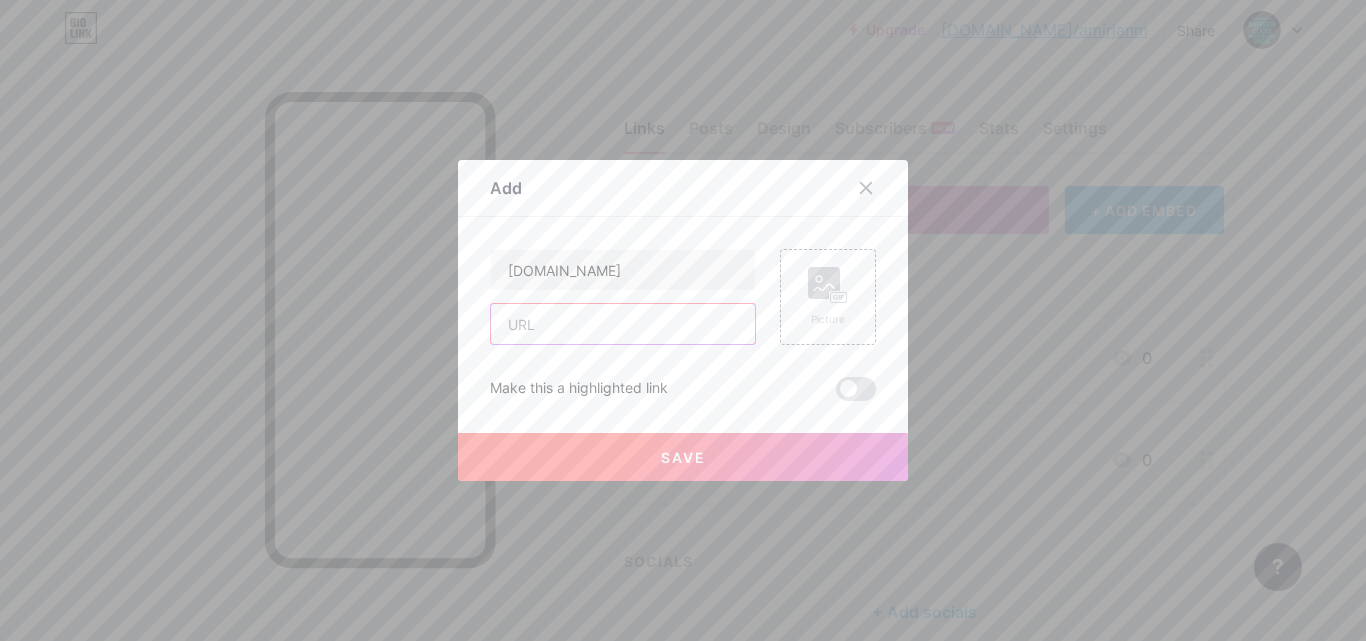 paste on "[URL][DOMAIN_NAME]" 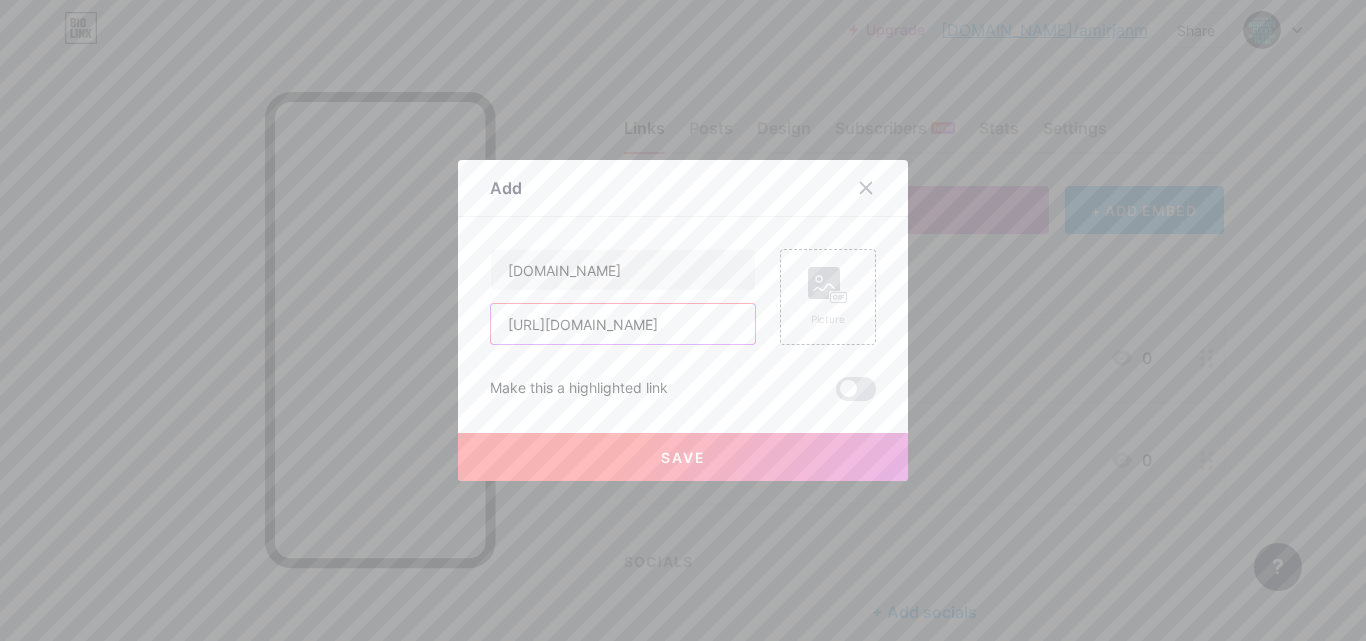 scroll, scrollTop: 0, scrollLeft: 66, axis: horizontal 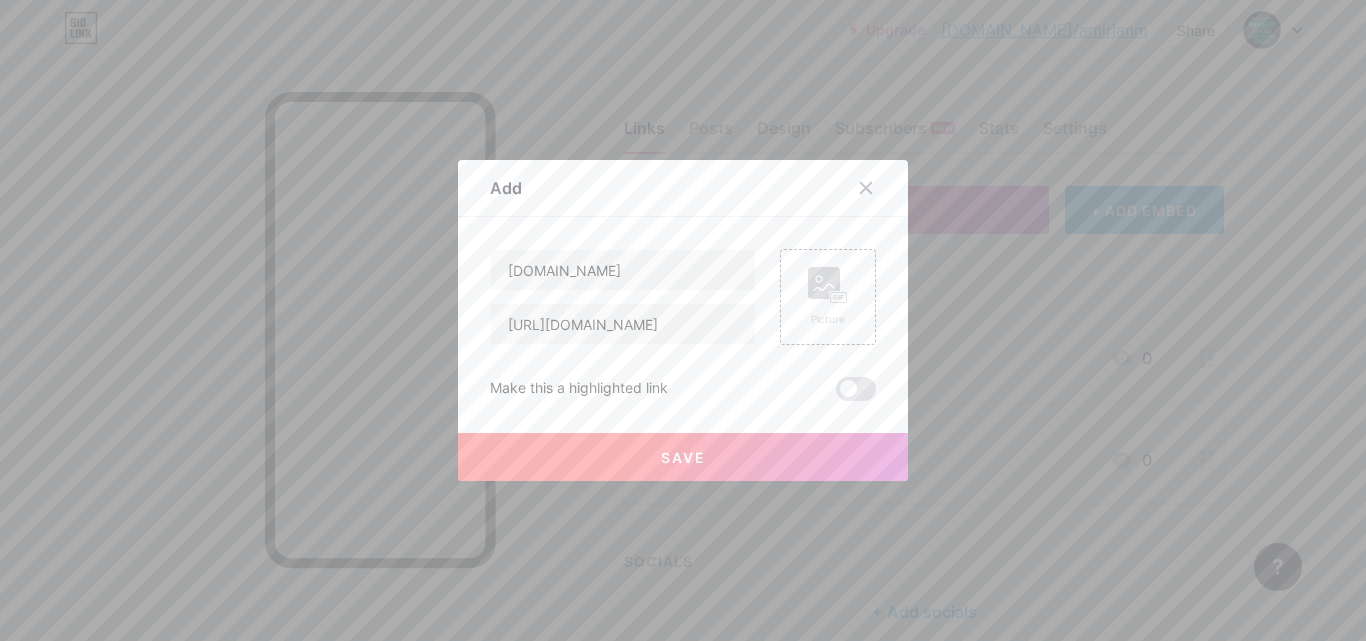 click on "Save" at bounding box center (683, 457) 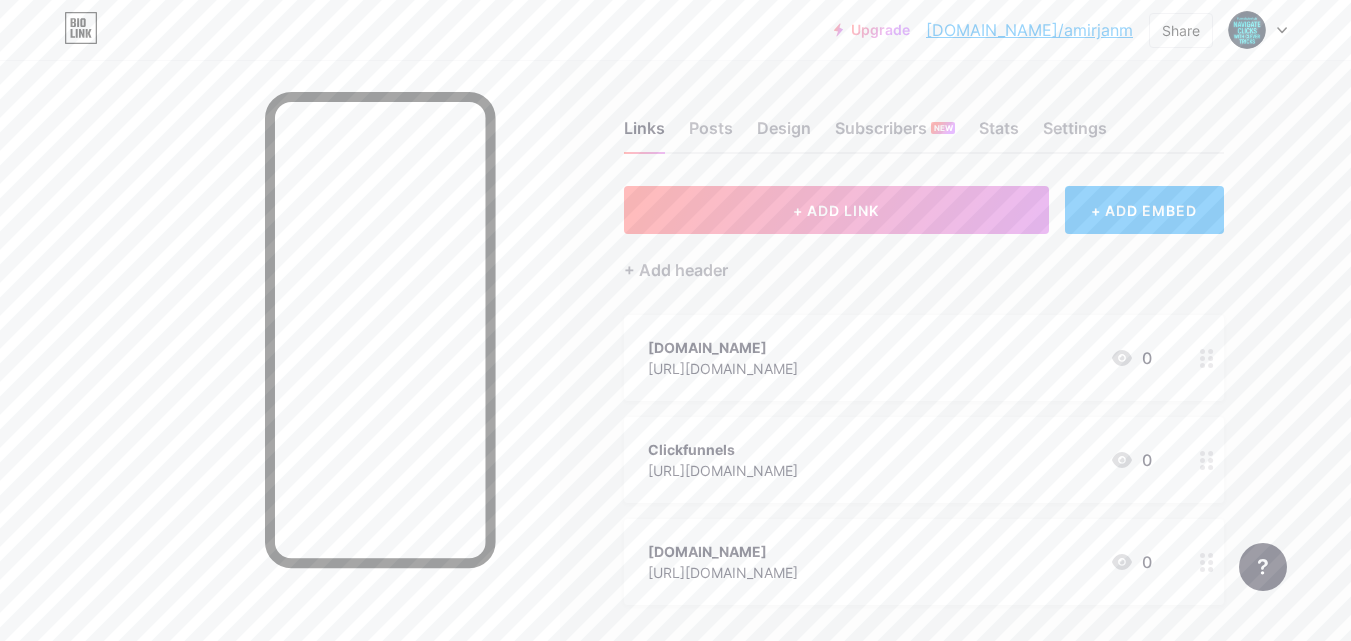 drag, startPoint x: 944, startPoint y: 471, endPoint x: 924, endPoint y: 398, distance: 75.690155 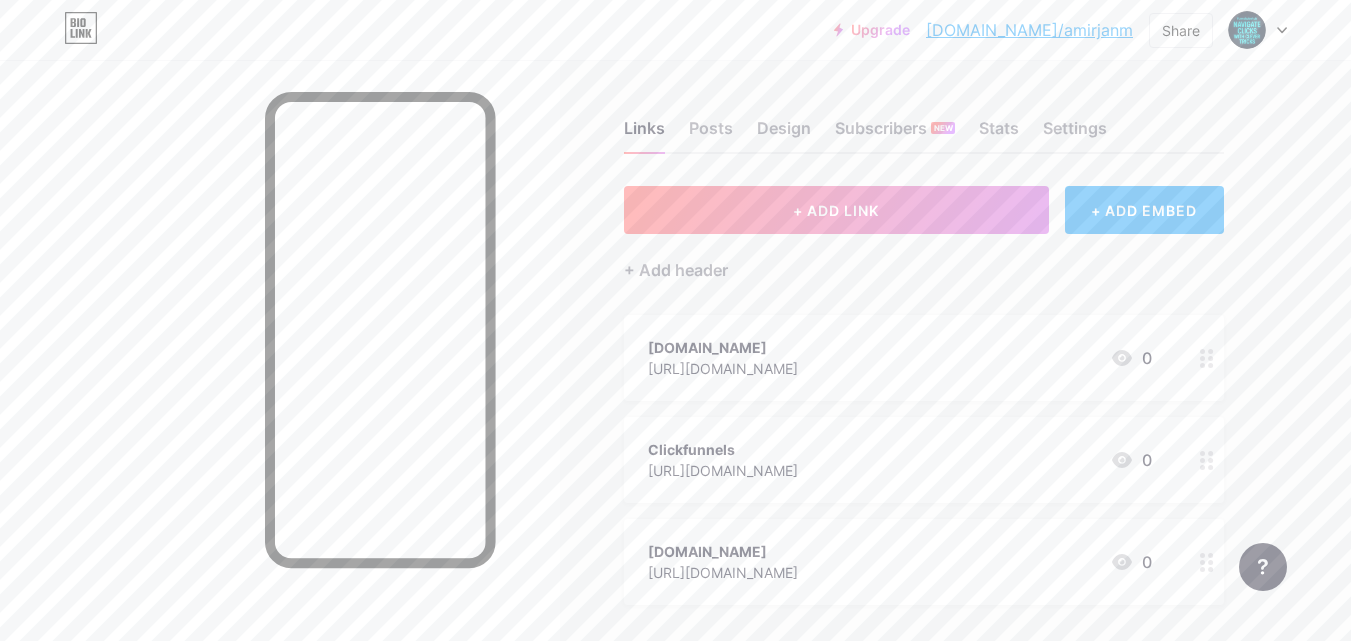 click on "[DOMAIN_NAME]
[URL][DOMAIN_NAME]
0
Clickfunnels
[URL][DOMAIN_NAME]
0
[DOMAIN_NAME]
[URL][DOMAIN_NAME]
0" at bounding box center [924, 460] 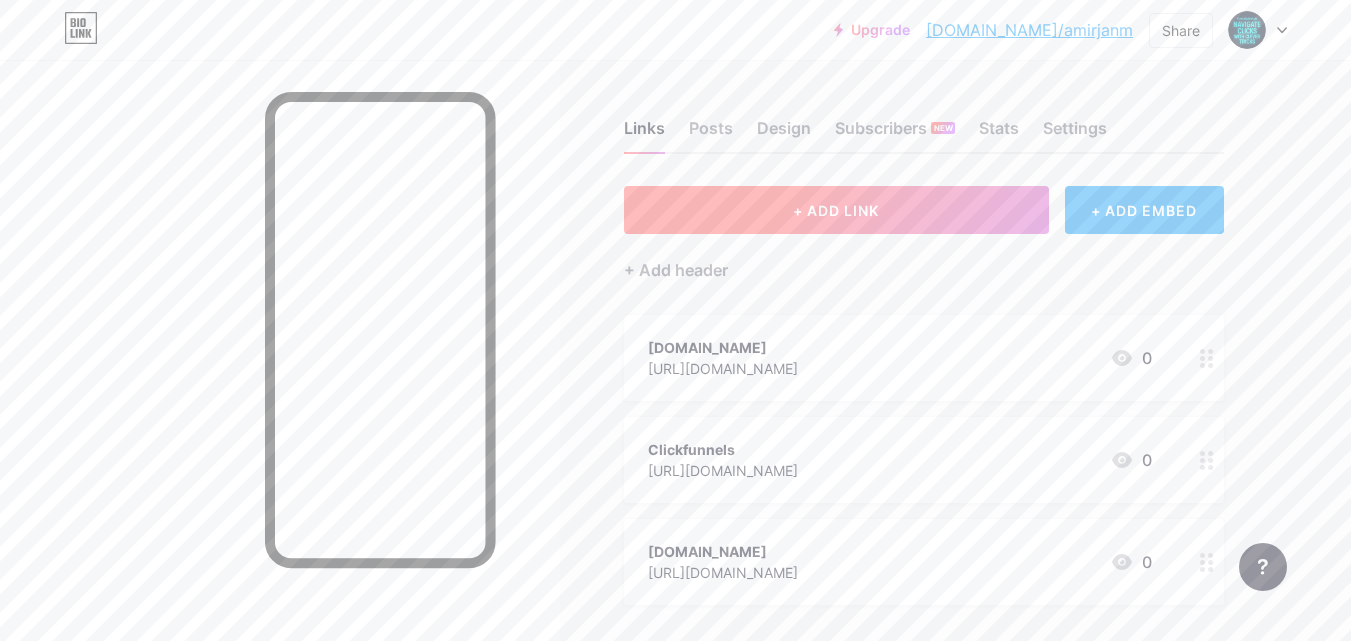 click on "+ ADD LINK" at bounding box center (836, 210) 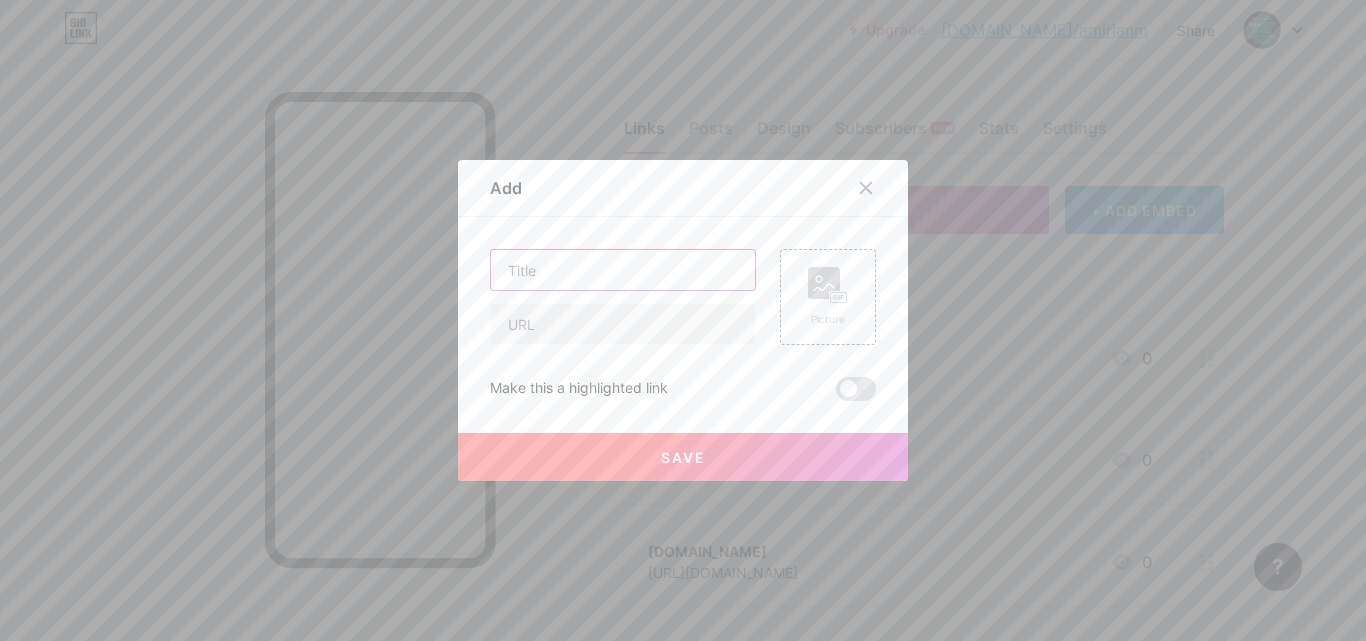 click at bounding box center (623, 270) 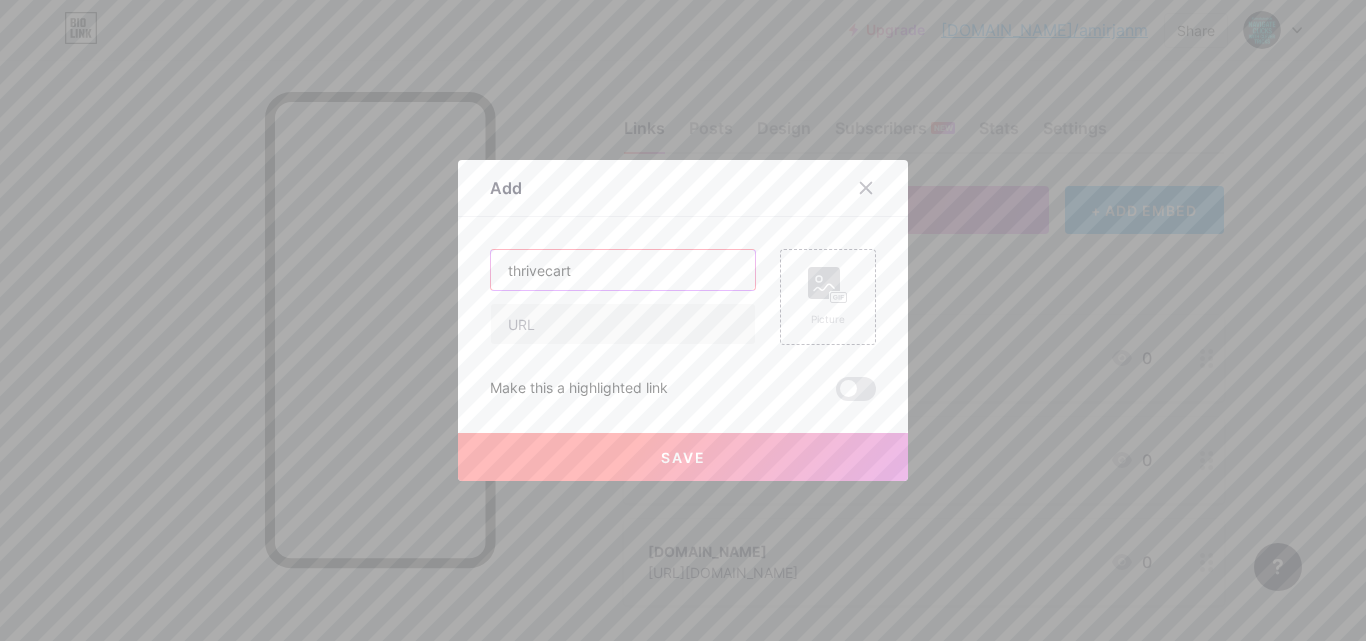 type on "thrivecart" 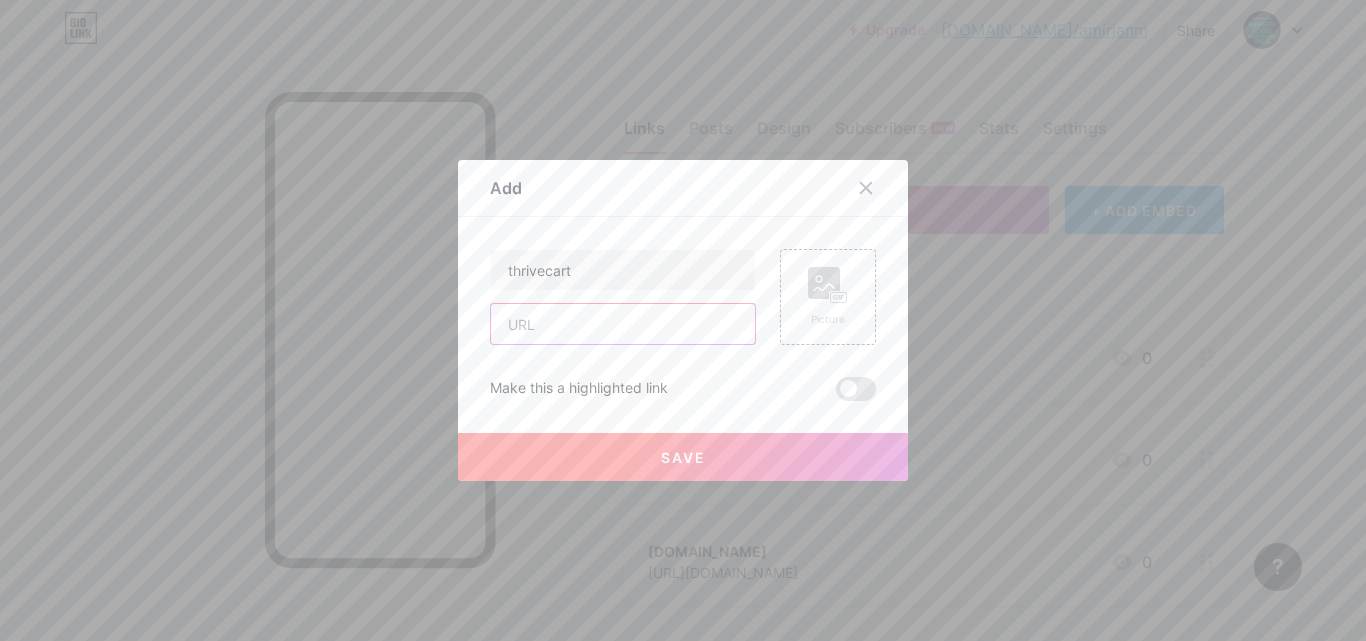 click at bounding box center [623, 324] 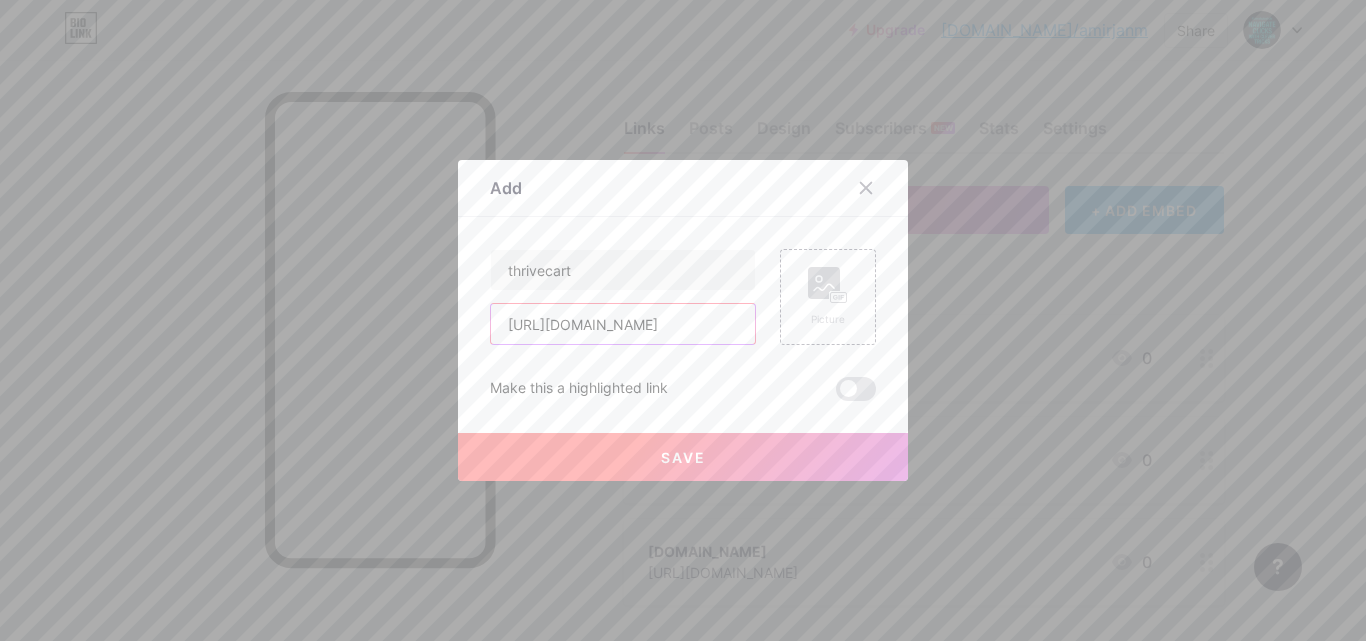 scroll, scrollTop: 0, scrollLeft: 66, axis: horizontal 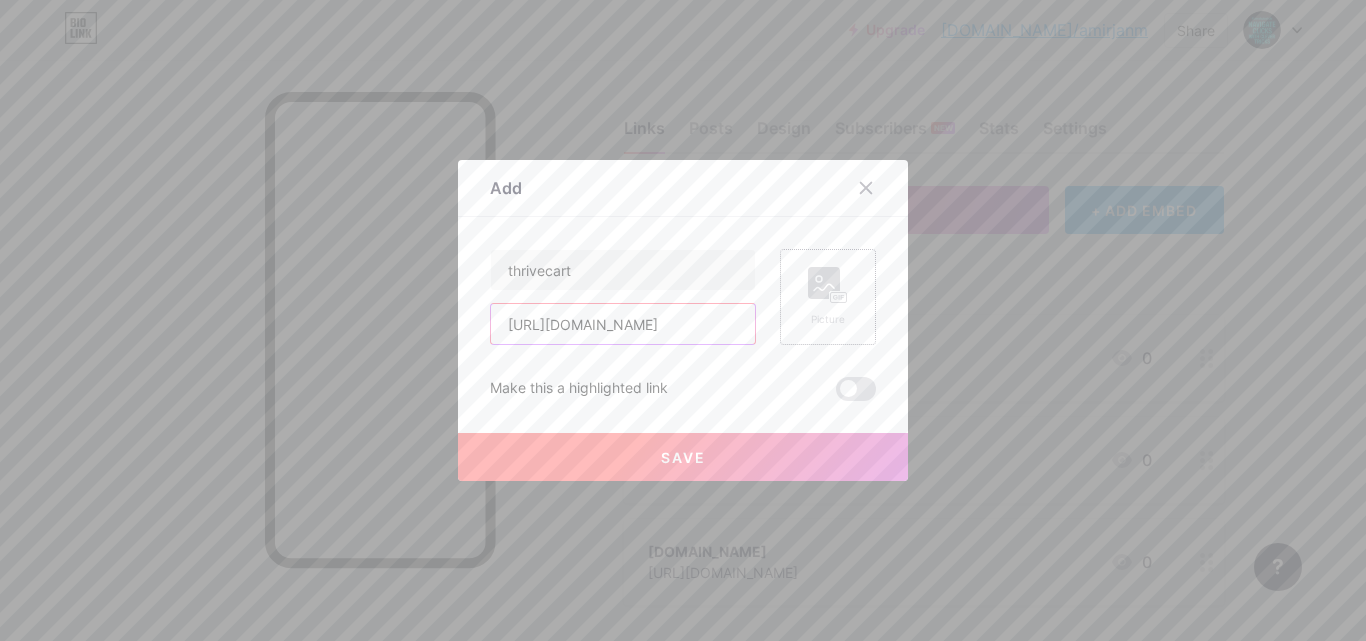 type on "[URL][DOMAIN_NAME]" 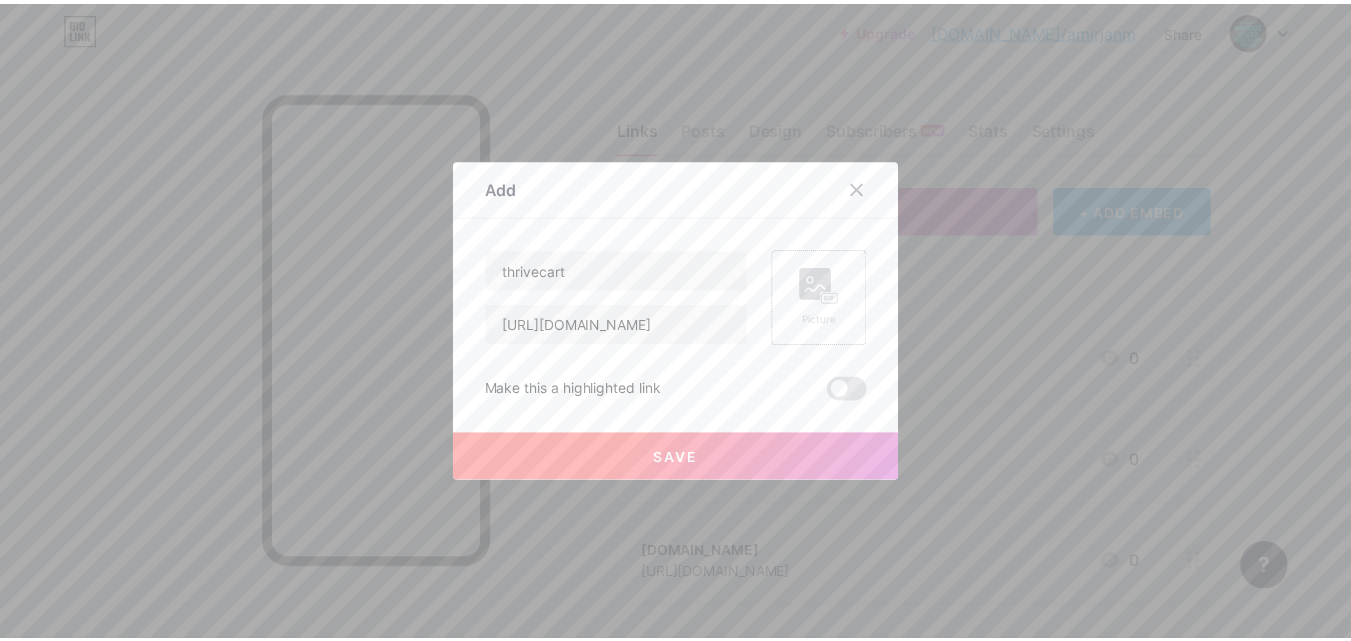 scroll, scrollTop: 0, scrollLeft: 0, axis: both 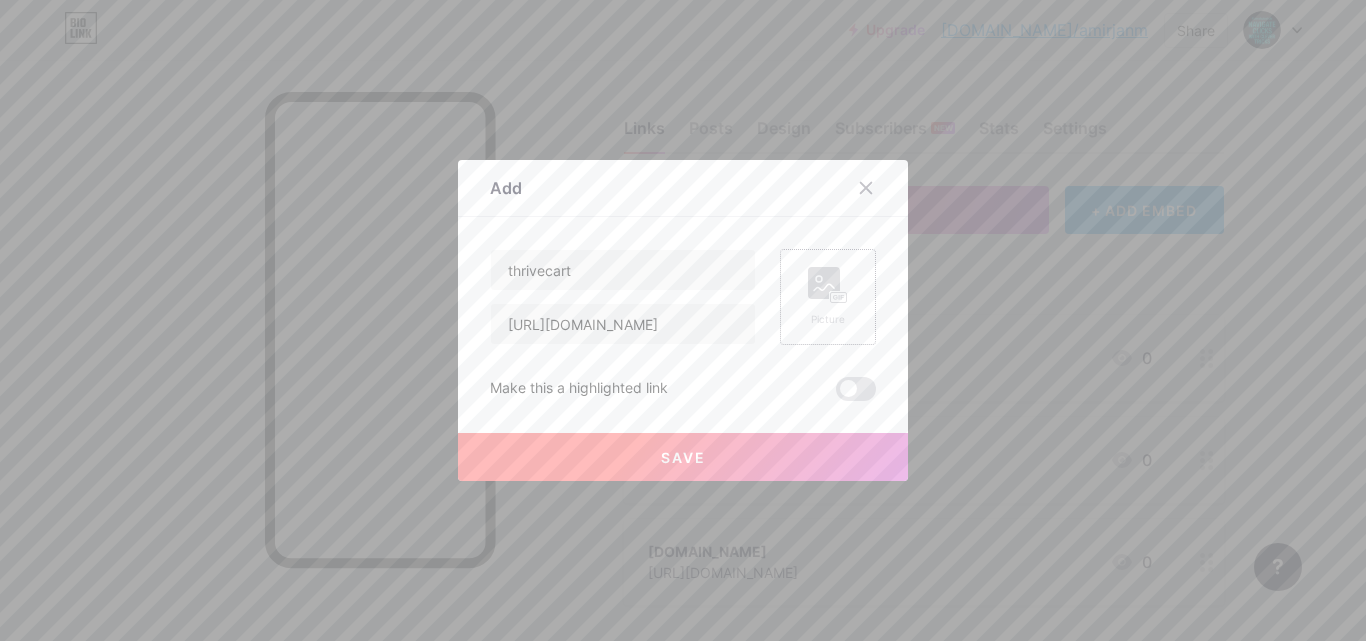 click 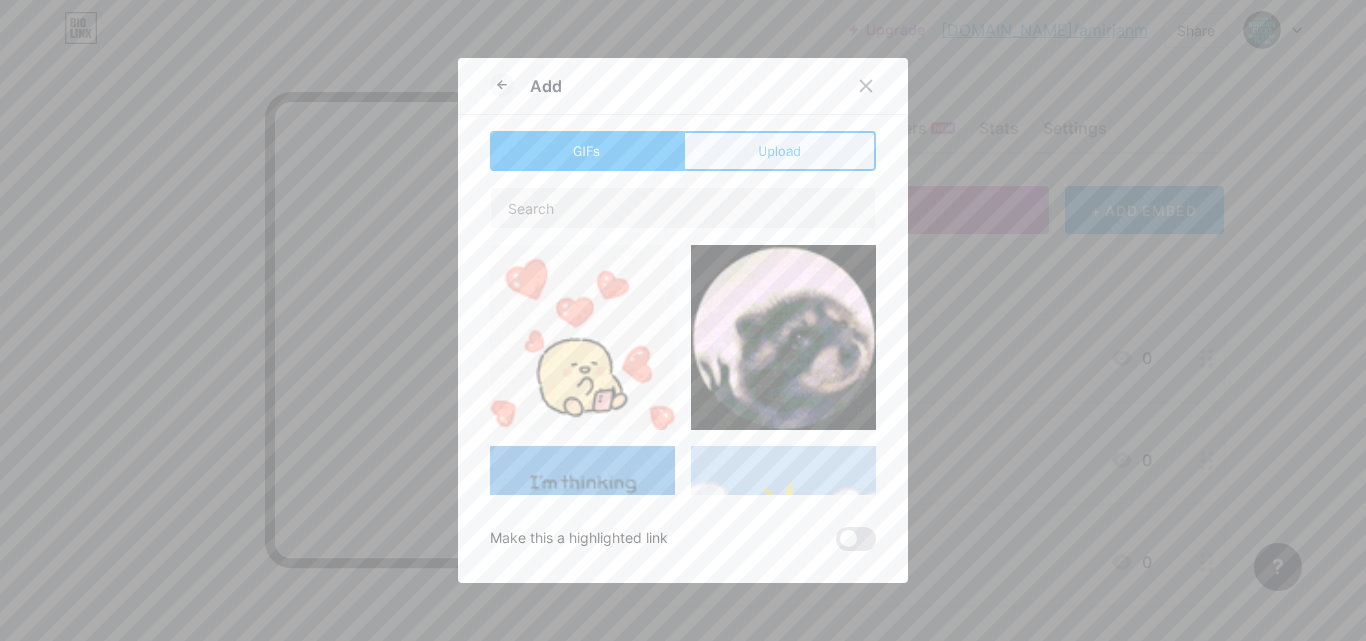 click on "Upload" at bounding box center [779, 151] 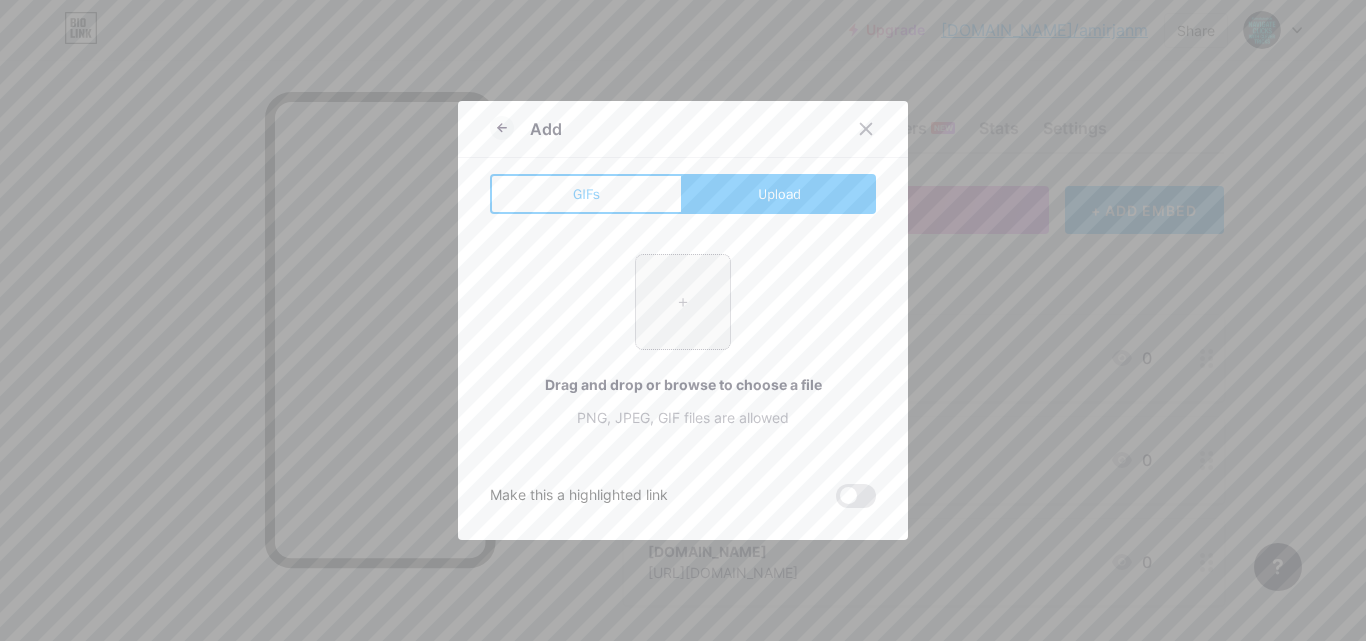 click at bounding box center (683, 302) 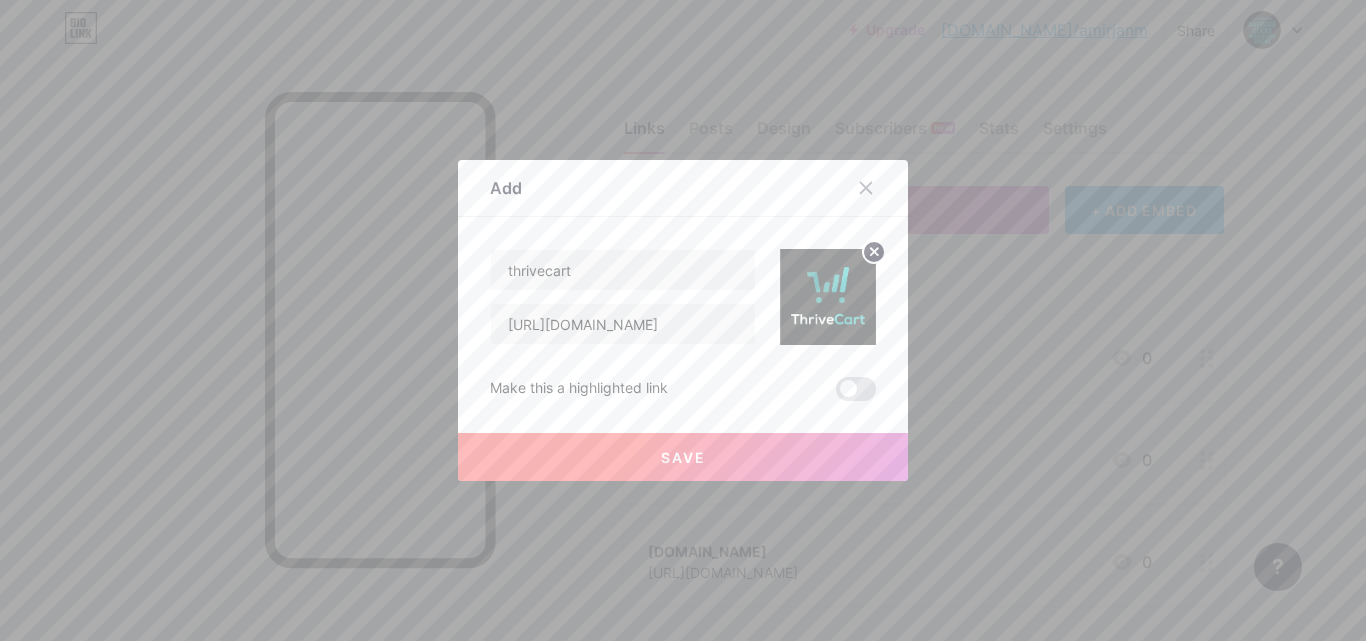 click on "Save" at bounding box center (683, 457) 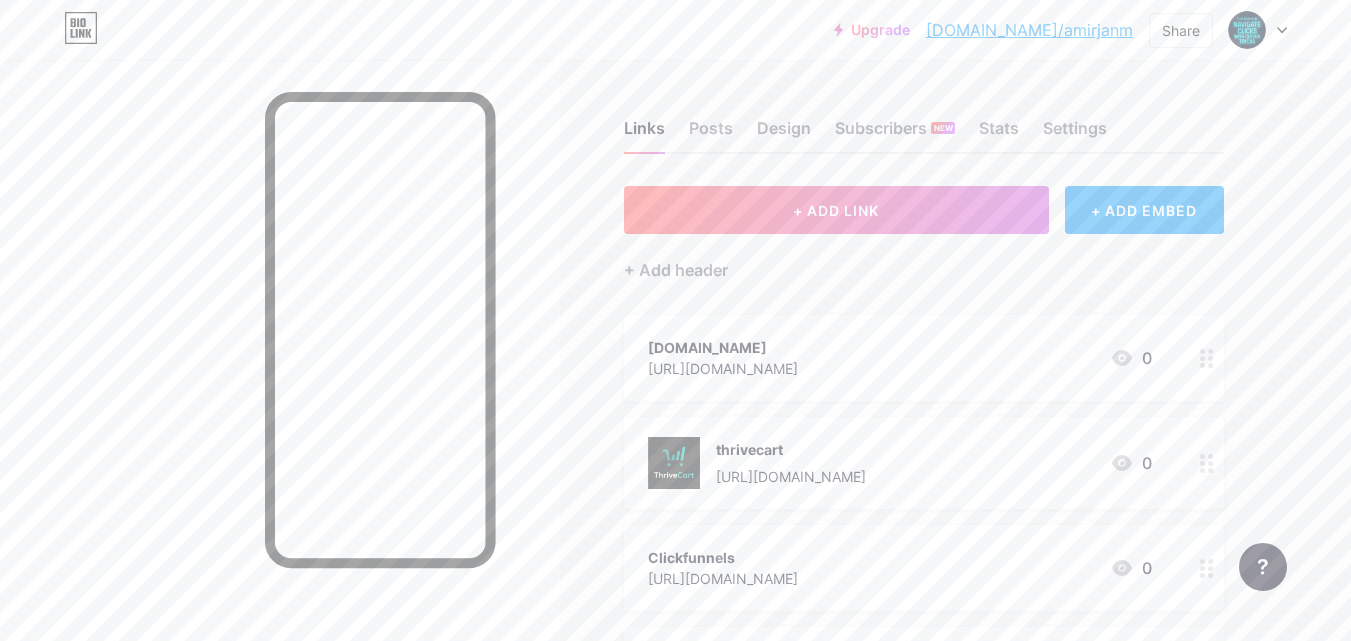 click on "[DOMAIN_NAME]
[URL][DOMAIN_NAME]
0" at bounding box center [900, 358] 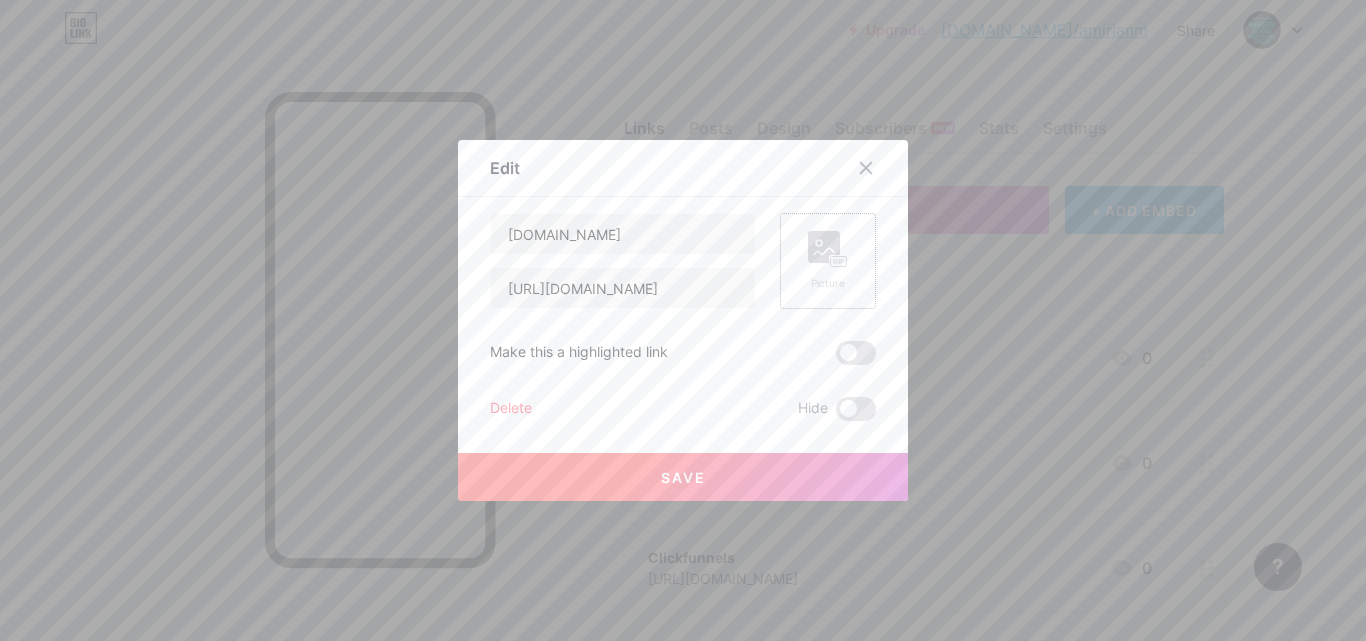 click 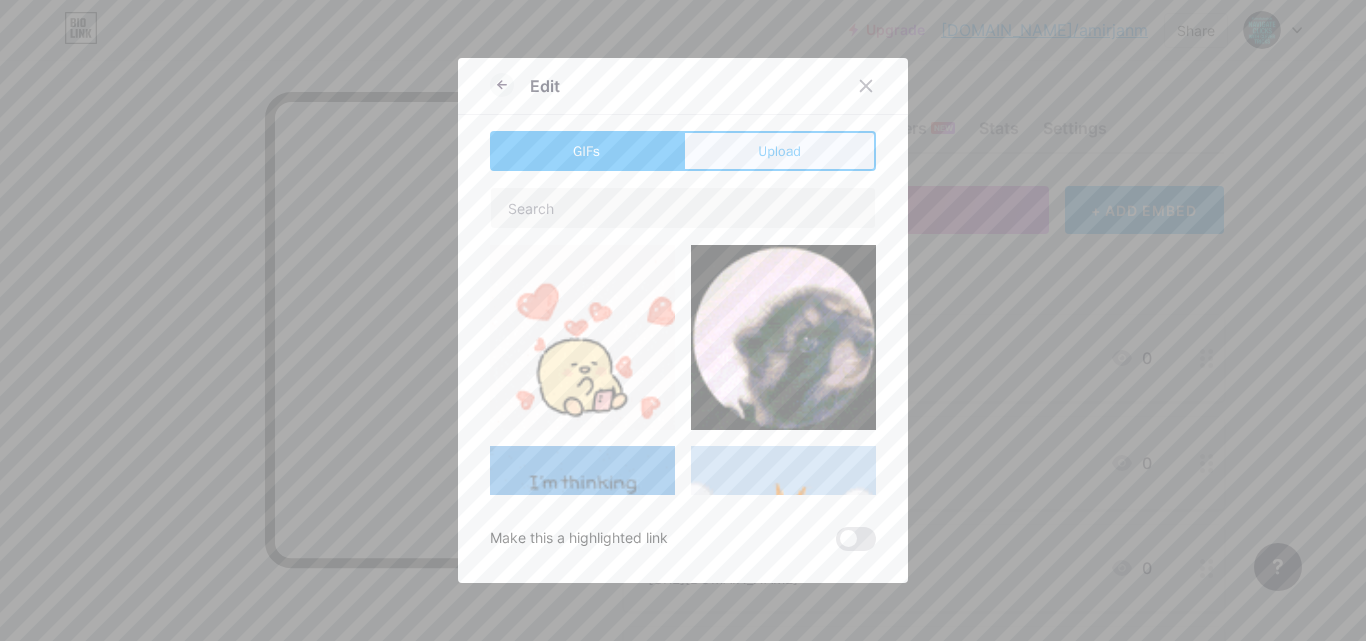 click on "Upload" at bounding box center (779, 151) 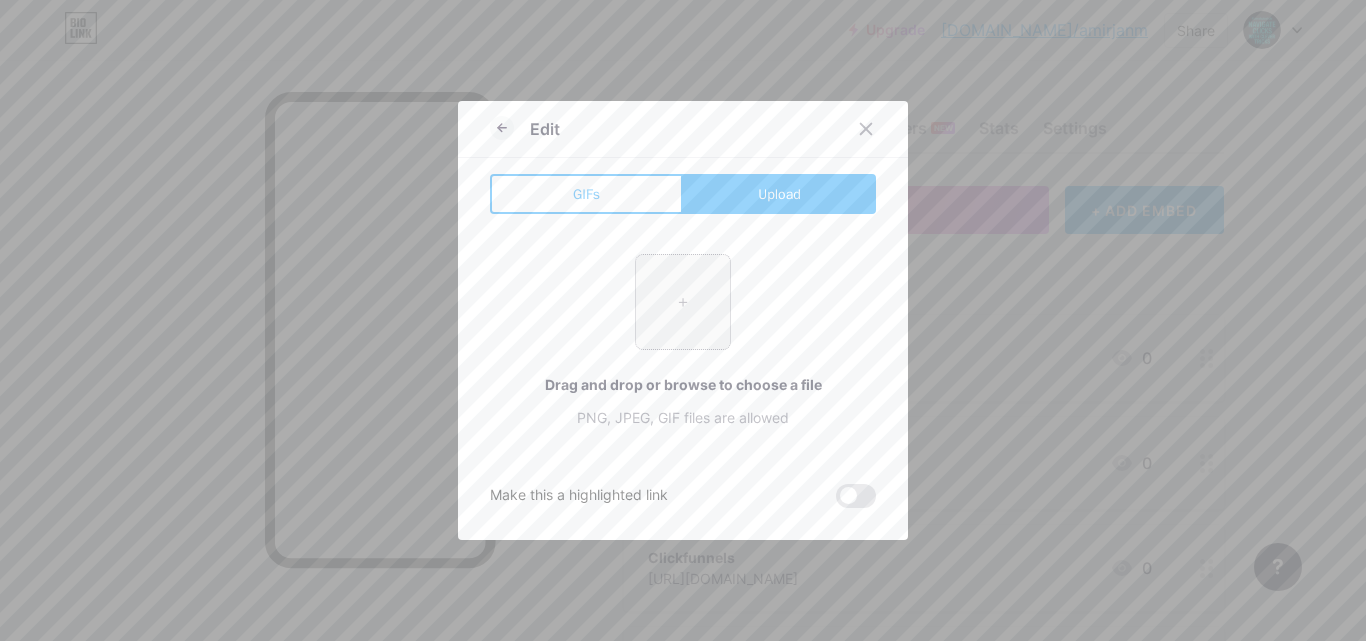 click at bounding box center [683, 302] 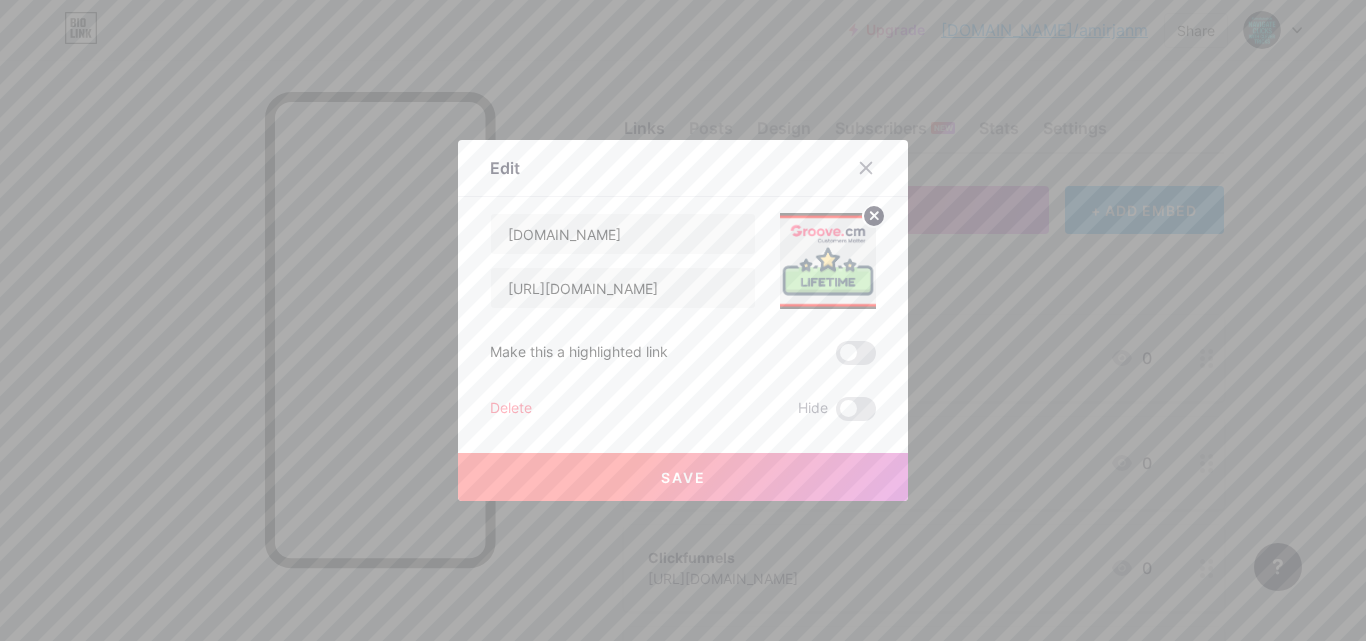 click on "Save" at bounding box center (683, 477) 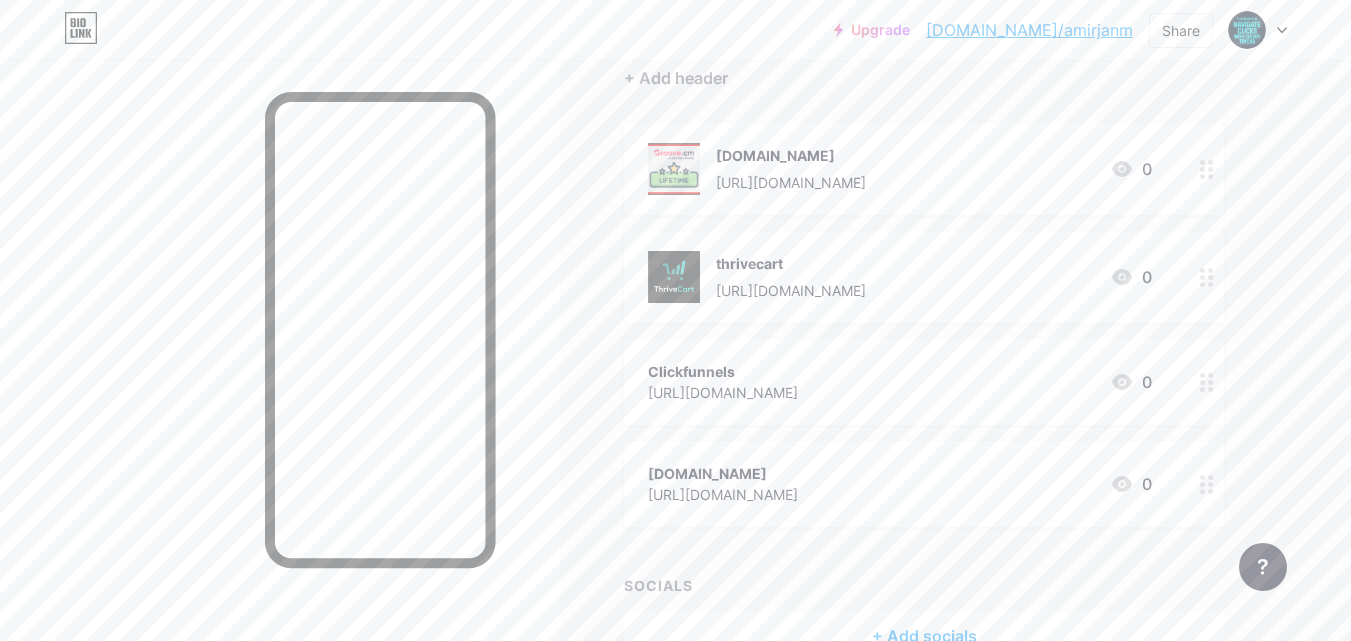 scroll, scrollTop: 154, scrollLeft: 0, axis: vertical 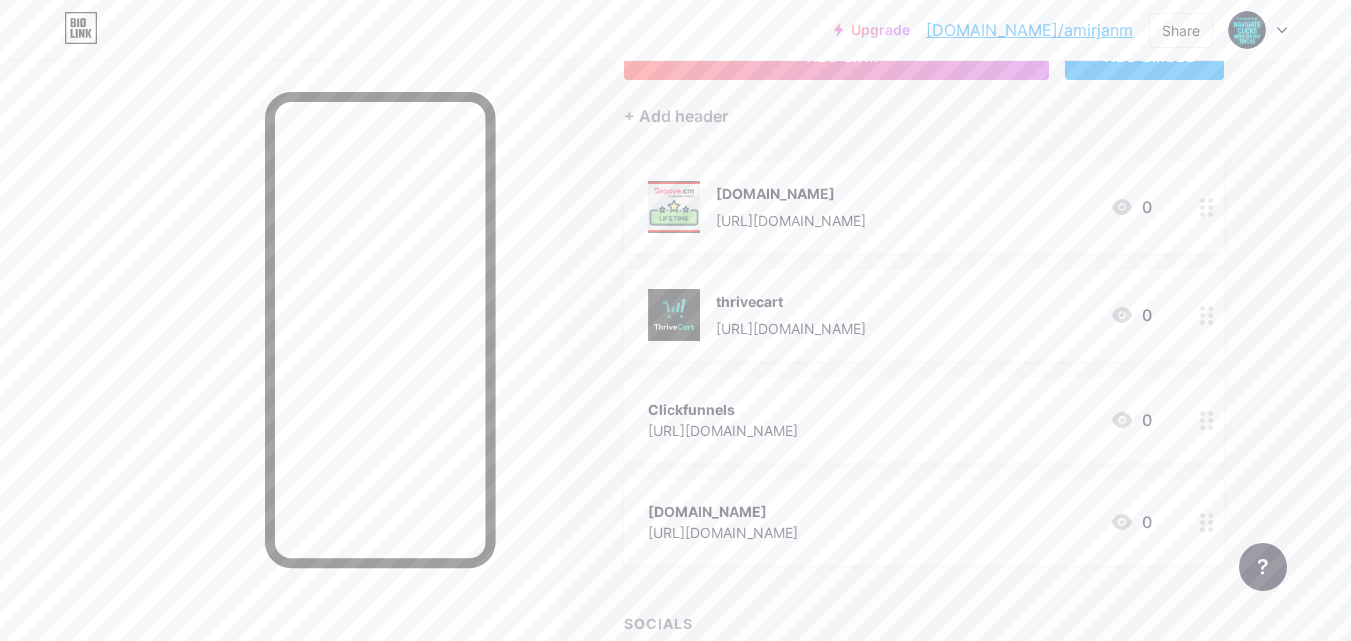 click on "[URL][DOMAIN_NAME]" at bounding box center [723, 430] 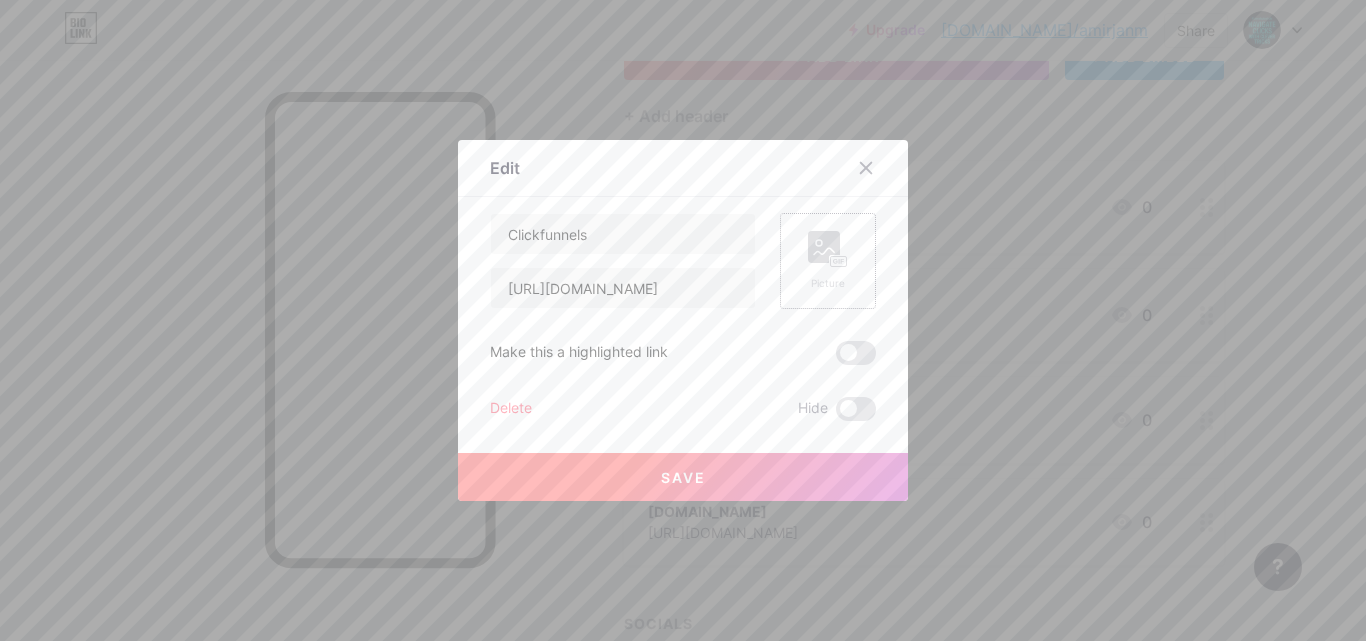 click 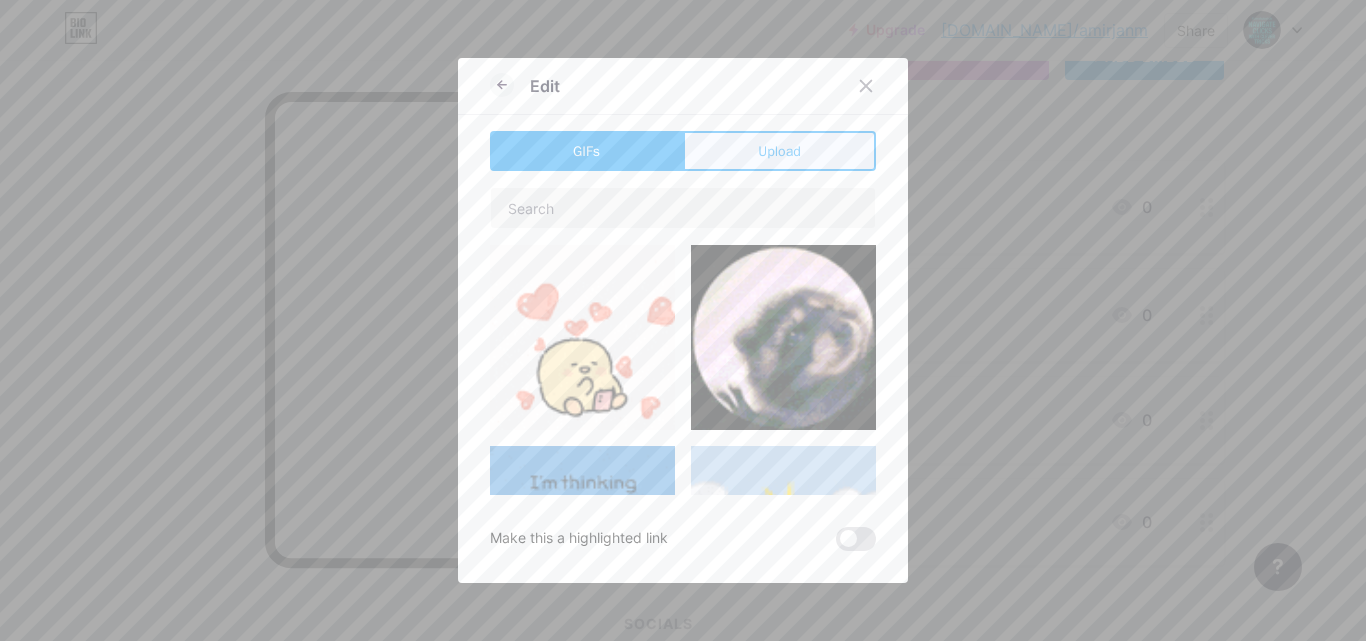click on "Upload" at bounding box center [779, 151] 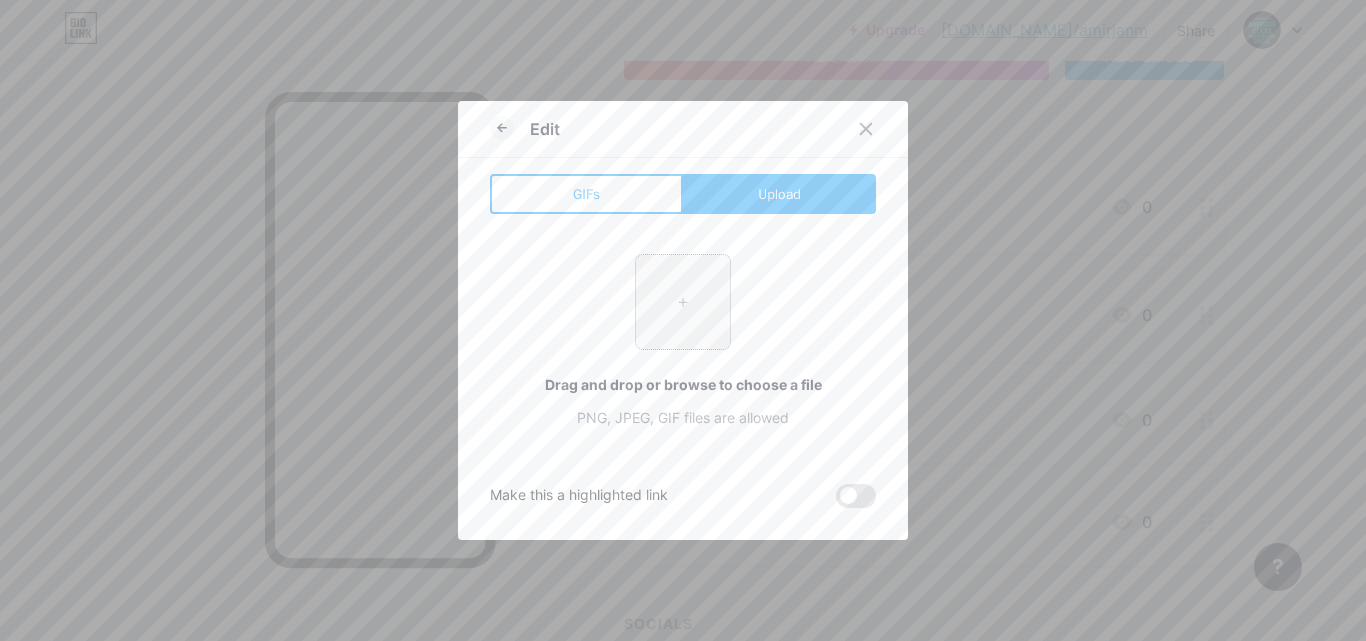click at bounding box center [683, 302] 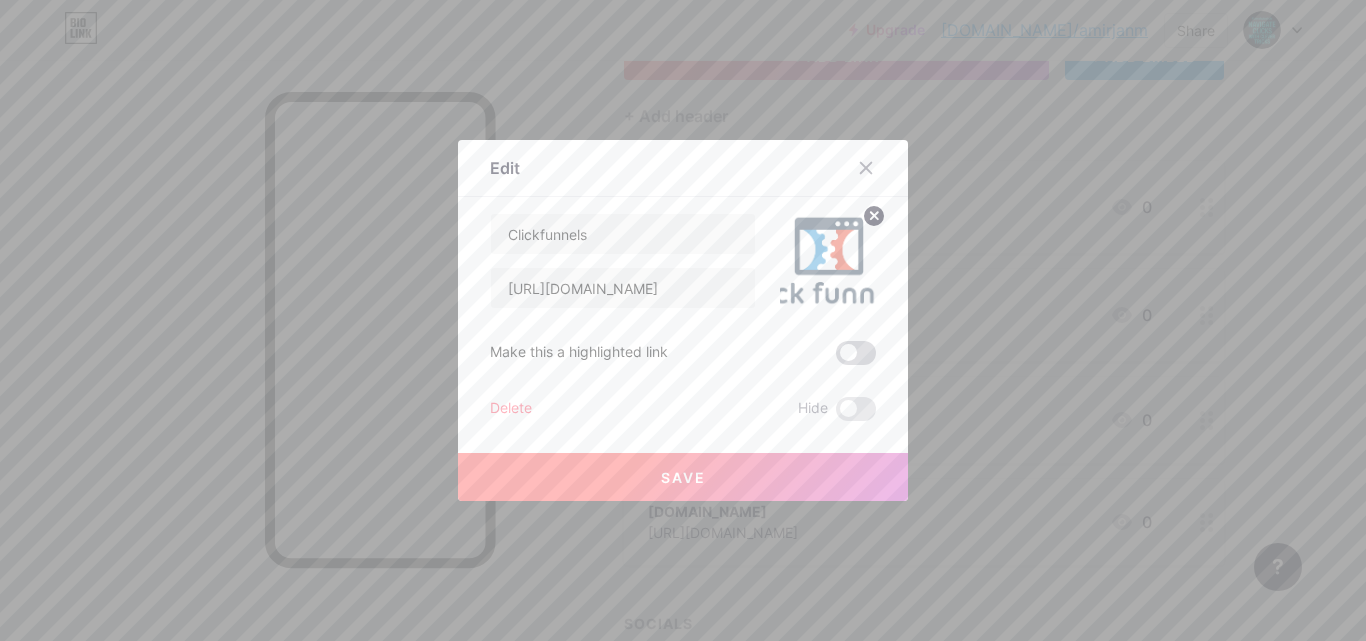 click at bounding box center (856, 353) 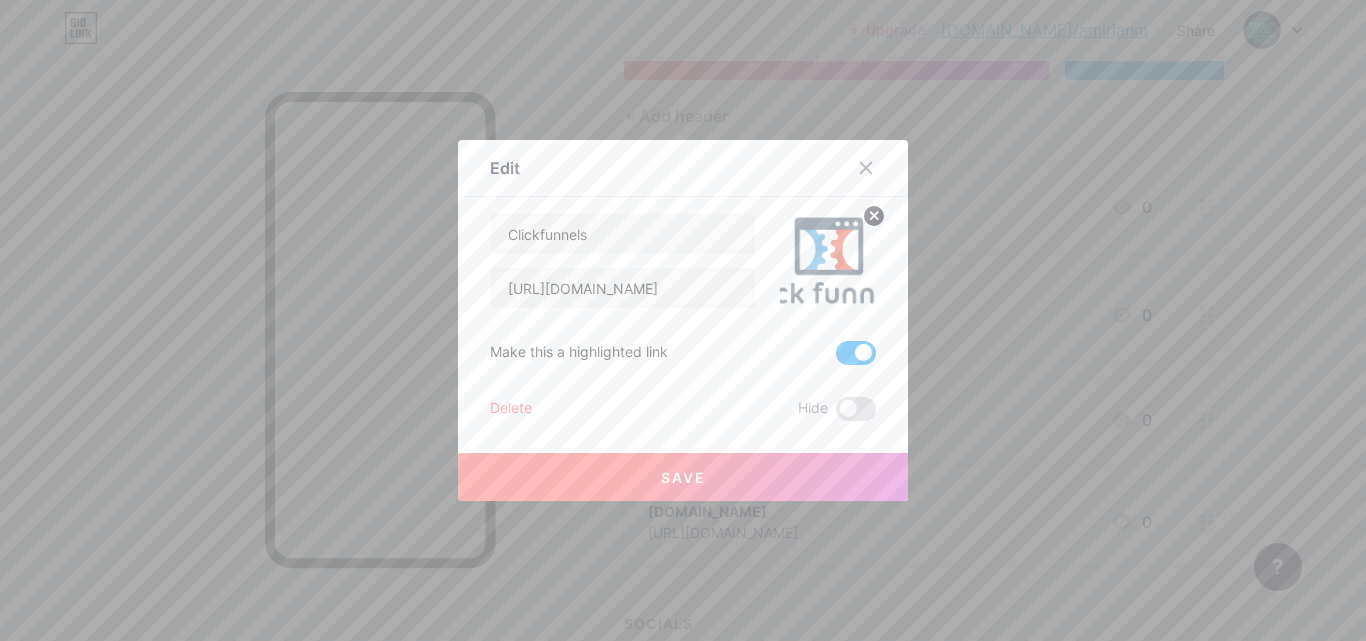 click on "Save" at bounding box center [683, 477] 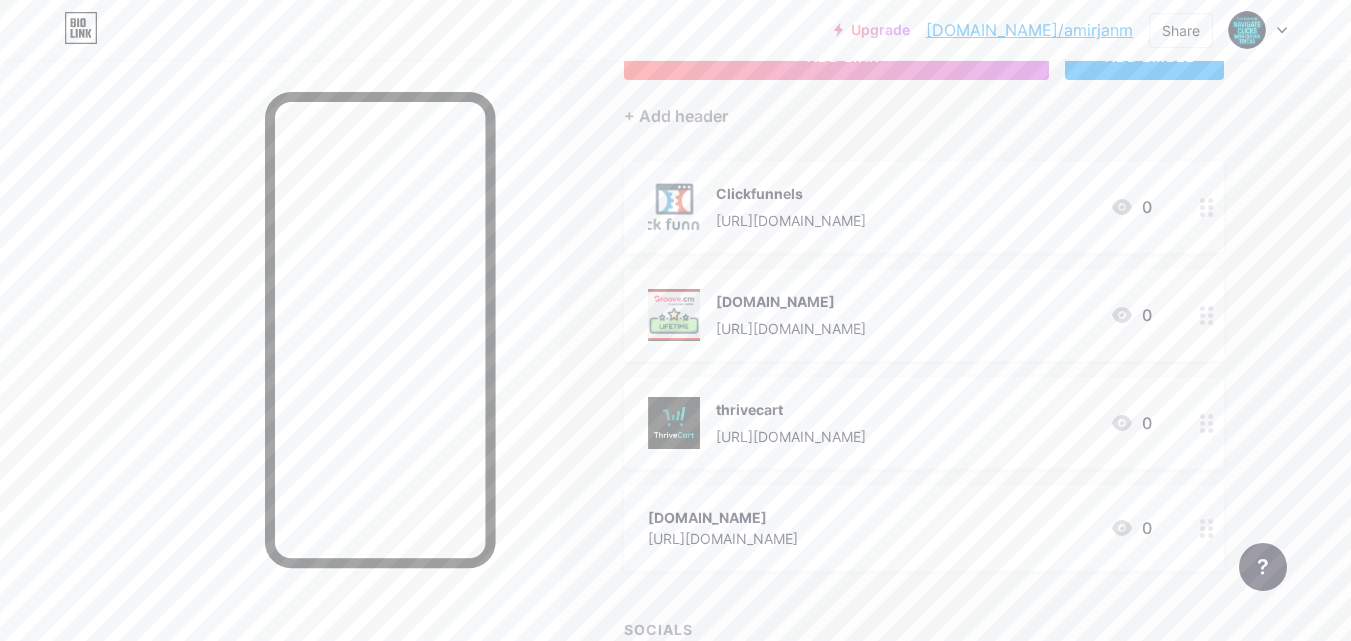 scroll, scrollTop: 252, scrollLeft: 0, axis: vertical 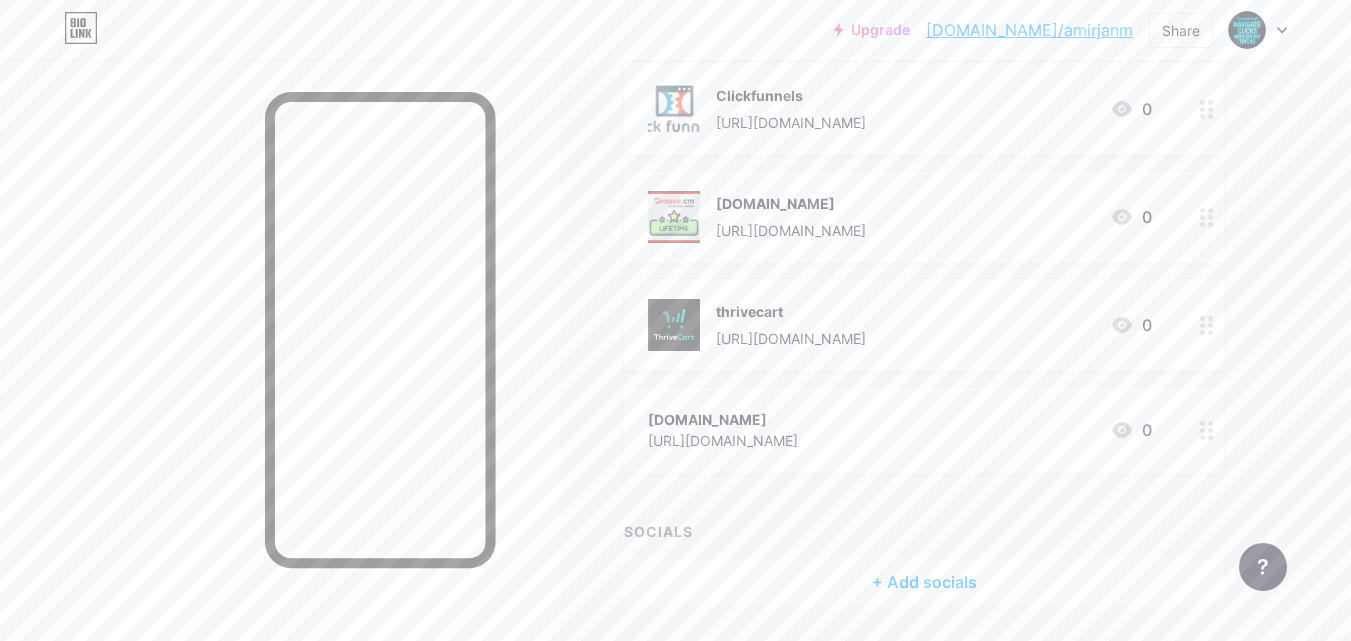 click on "[URL][DOMAIN_NAME]" at bounding box center [723, 440] 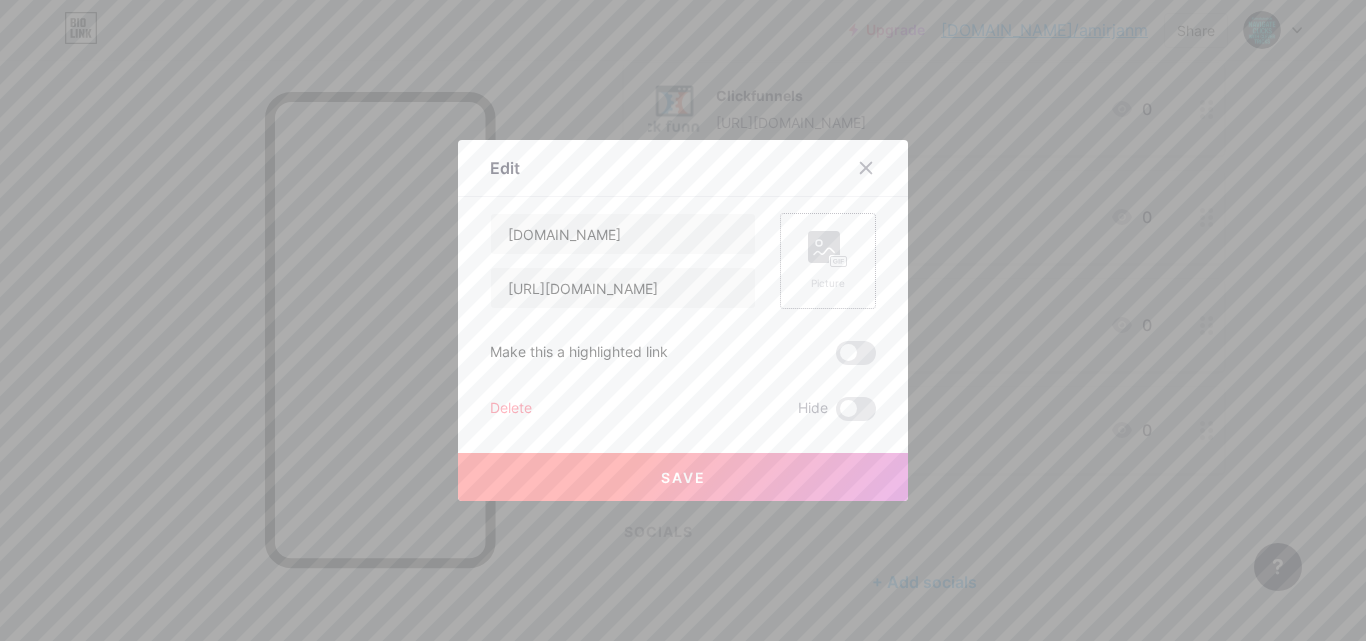 click 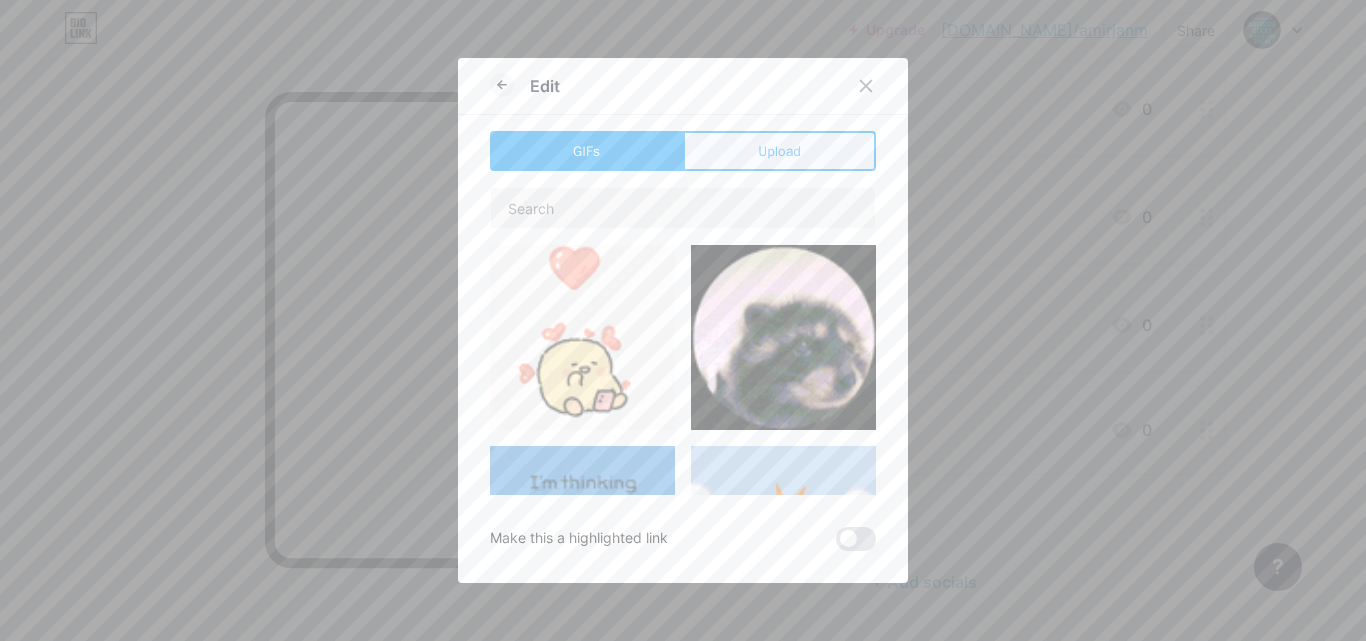 click on "Upload" at bounding box center (779, 151) 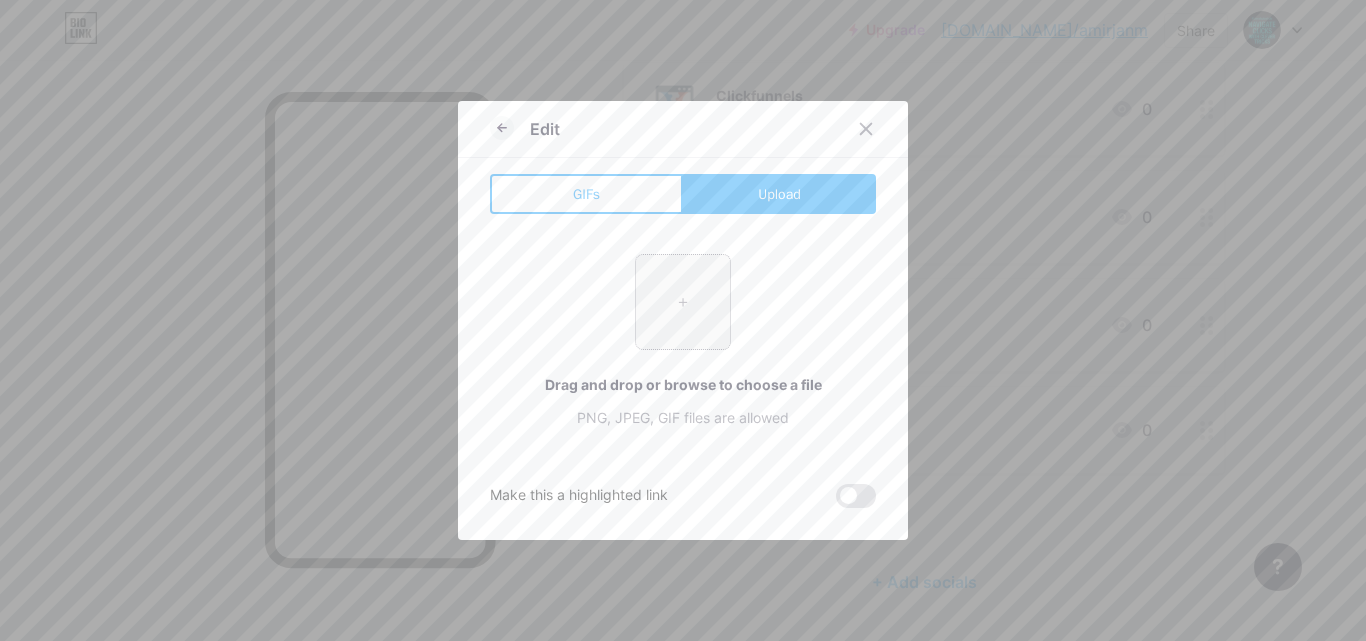click at bounding box center (683, 302) 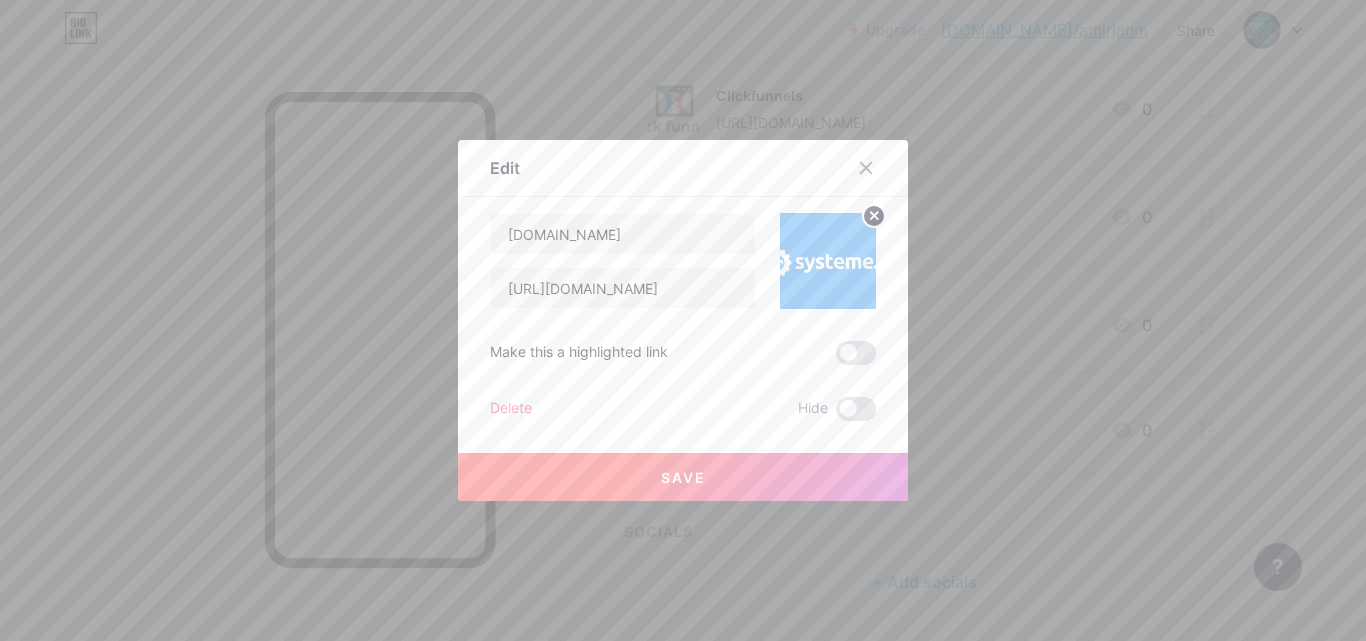 click 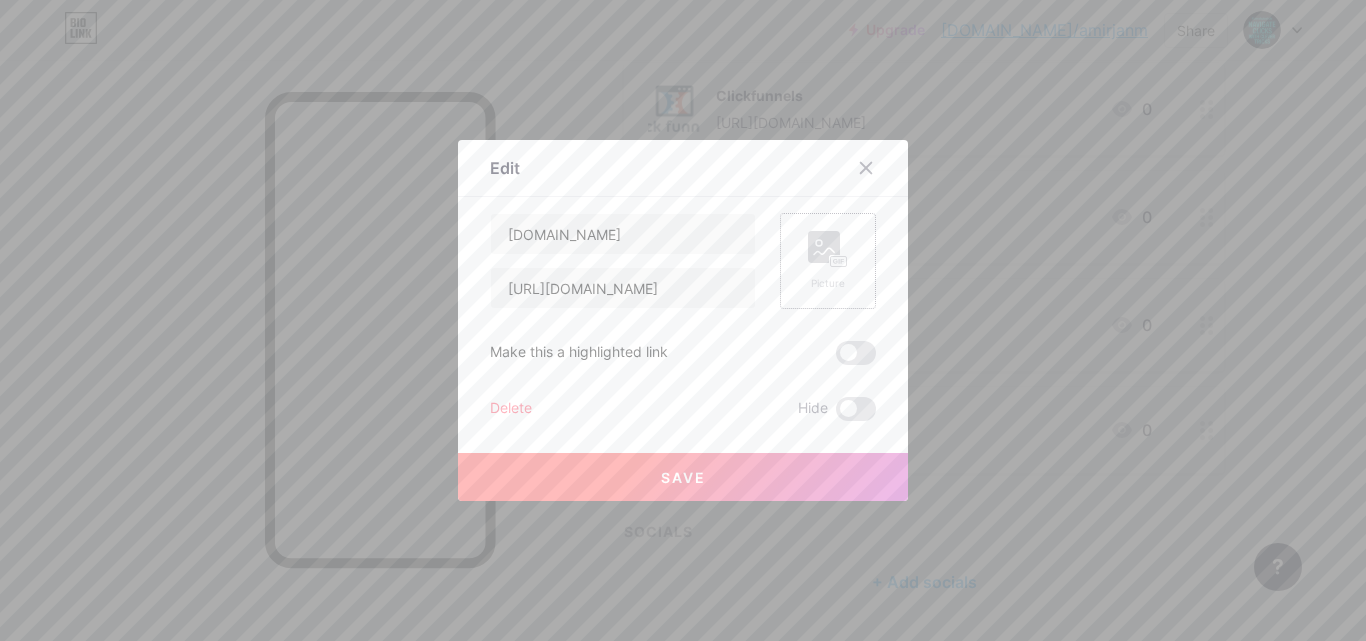 click 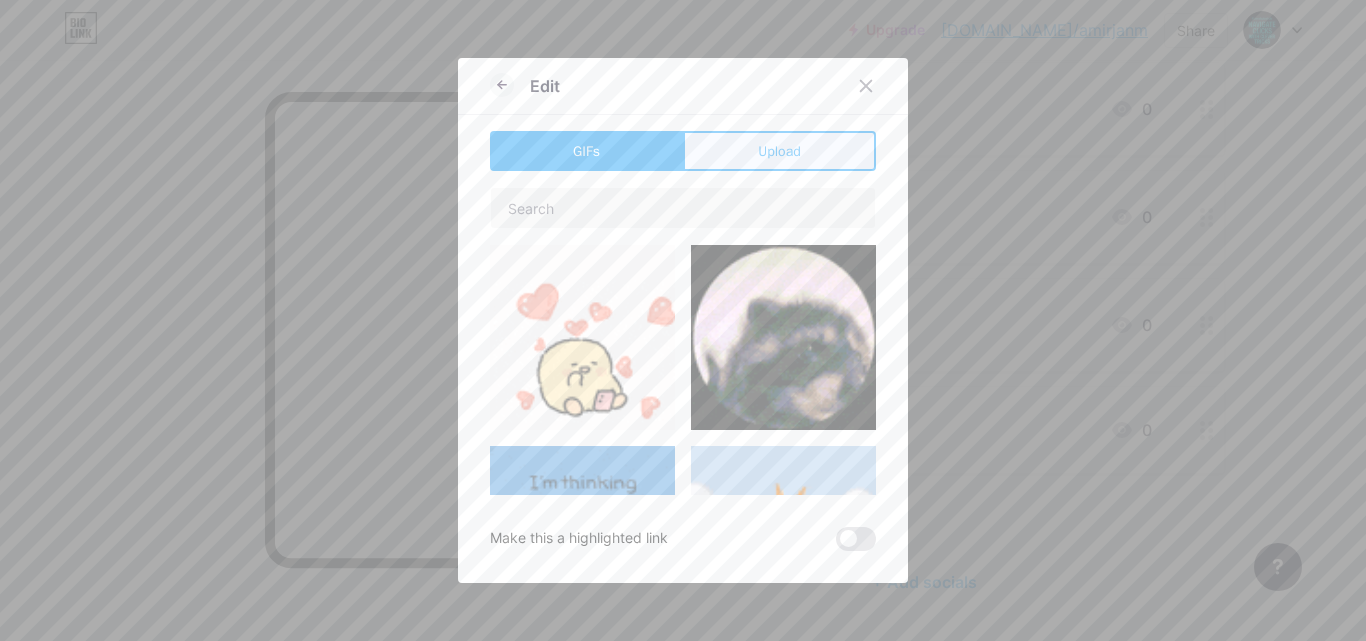 click on "Upload" at bounding box center [779, 151] 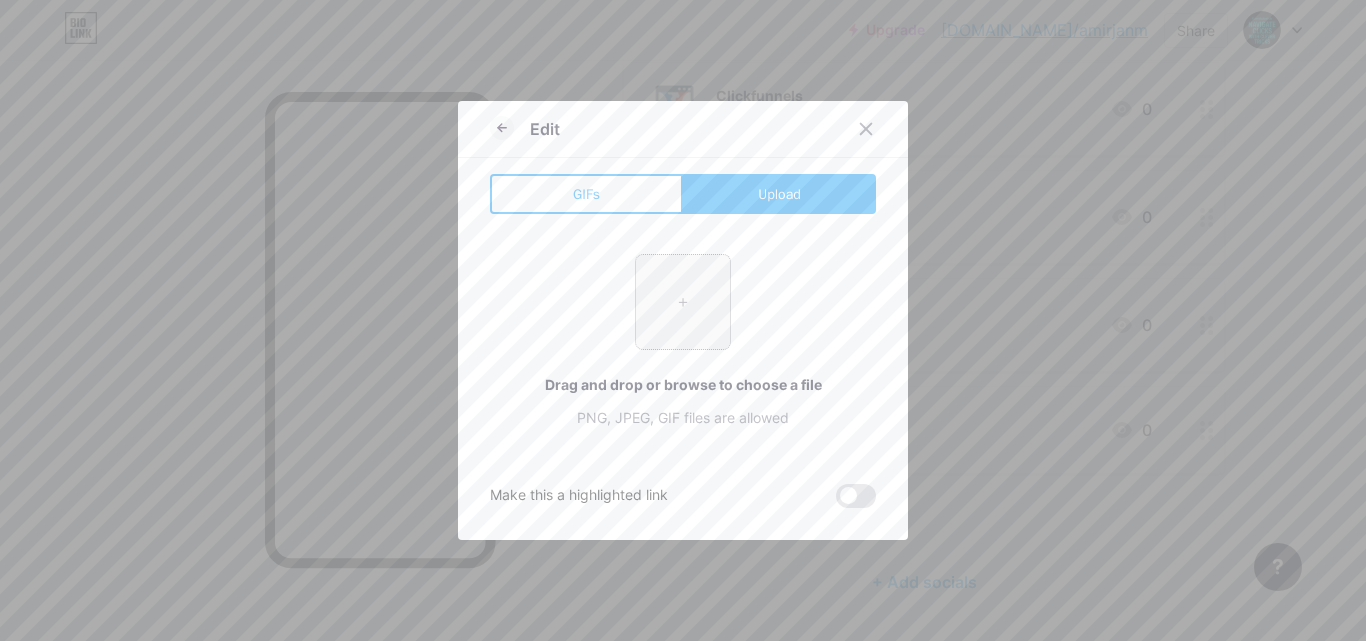 click at bounding box center [683, 302] 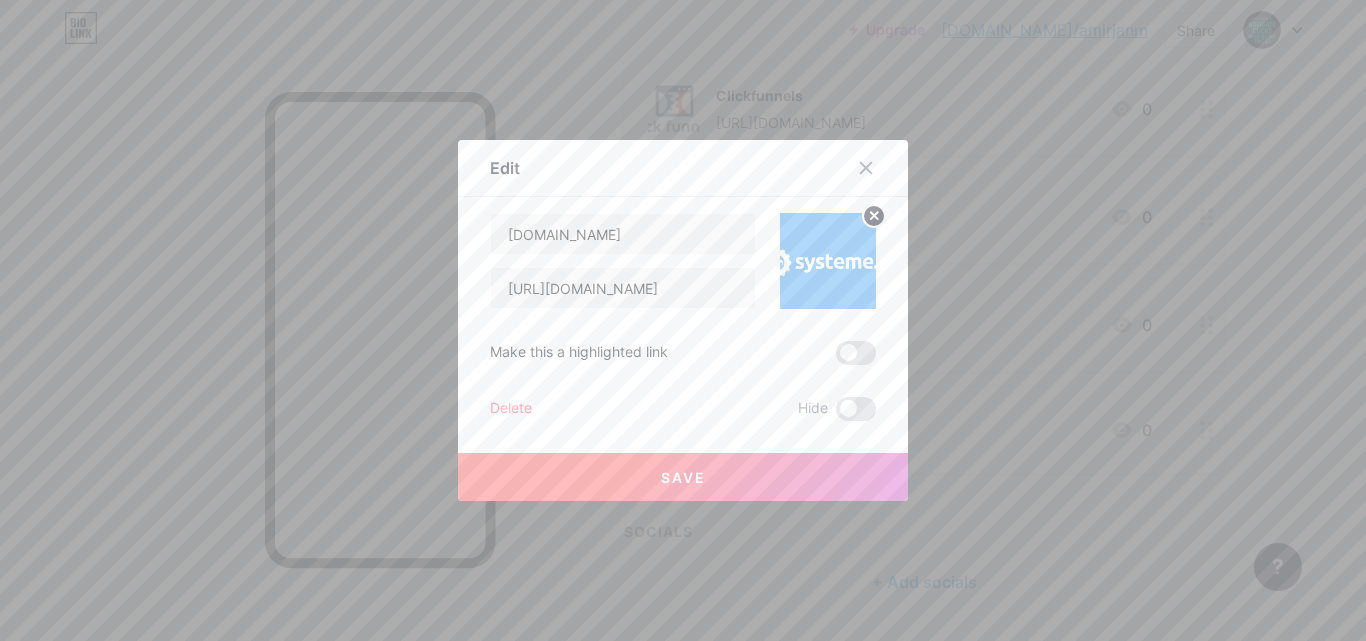 click on "Save" at bounding box center [683, 477] 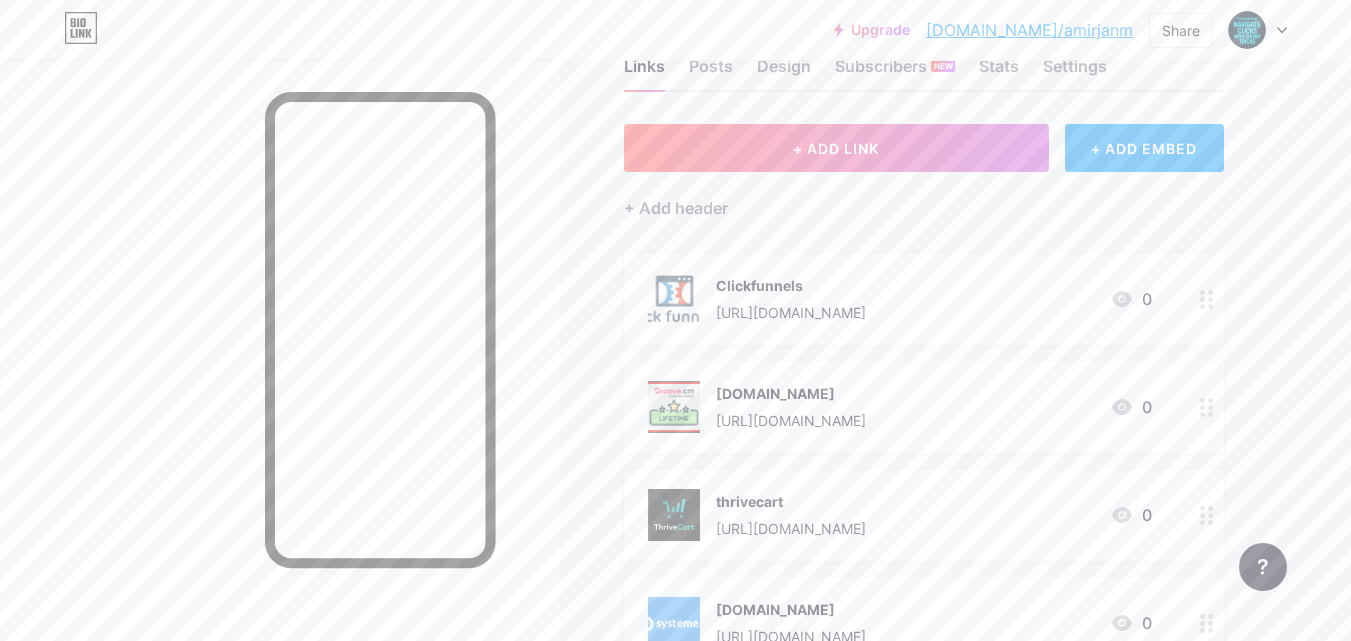 scroll, scrollTop: 58, scrollLeft: 0, axis: vertical 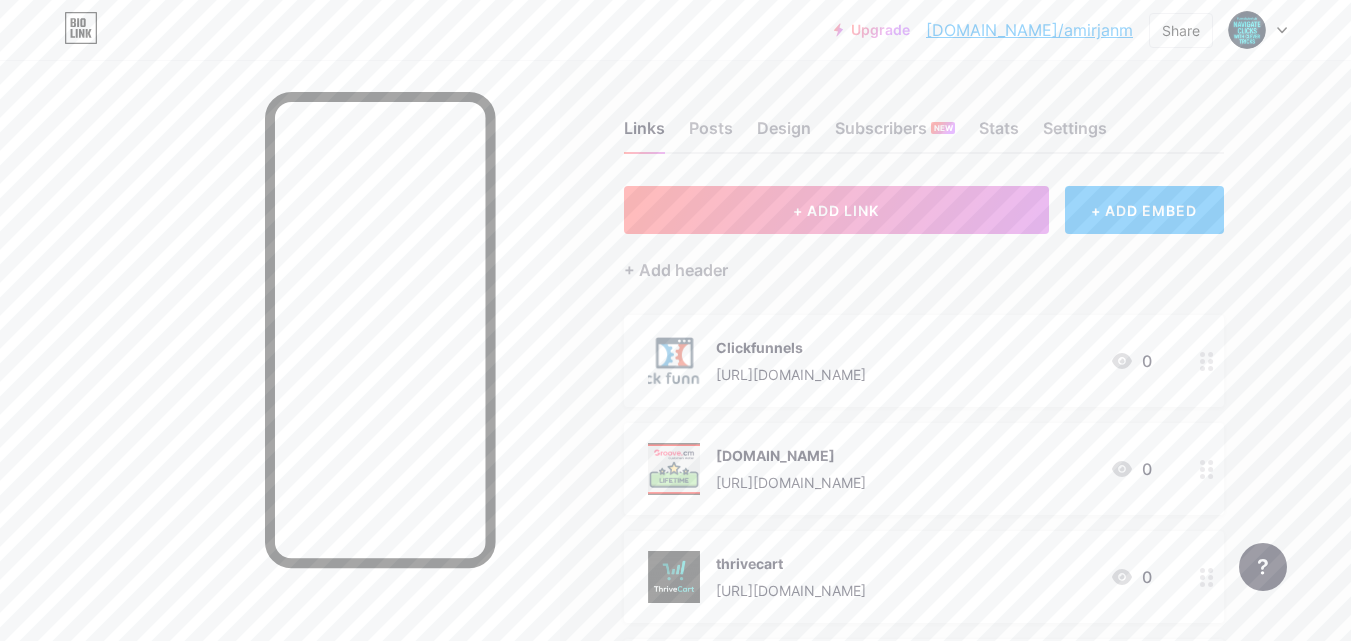 click on "+ ADD EMBED" at bounding box center [1144, 210] 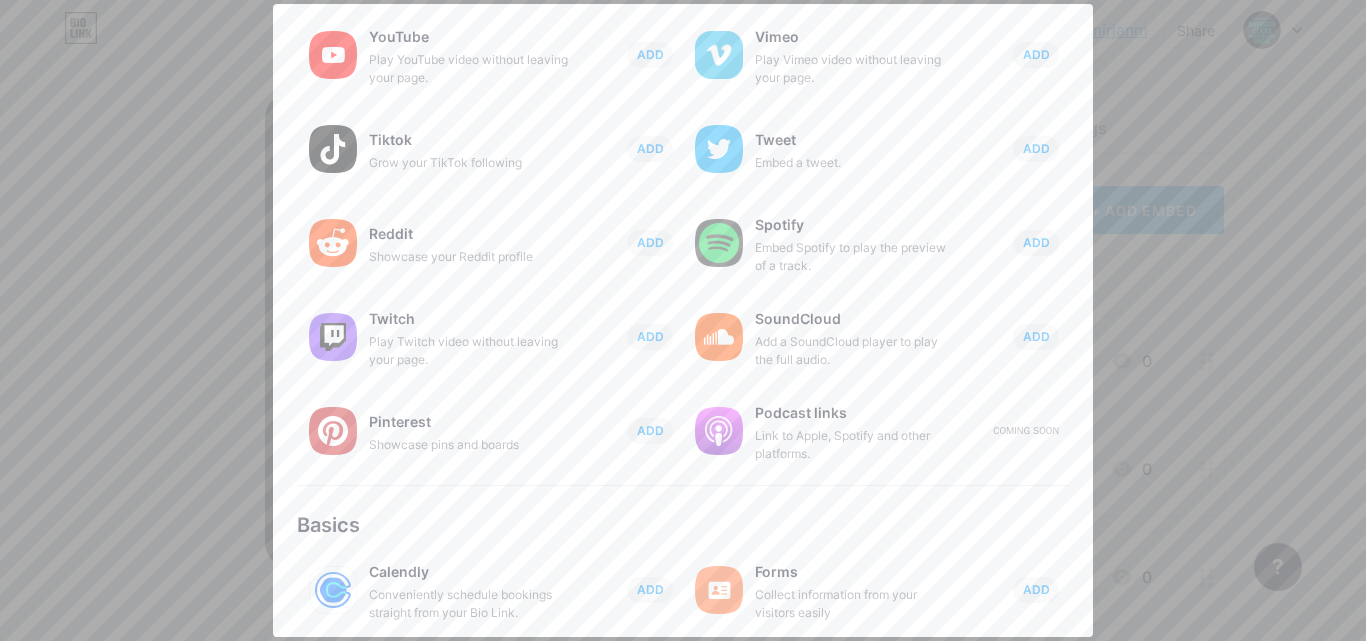 scroll, scrollTop: 0, scrollLeft: 0, axis: both 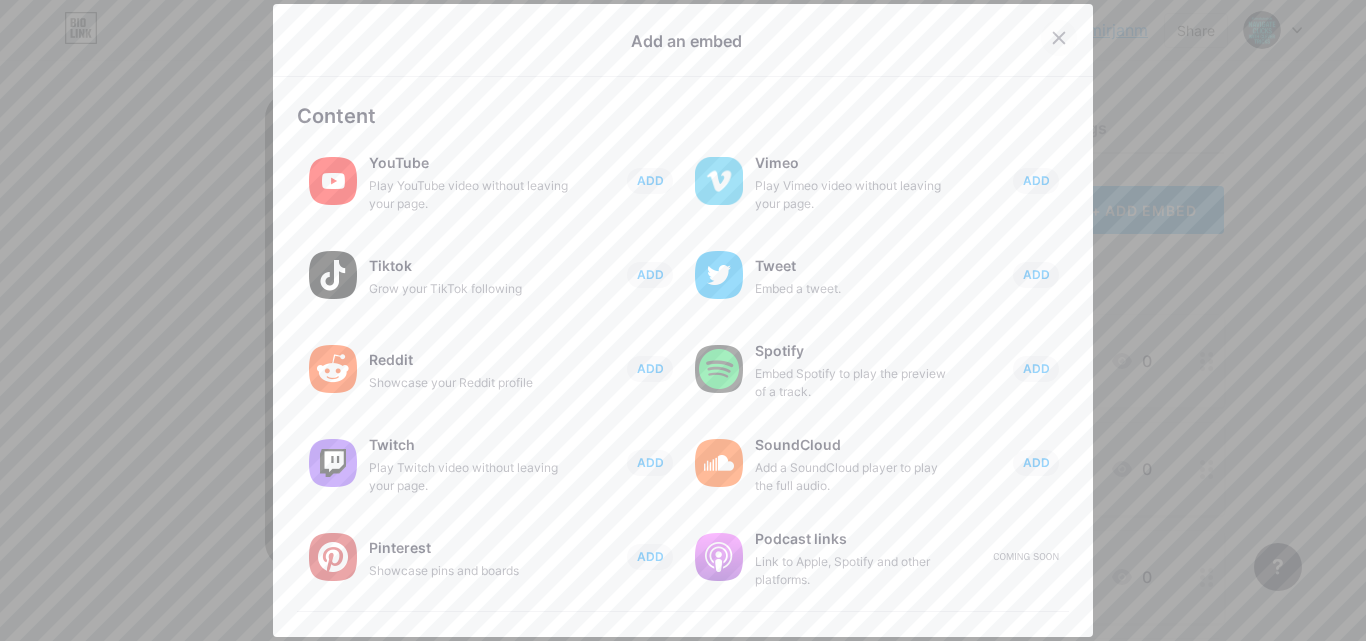 click 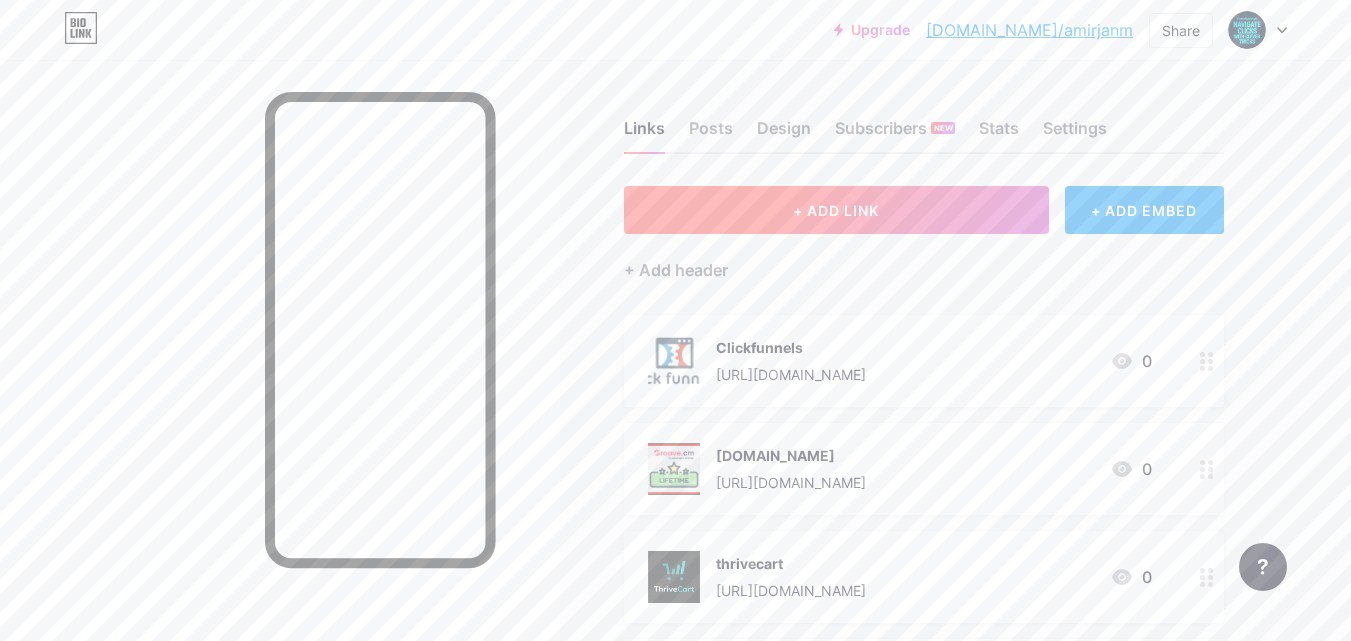 click on "+ ADD LINK" at bounding box center (836, 210) 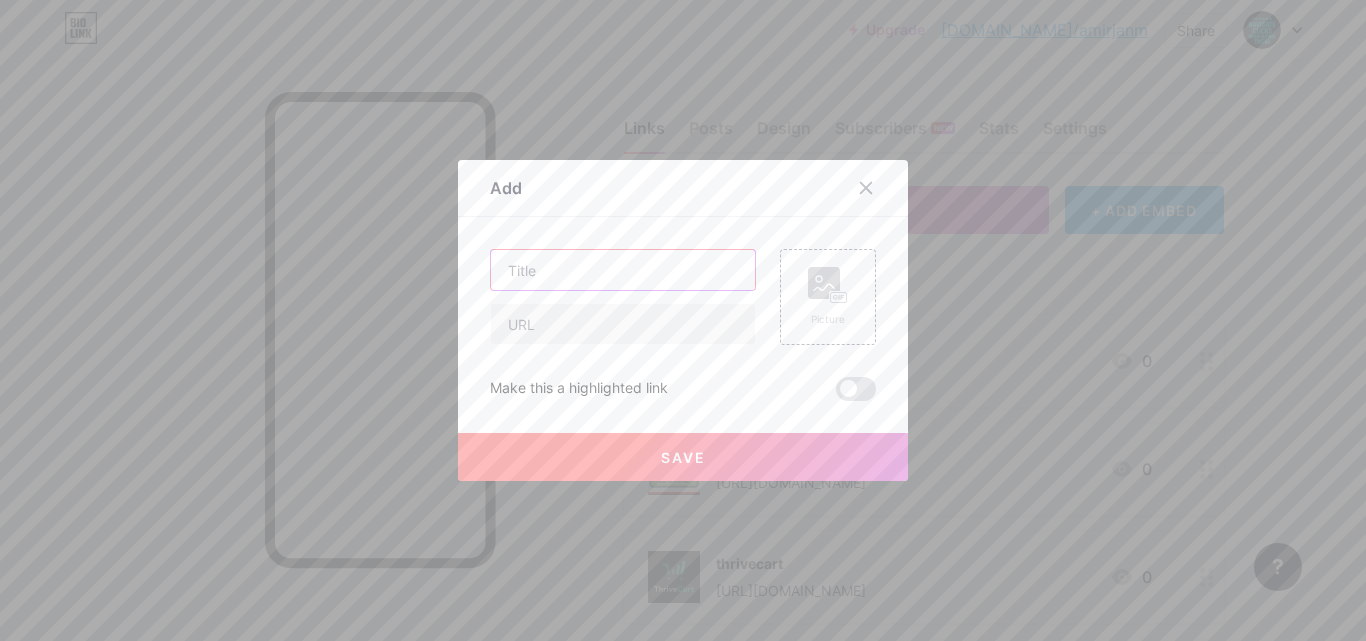 click at bounding box center (623, 270) 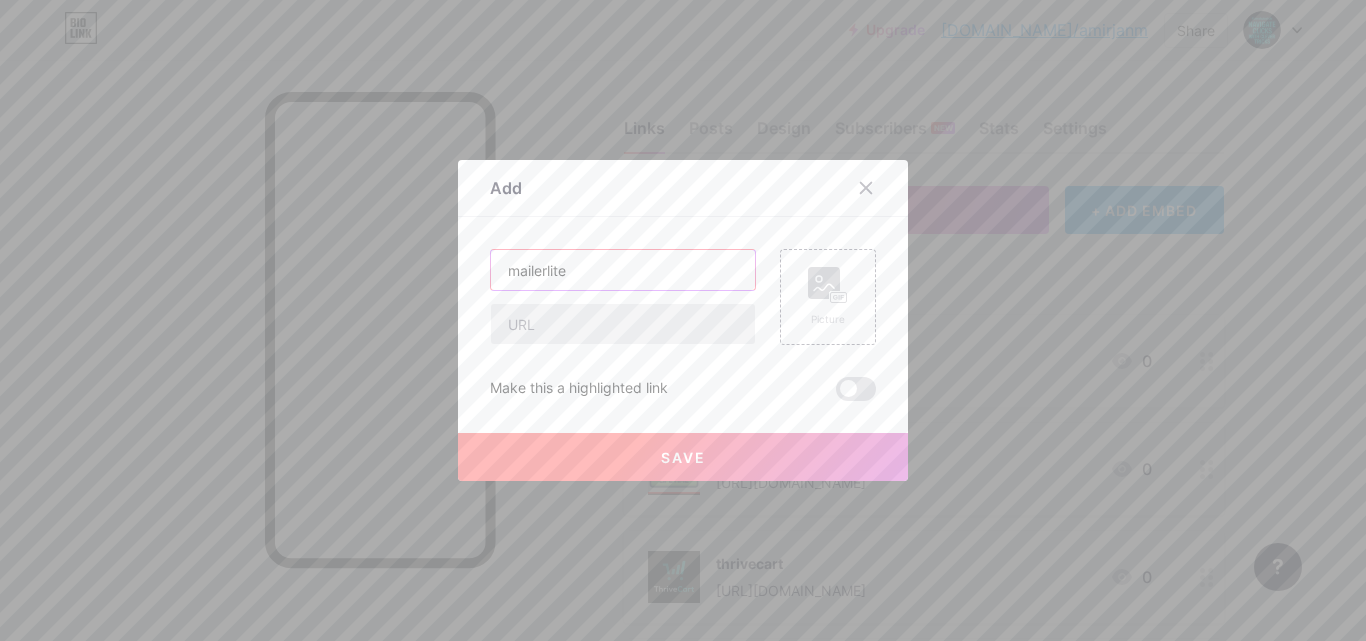 type on "mailerlite" 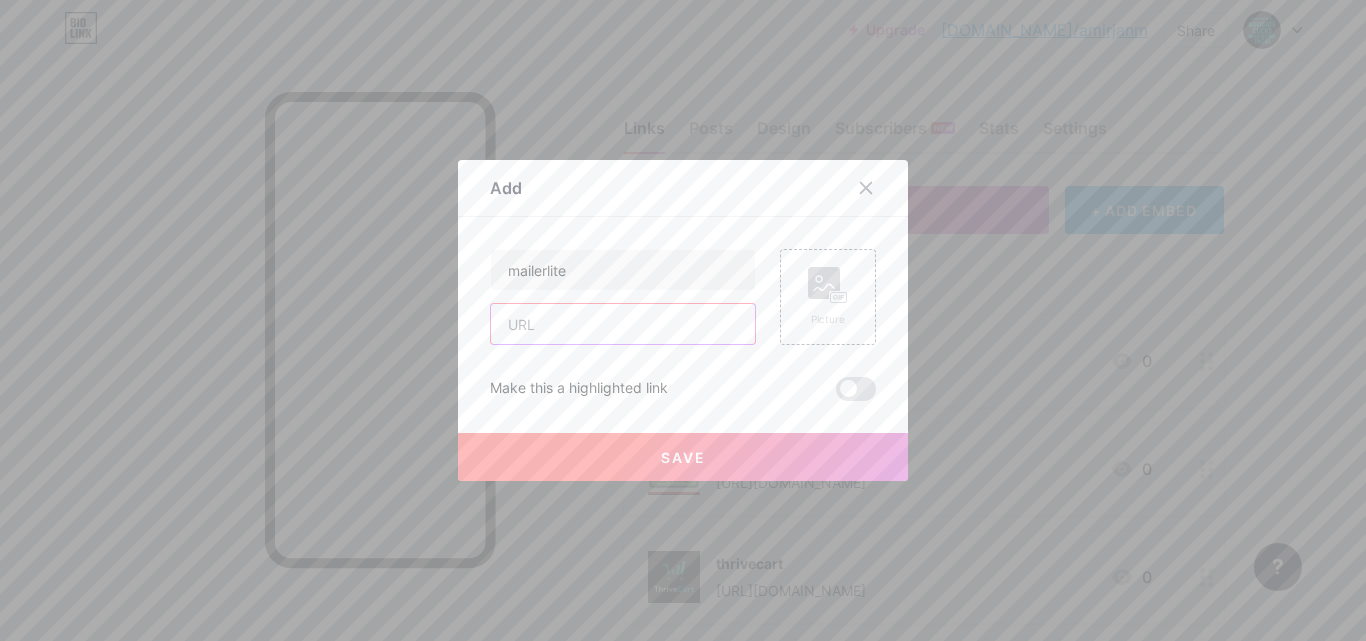 click at bounding box center (623, 324) 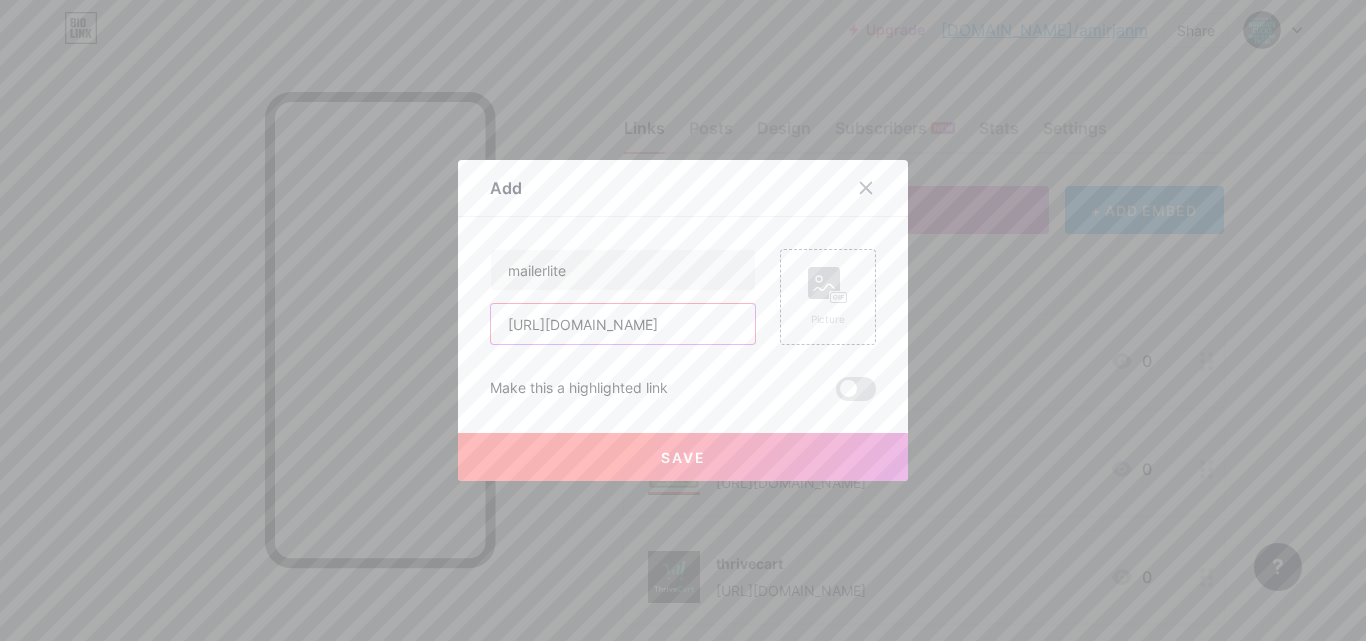scroll, scrollTop: 0, scrollLeft: 64, axis: horizontal 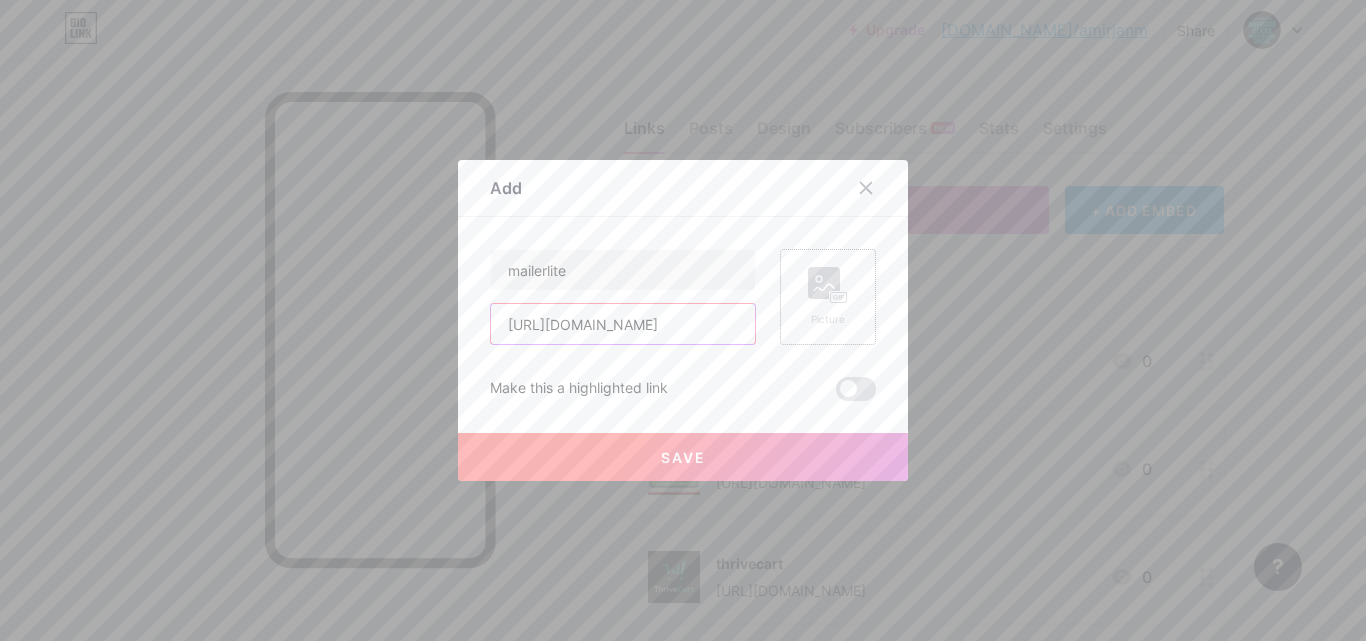 type on "[URL][DOMAIN_NAME]" 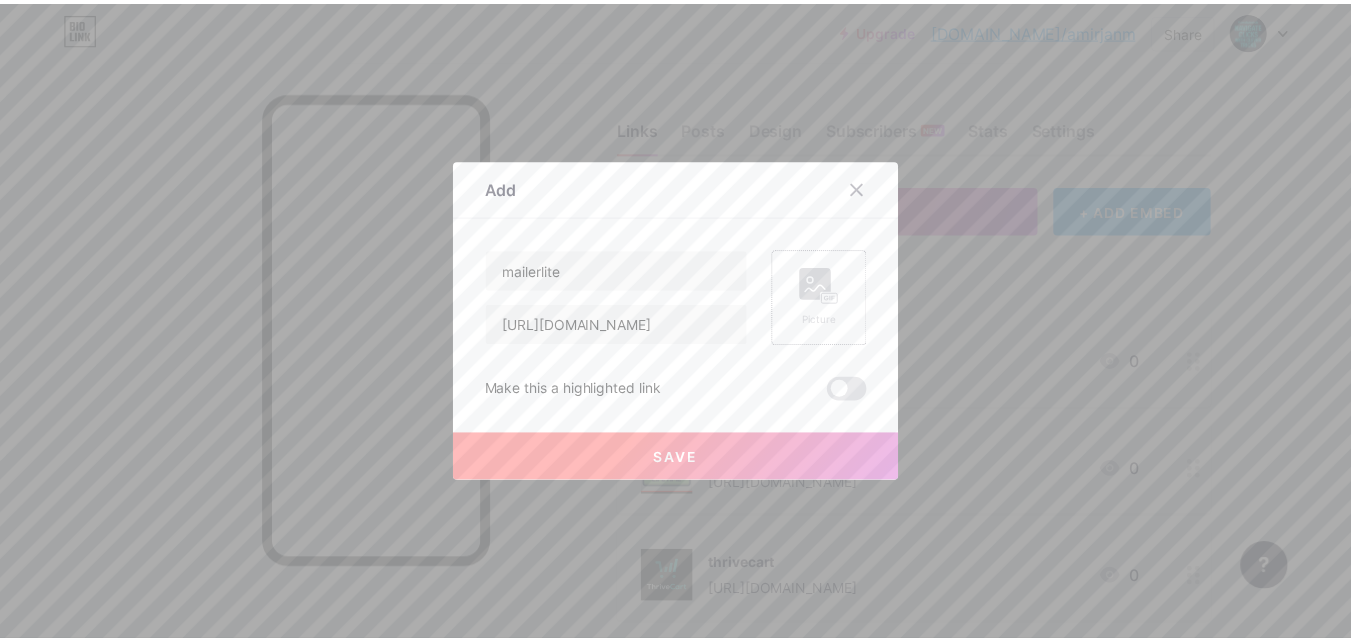 scroll, scrollTop: 0, scrollLeft: 0, axis: both 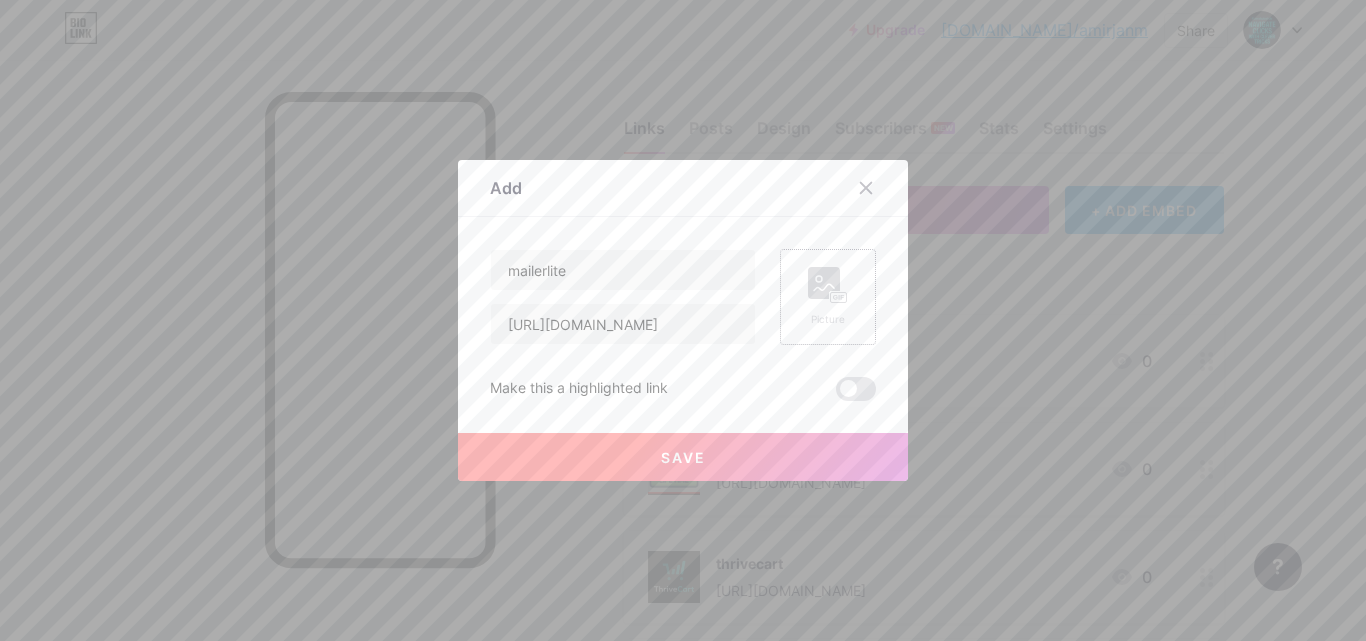 click 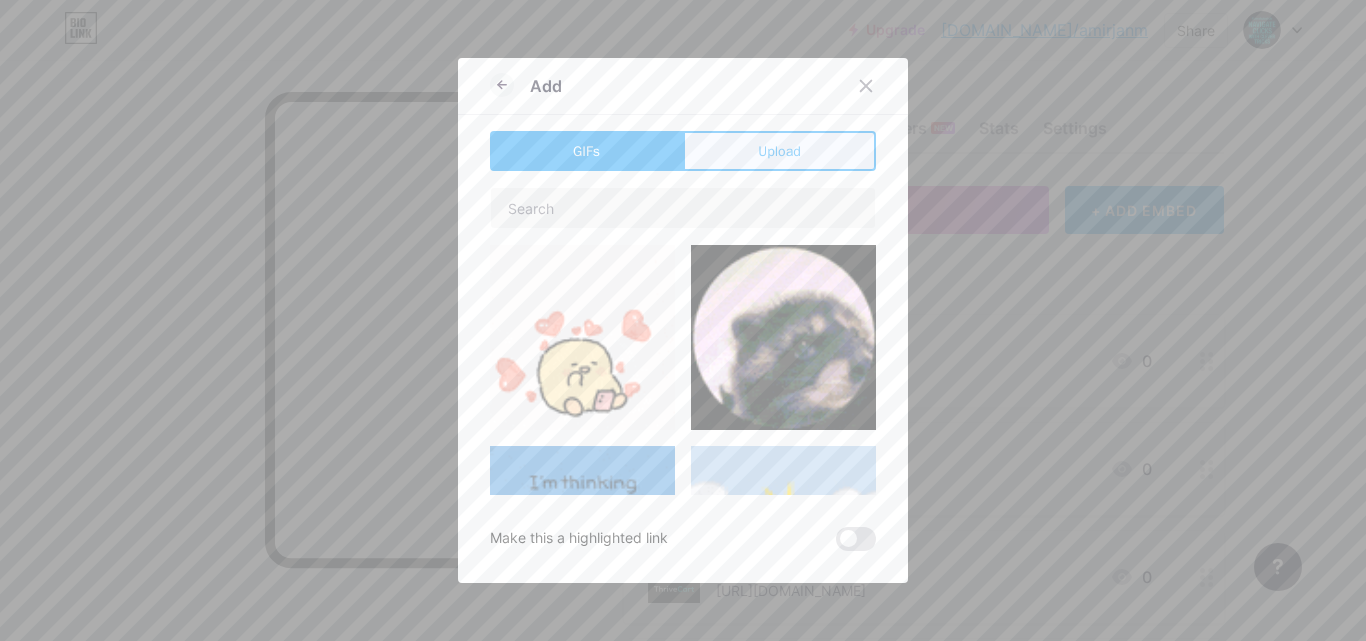 click on "Upload" at bounding box center [779, 151] 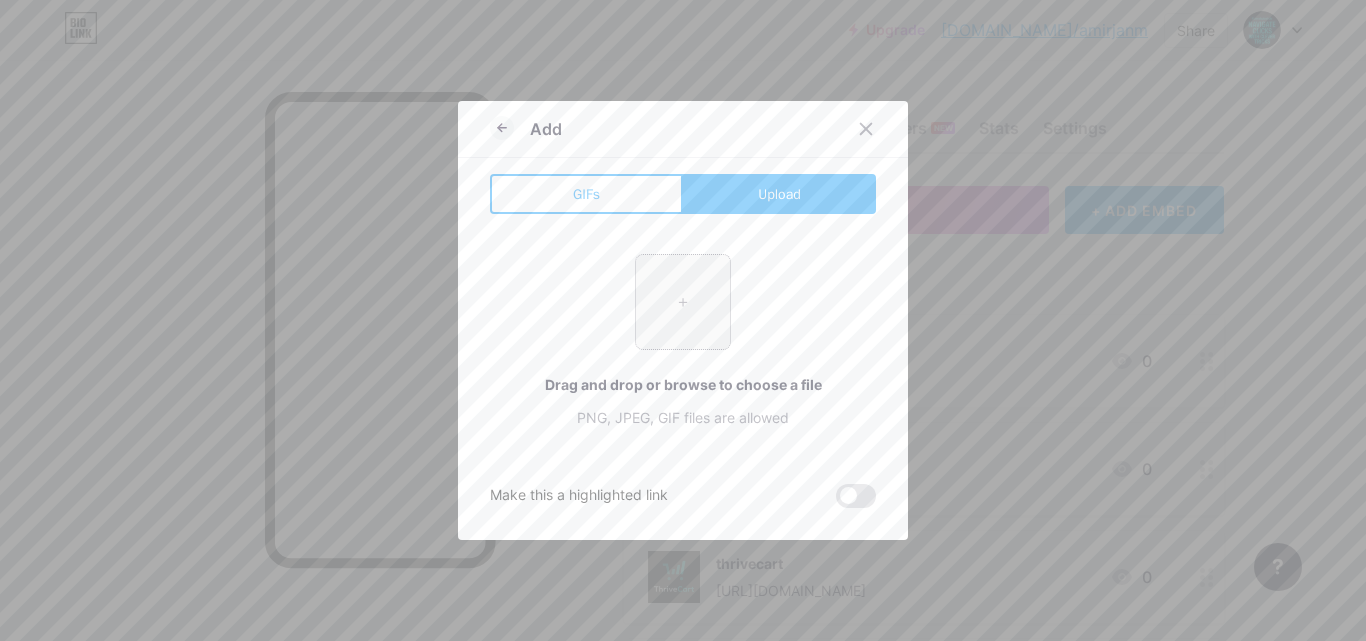 click at bounding box center (683, 302) 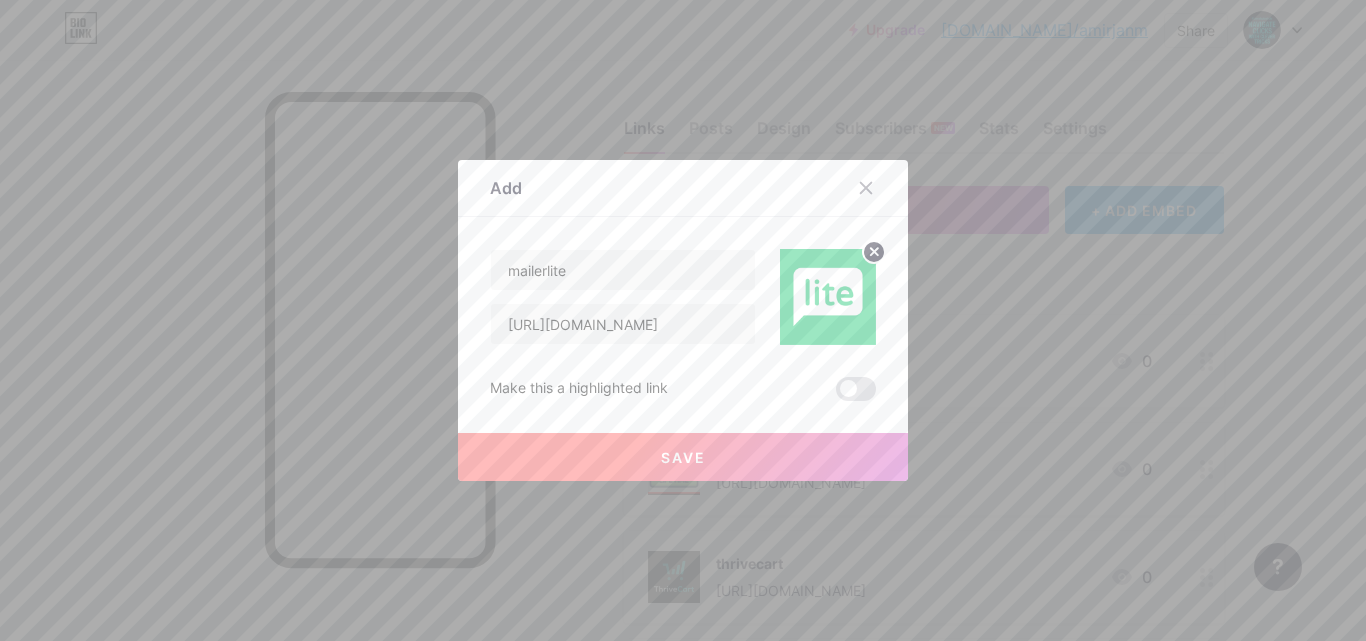 click on "Save" at bounding box center (683, 457) 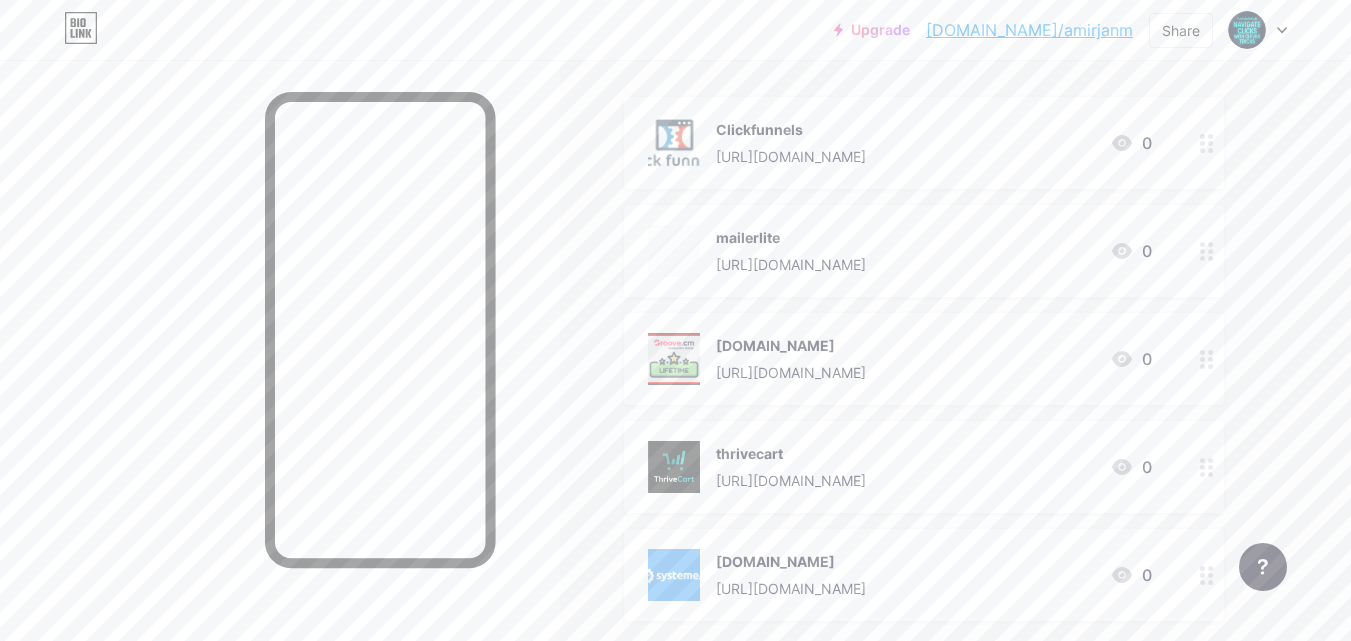 scroll, scrollTop: 235, scrollLeft: 0, axis: vertical 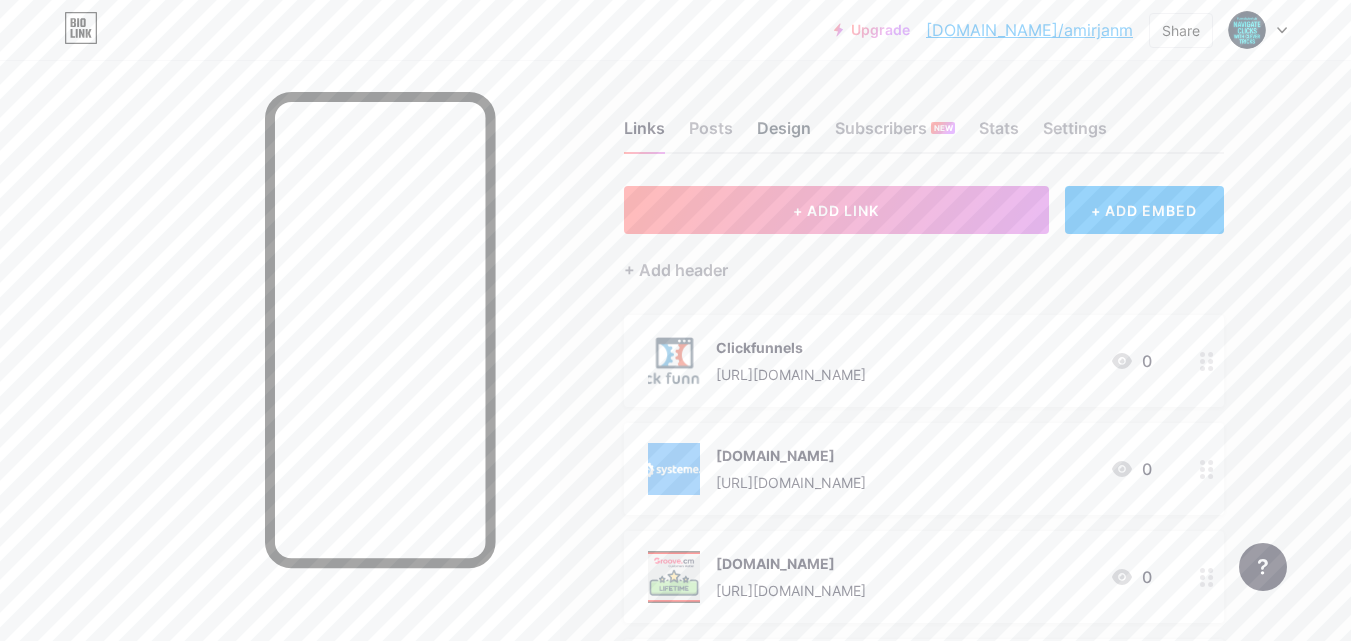 click on "Design" at bounding box center (784, 134) 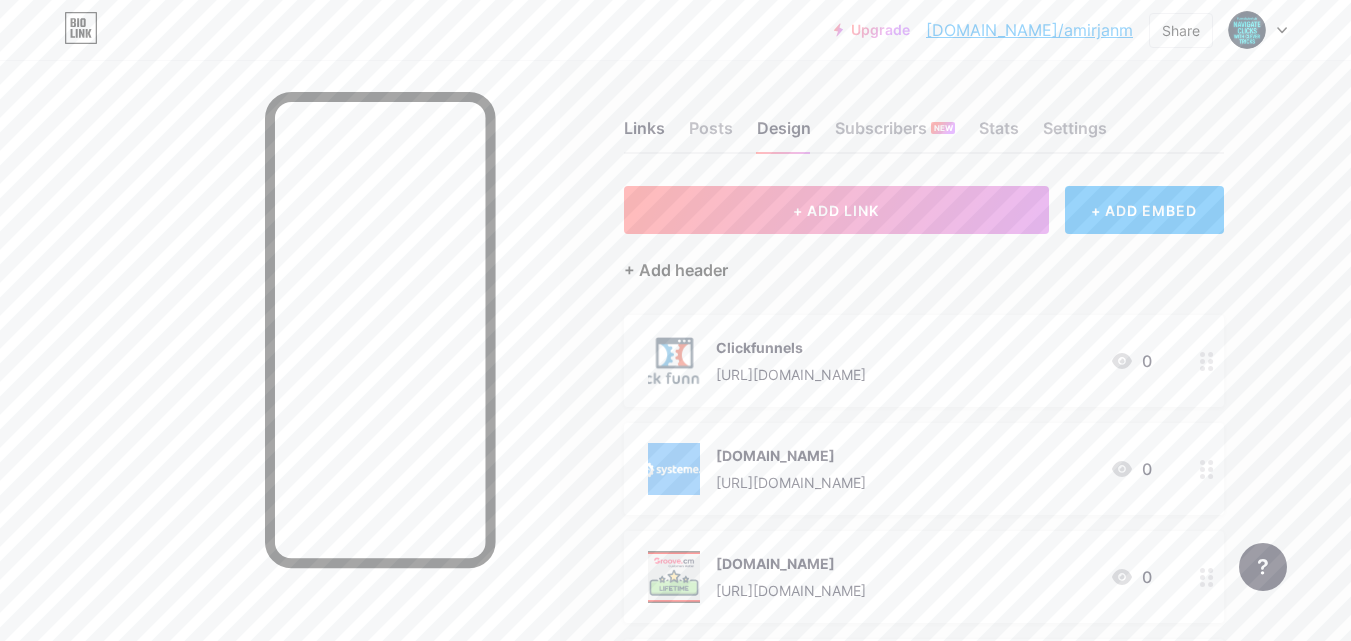 click on "+ Add header" at bounding box center (676, 270) 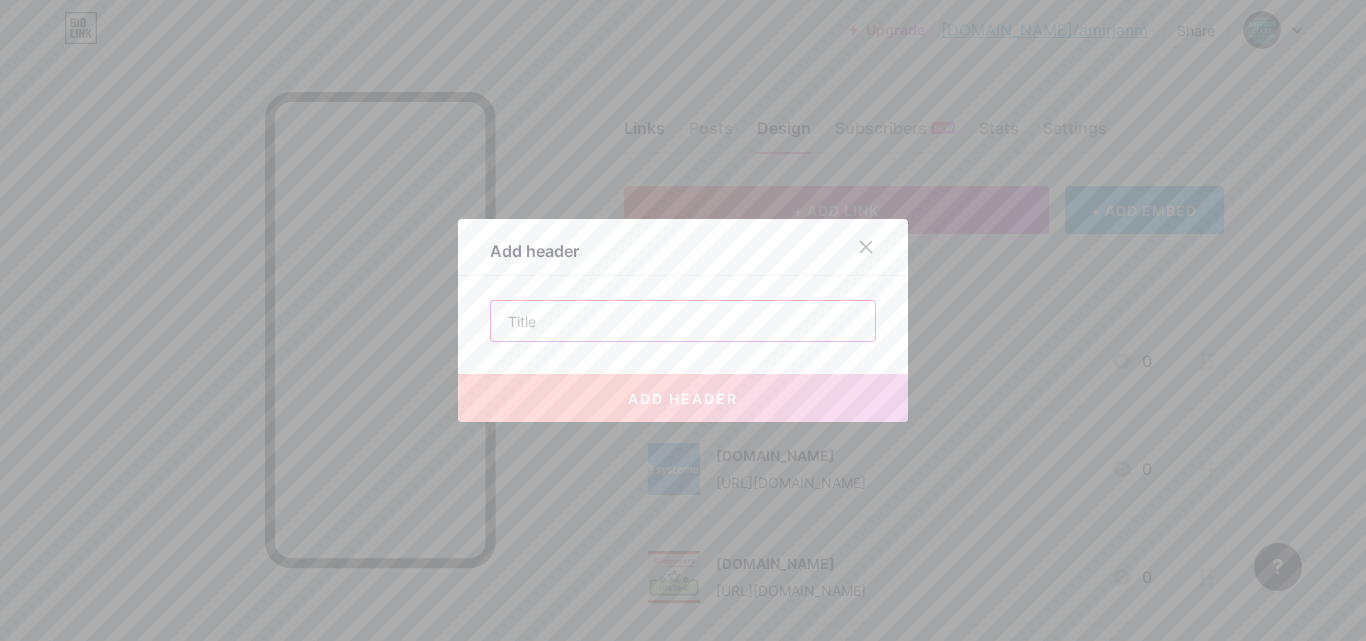 click at bounding box center (683, 321) 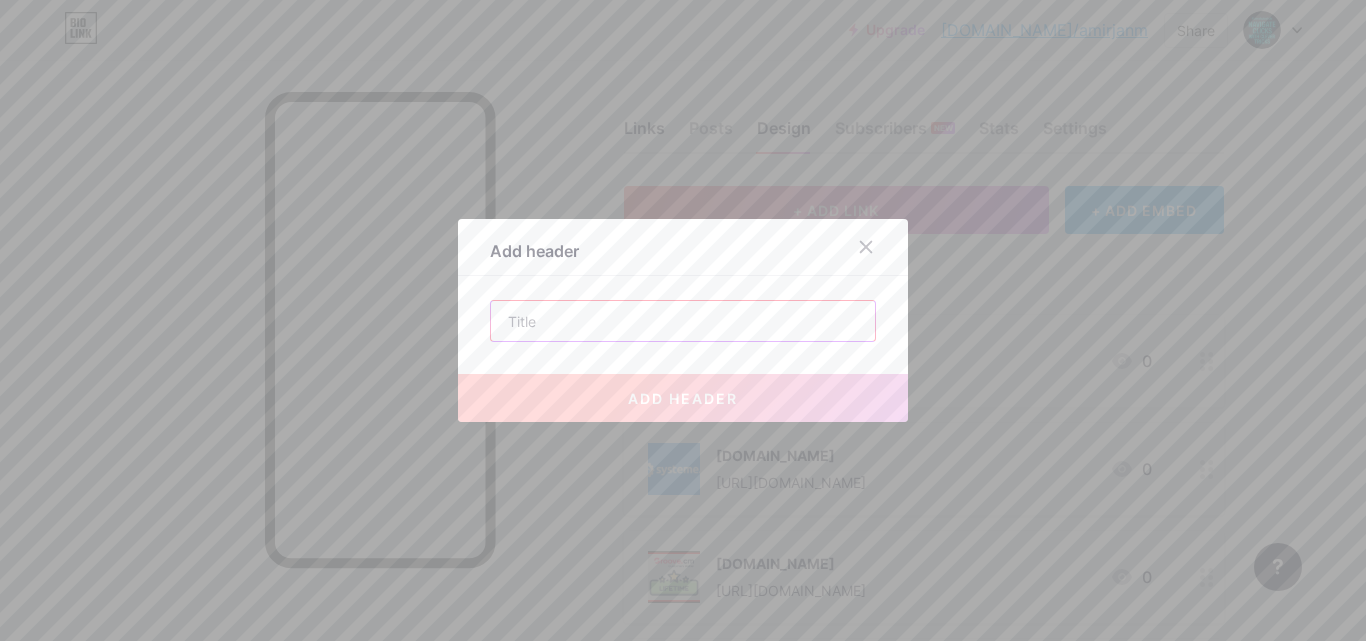 click at bounding box center [683, 321] 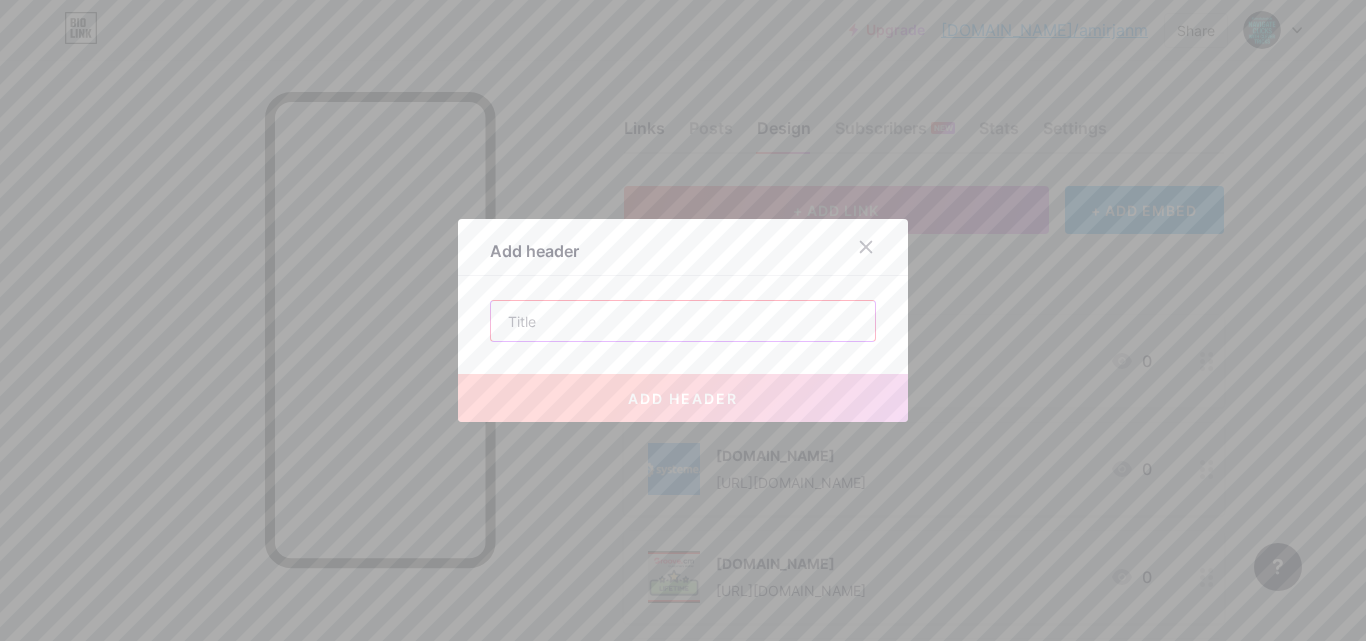 paste on "Our Recommended Tools for Your Business Growth" 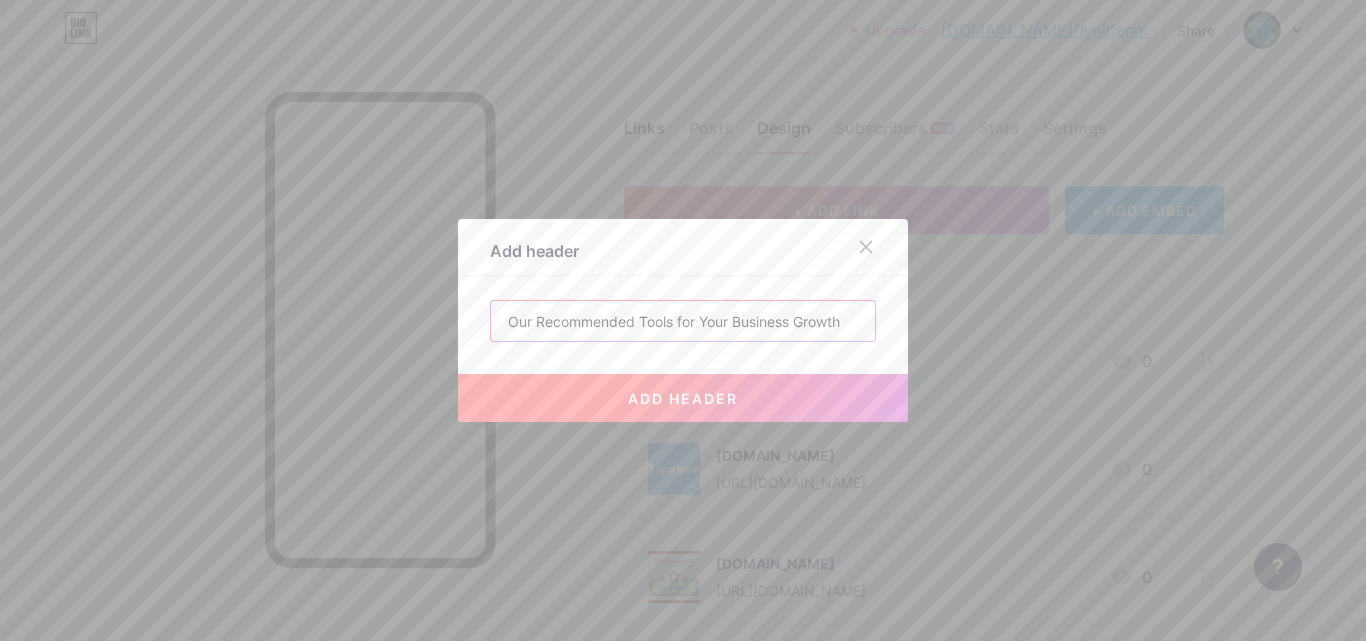 type on "Our Recommended Tools for Your Business Growth" 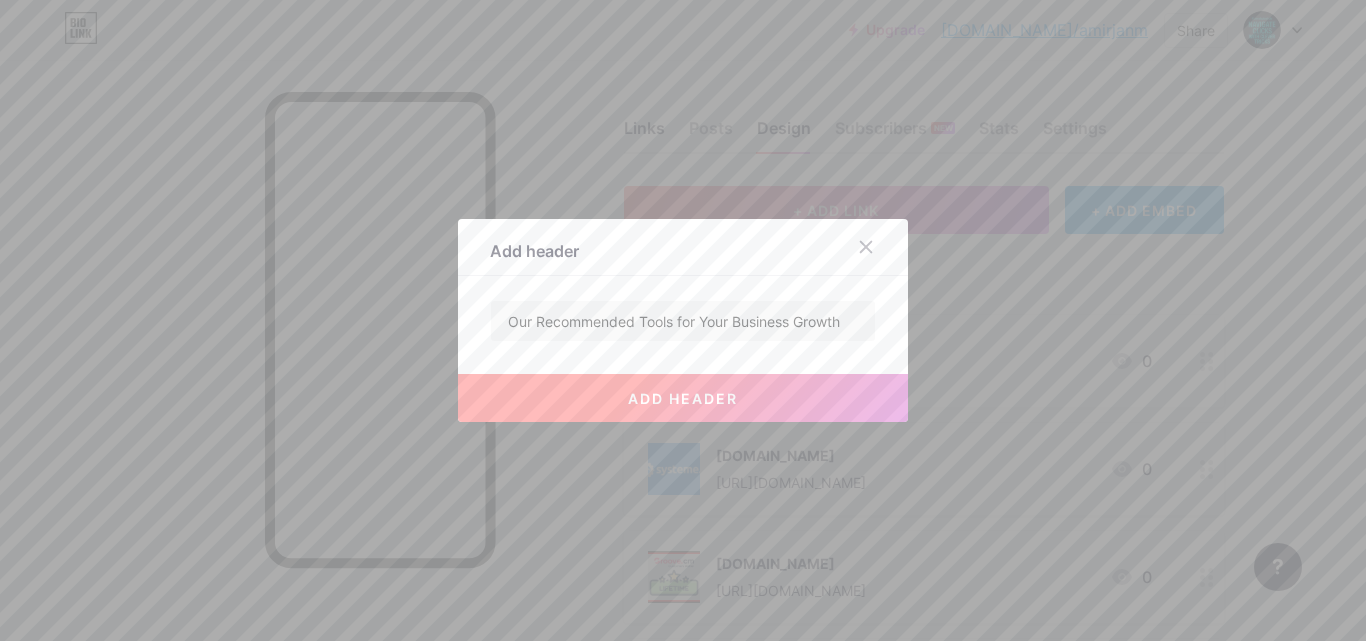click on "add header" at bounding box center [683, 398] 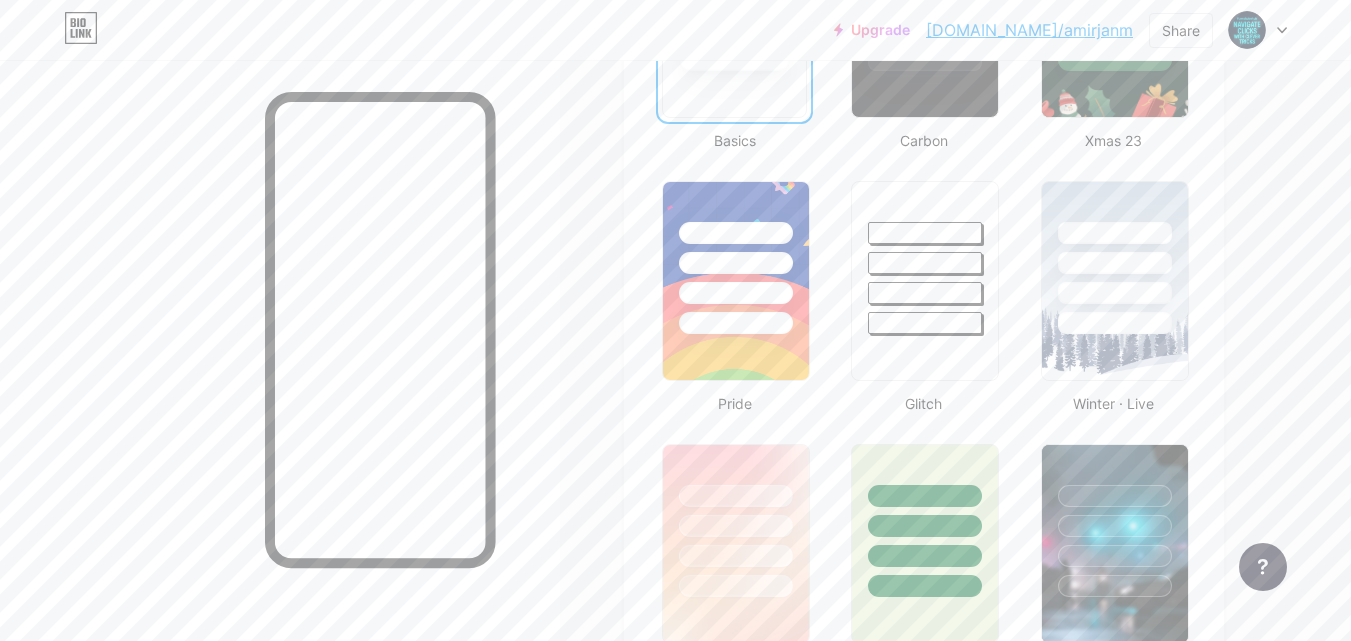 scroll, scrollTop: 741, scrollLeft: 0, axis: vertical 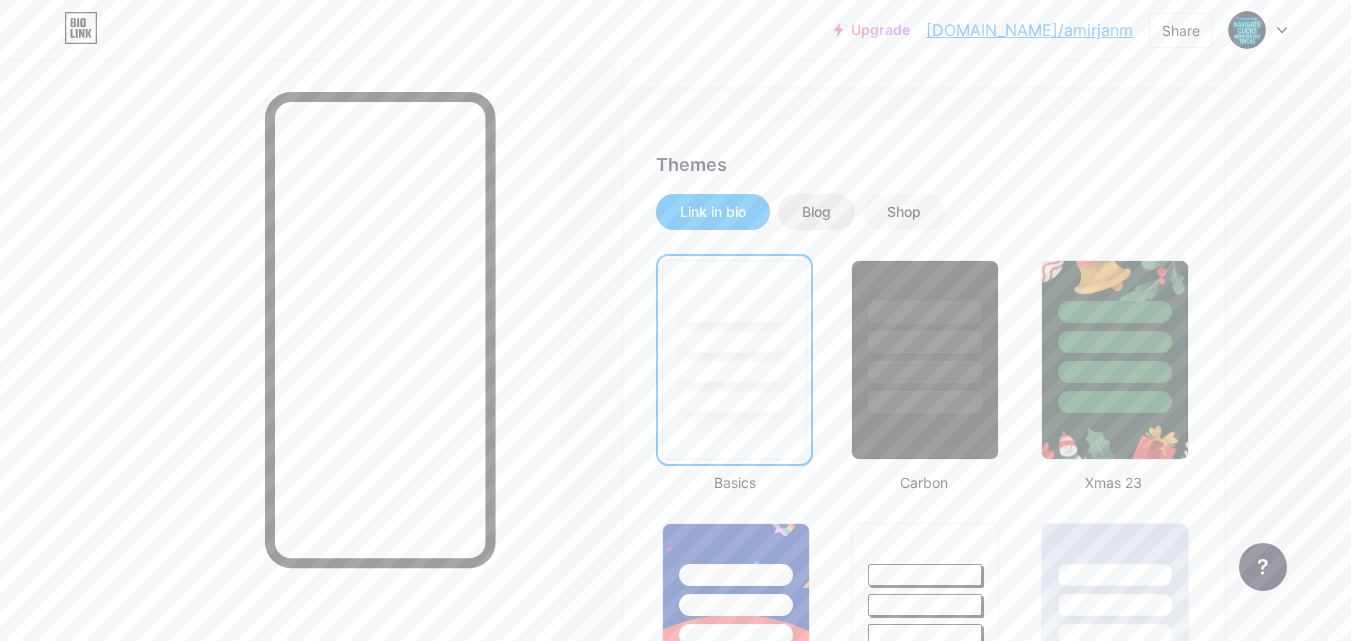 click on "Blog" at bounding box center [816, 212] 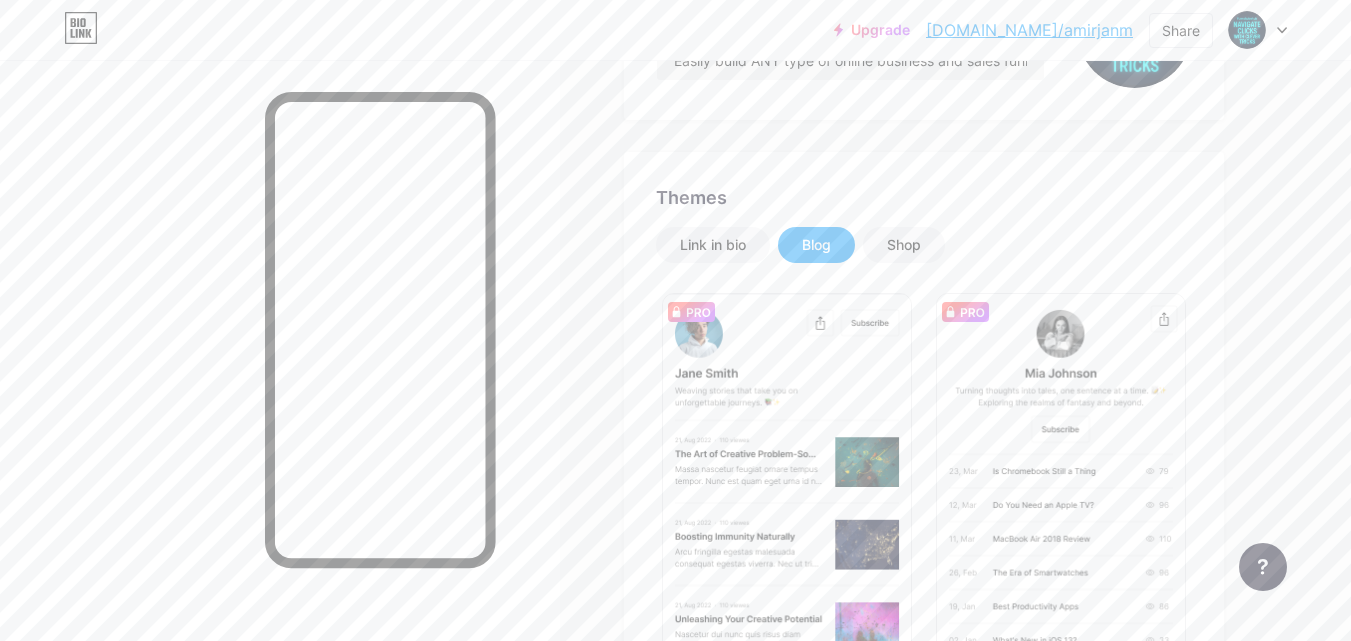 scroll, scrollTop: 261, scrollLeft: 0, axis: vertical 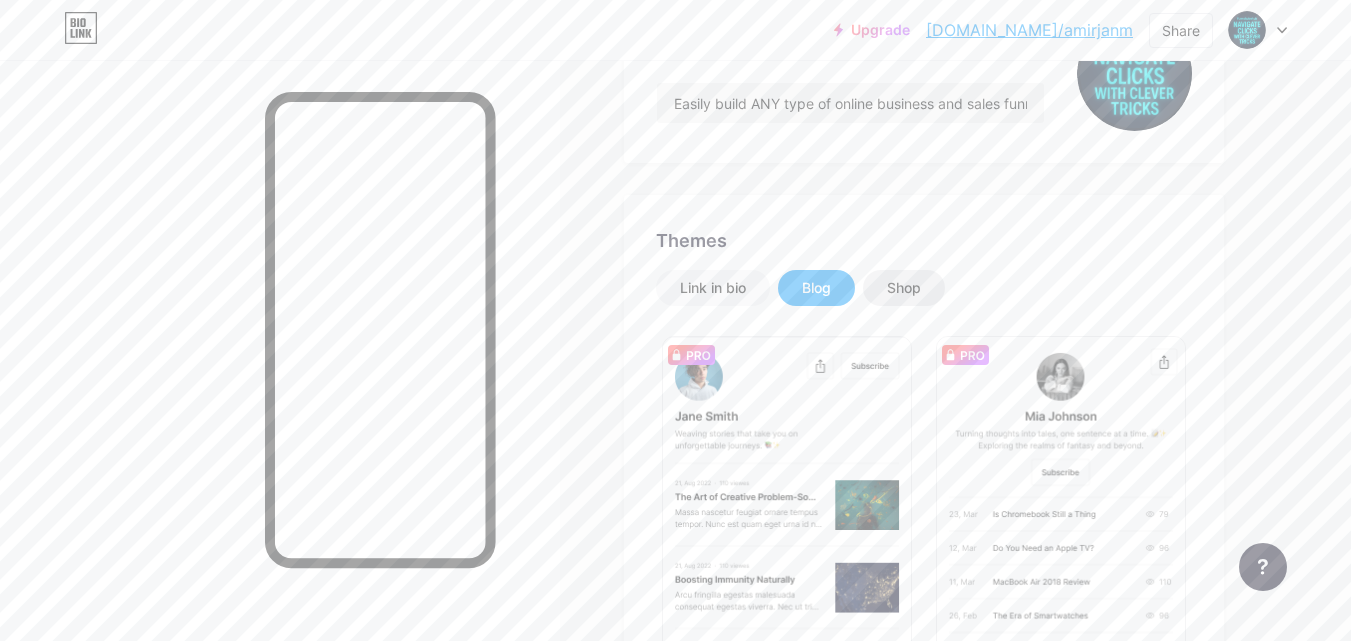 click on "Shop" at bounding box center (904, 288) 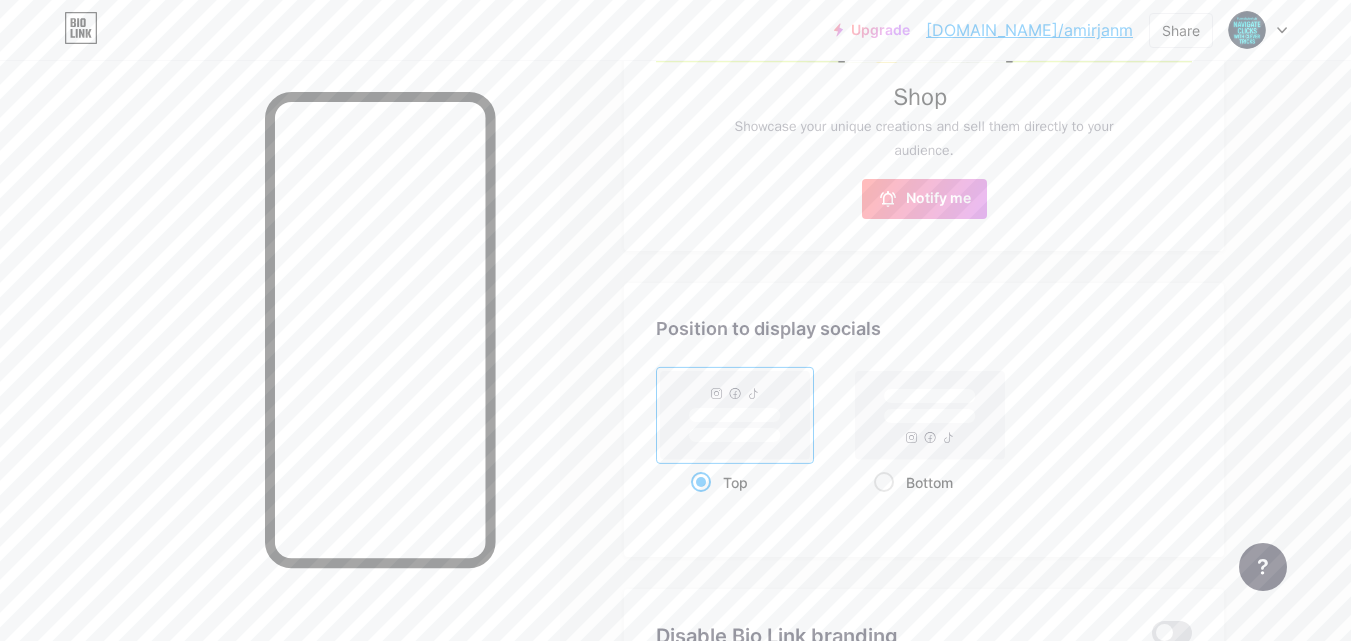 scroll, scrollTop: 847, scrollLeft: 0, axis: vertical 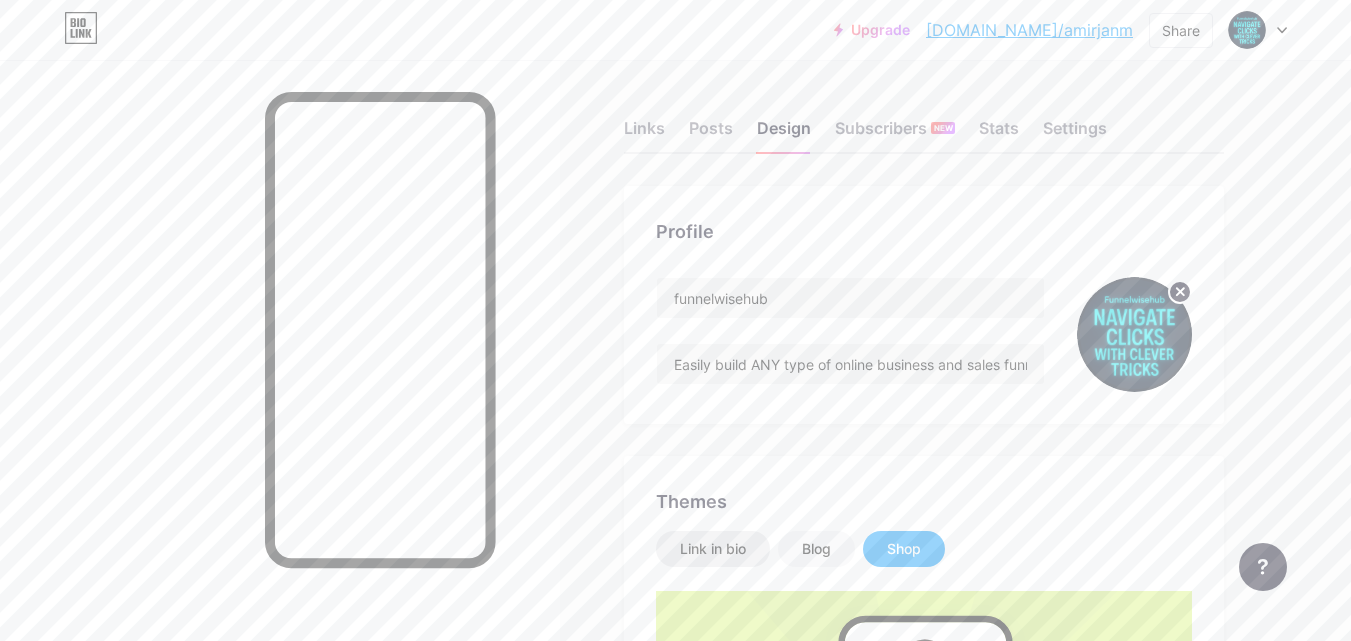 click on "Link in bio" at bounding box center (713, 549) 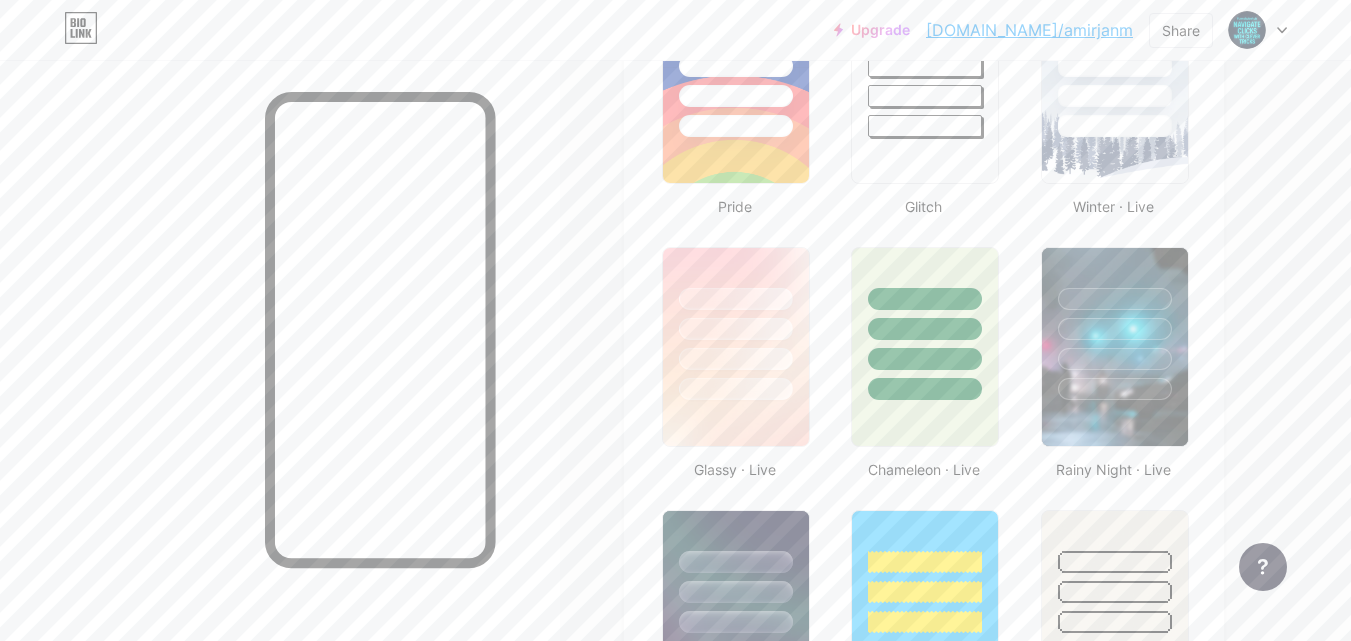 scroll, scrollTop: 1005, scrollLeft: 0, axis: vertical 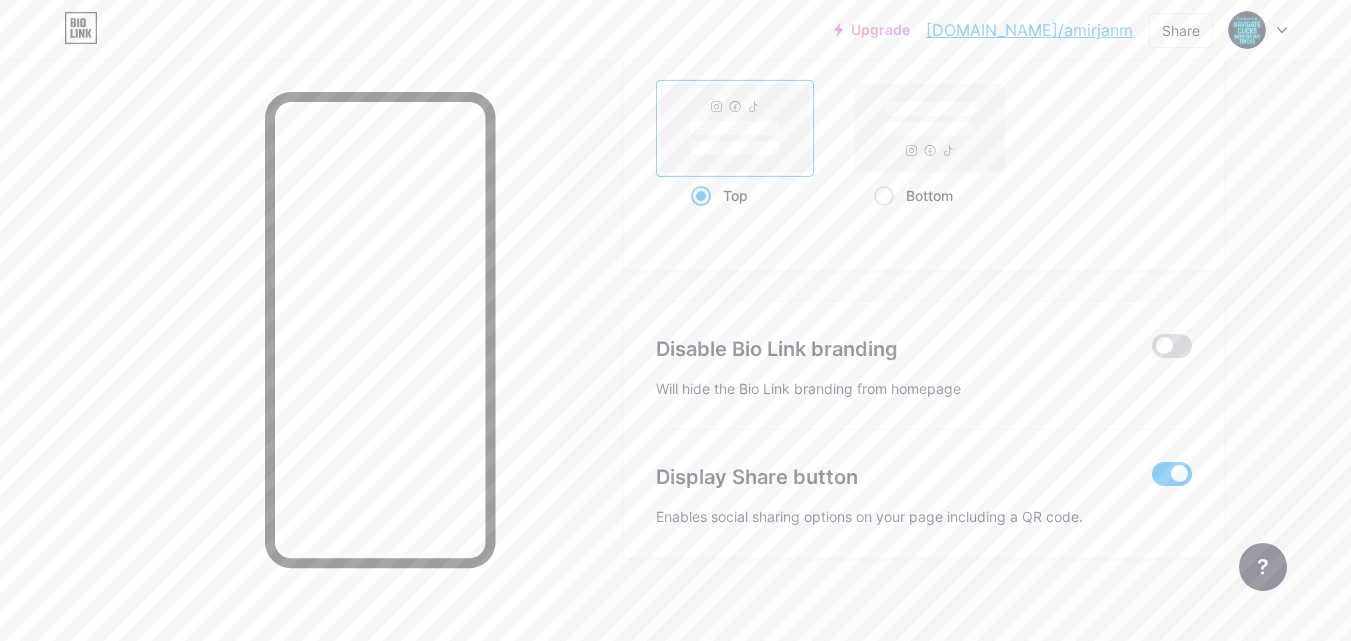 click at bounding box center [1172, 346] 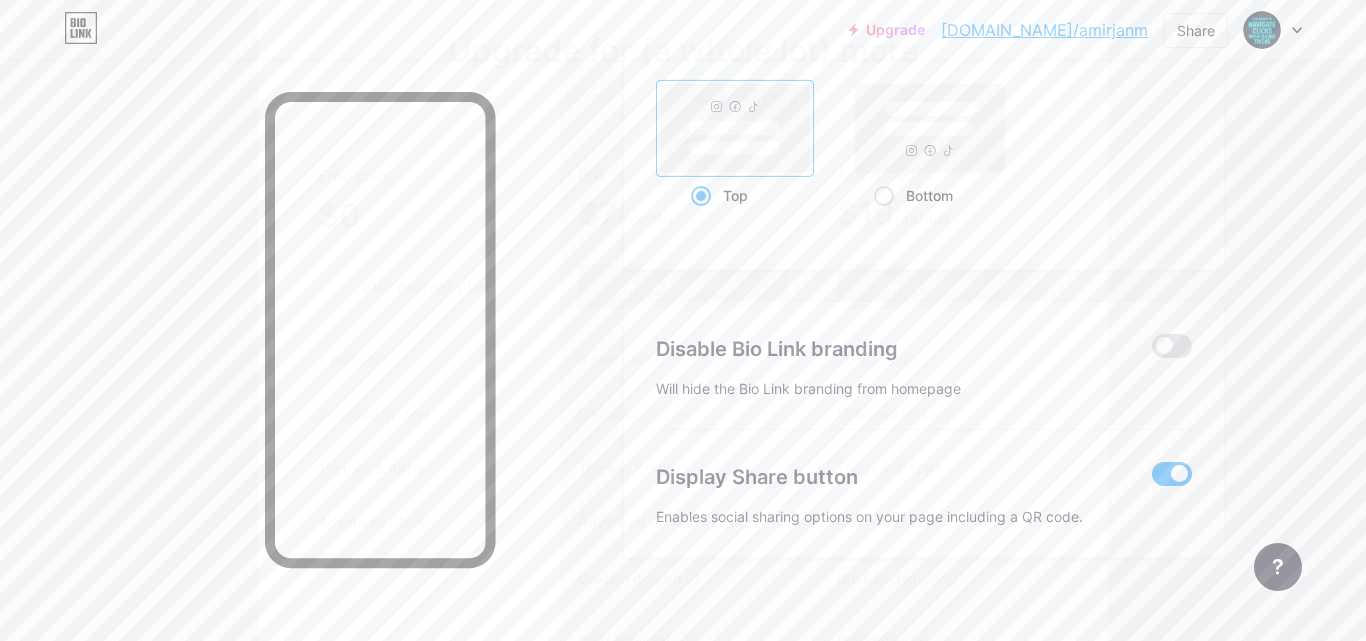 click 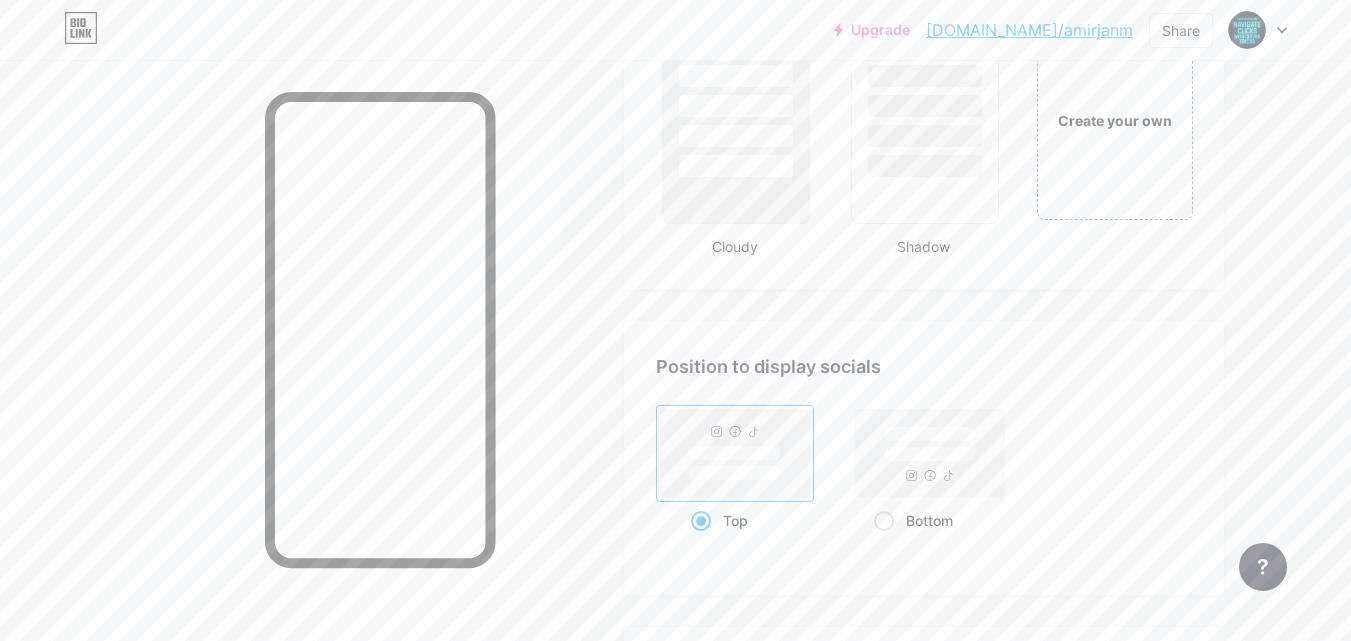 scroll, scrollTop: 2324, scrollLeft: 0, axis: vertical 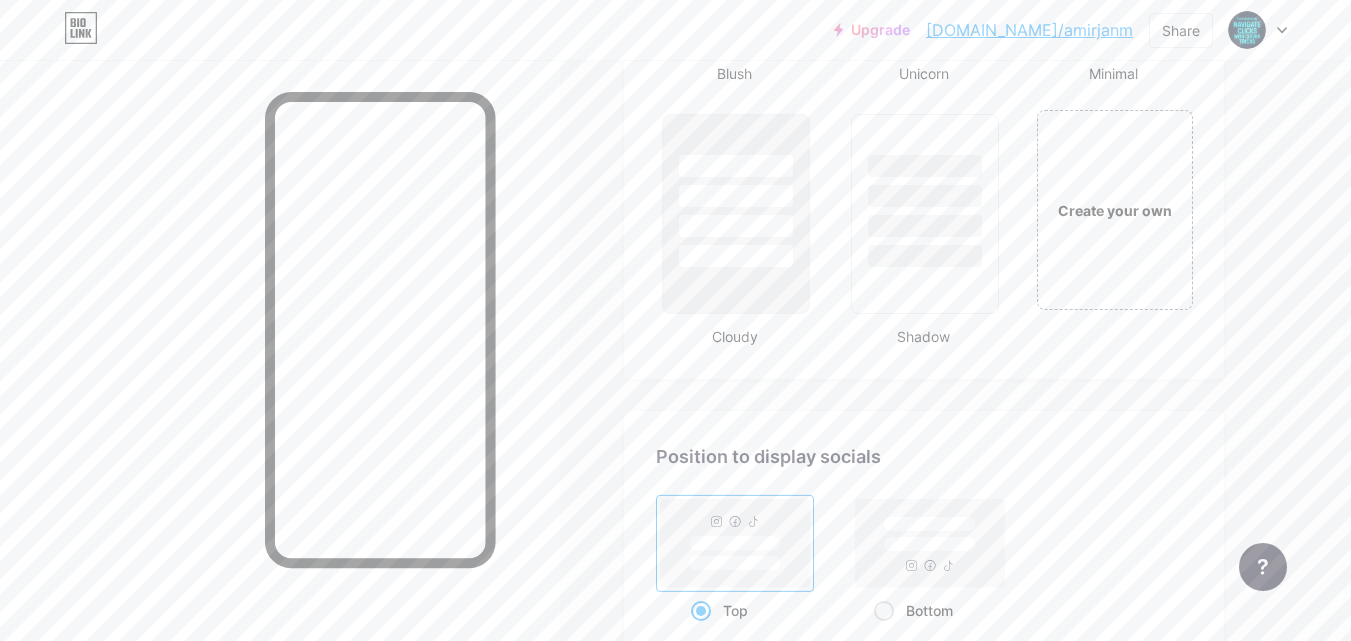 click at bounding box center (701, 611) 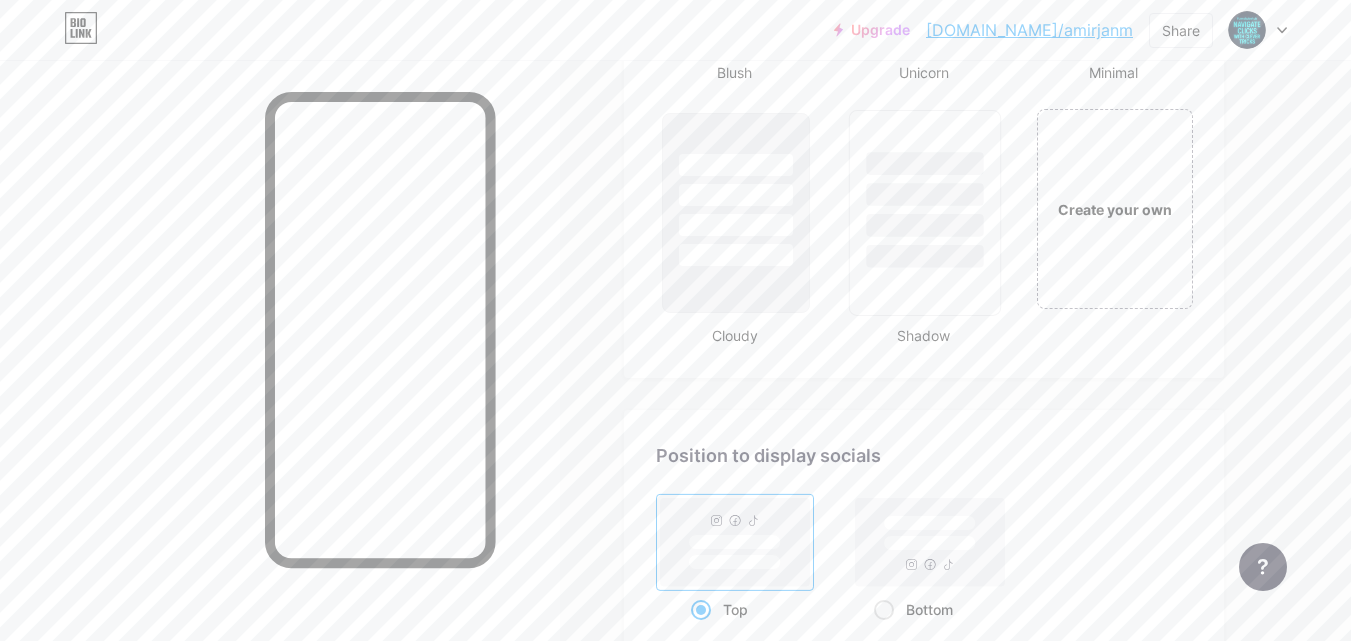 click at bounding box center [925, 225] 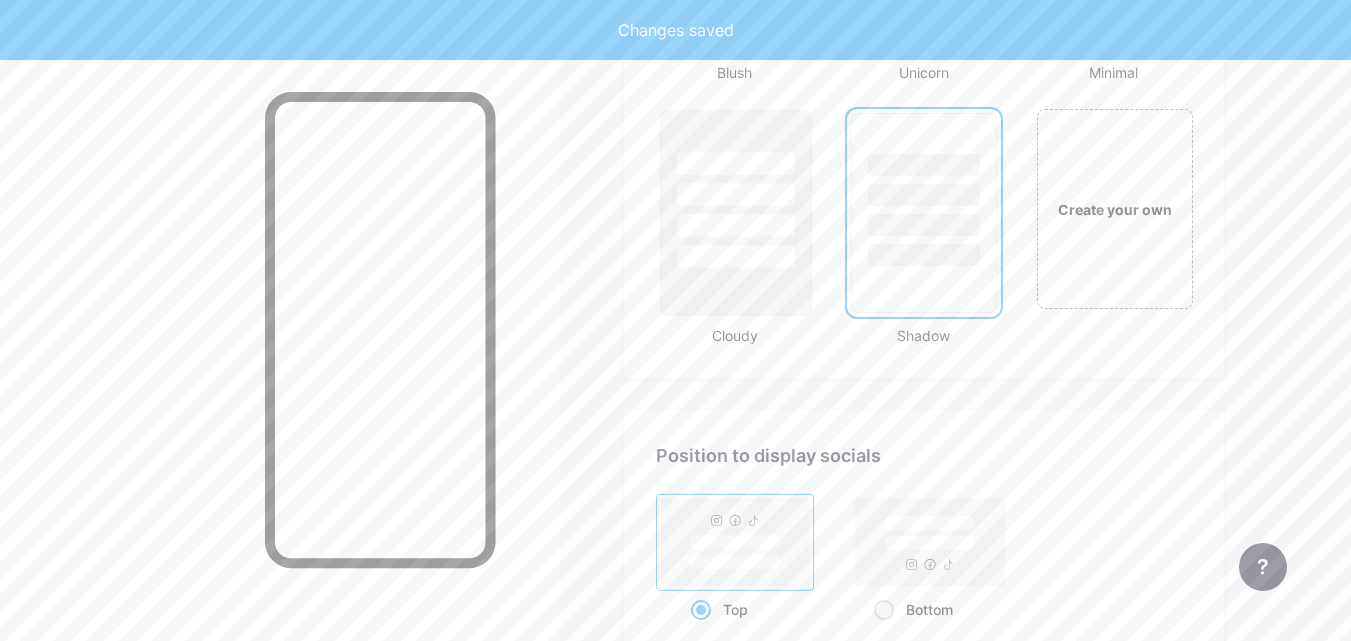 click at bounding box center (736, 189) 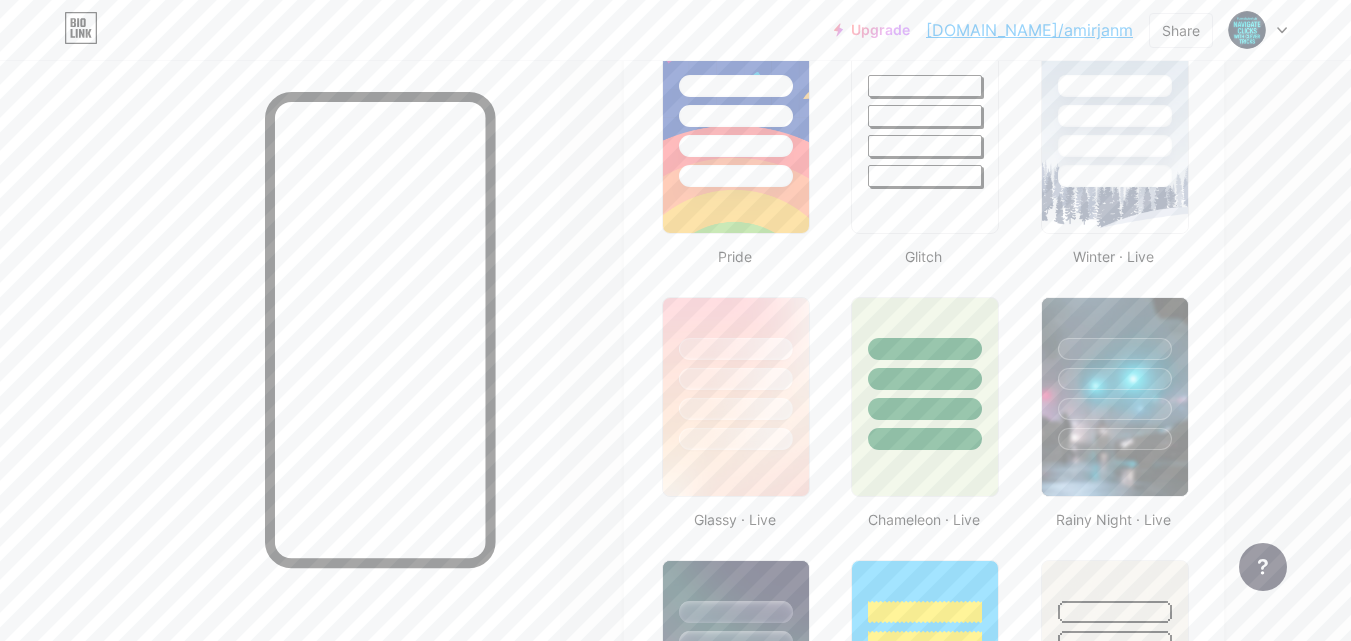 scroll, scrollTop: 832, scrollLeft: 0, axis: vertical 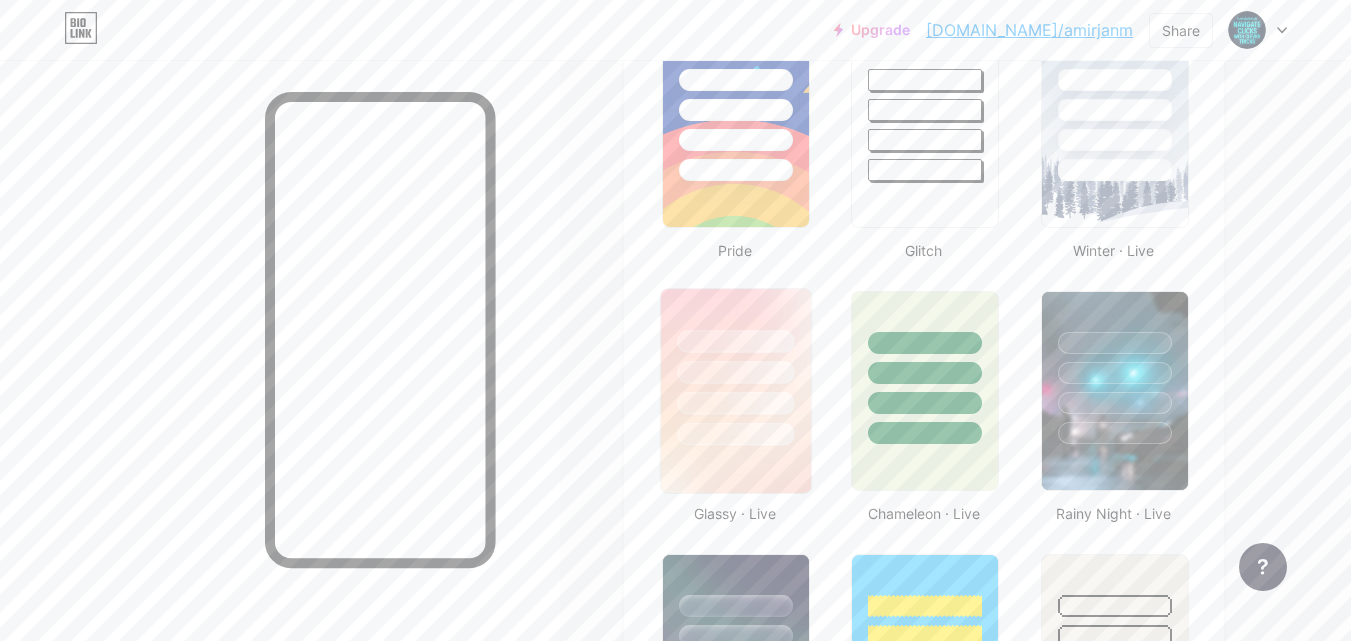 click at bounding box center (736, 367) 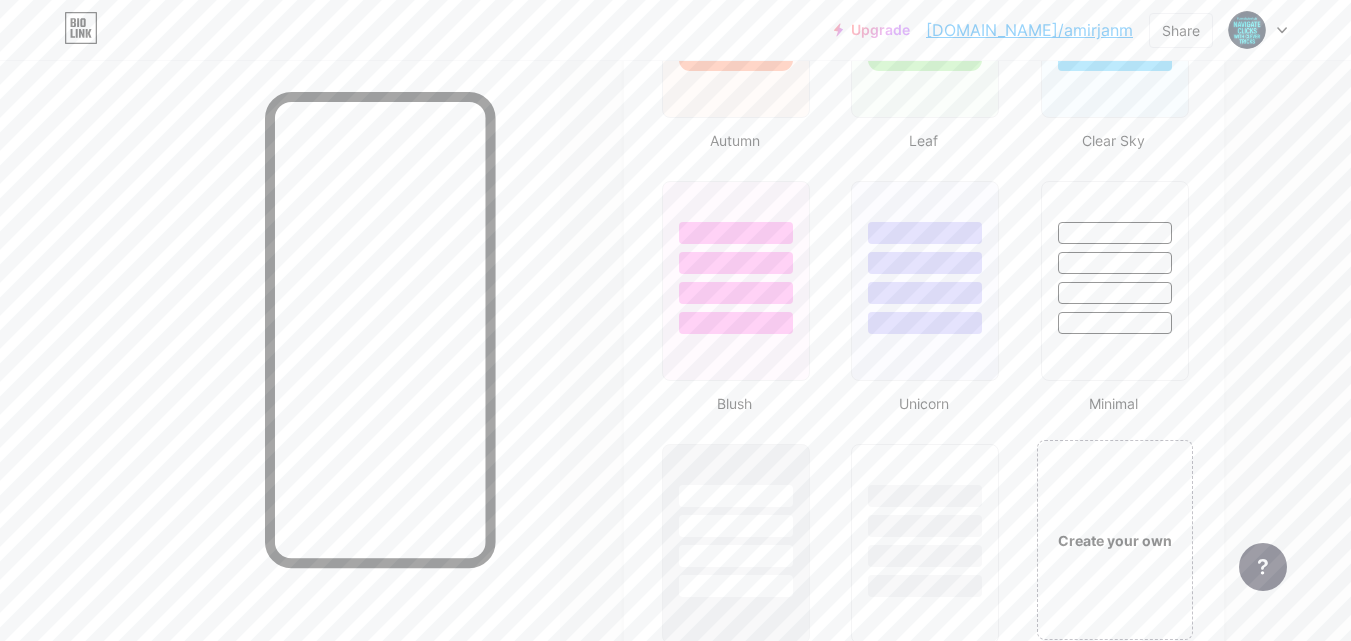scroll, scrollTop: 2016, scrollLeft: 0, axis: vertical 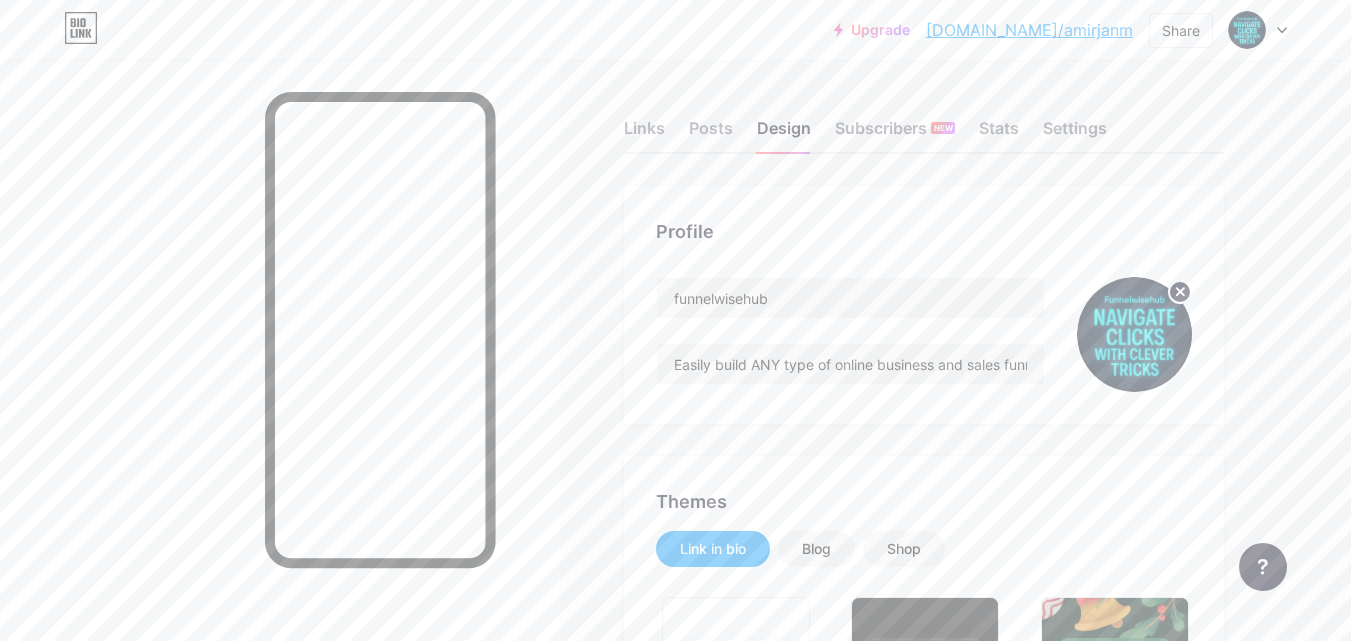click 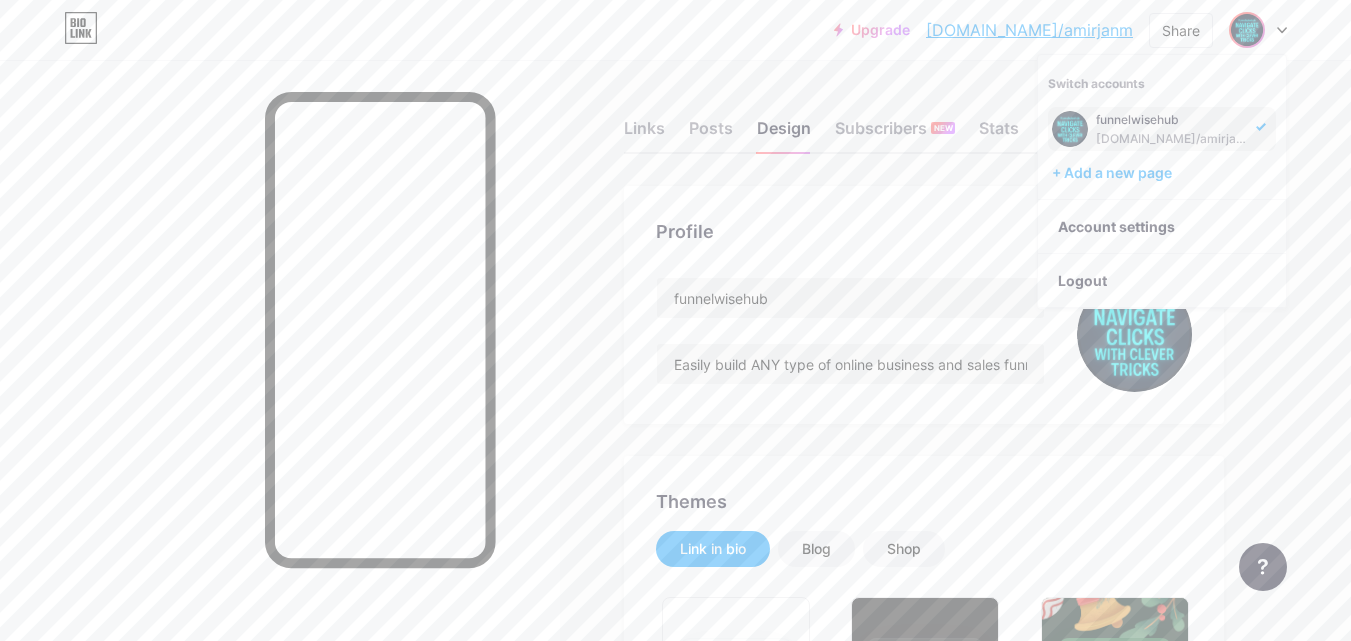 click on "Links
Posts
Design
Subscribers
NEW
Stats
Settings     Profile   funnelwisehub     Easily build ANY type of online business and sales funnel, in record time…no matter what your product, service or niche…Without any tech, design, or experience whatsoever!                   Themes   Link in bio   Blog   Shop       Basics       Carbon       Xmas 23       Pride       Glitch       Winter · Live       Glassy · Live       Chameleon · Live       Rainy Night · Live       Neon · Live       Summer       Retro       Strawberry · Live       Desert       Sunny       Autumn       Leaf       Clear Sky       Blush       Unicorn       Minimal       Cloudy       Shadow     Create your own           Changes saved       Position to display socials                 Top                     Bottom
Disable Bio Link branding
[PERSON_NAME] the Bio Link branding from homepage     Display Share button" at bounding box center (654, 1728) 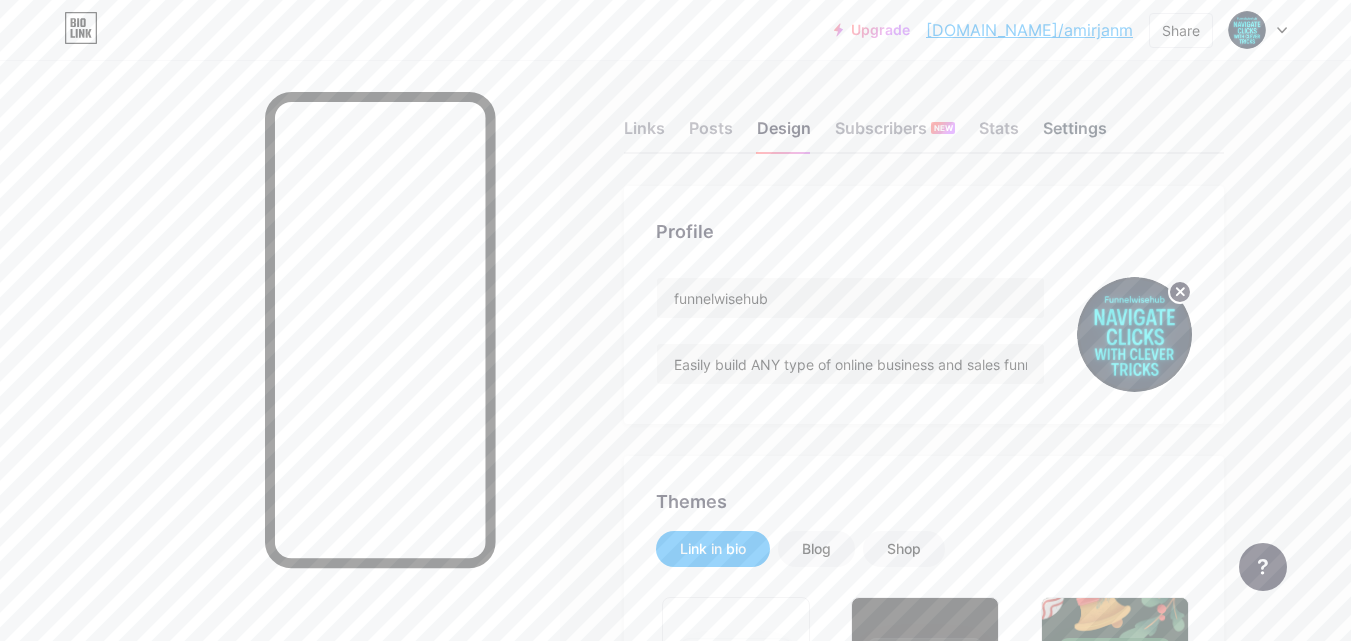 click on "Settings" at bounding box center [1075, 134] 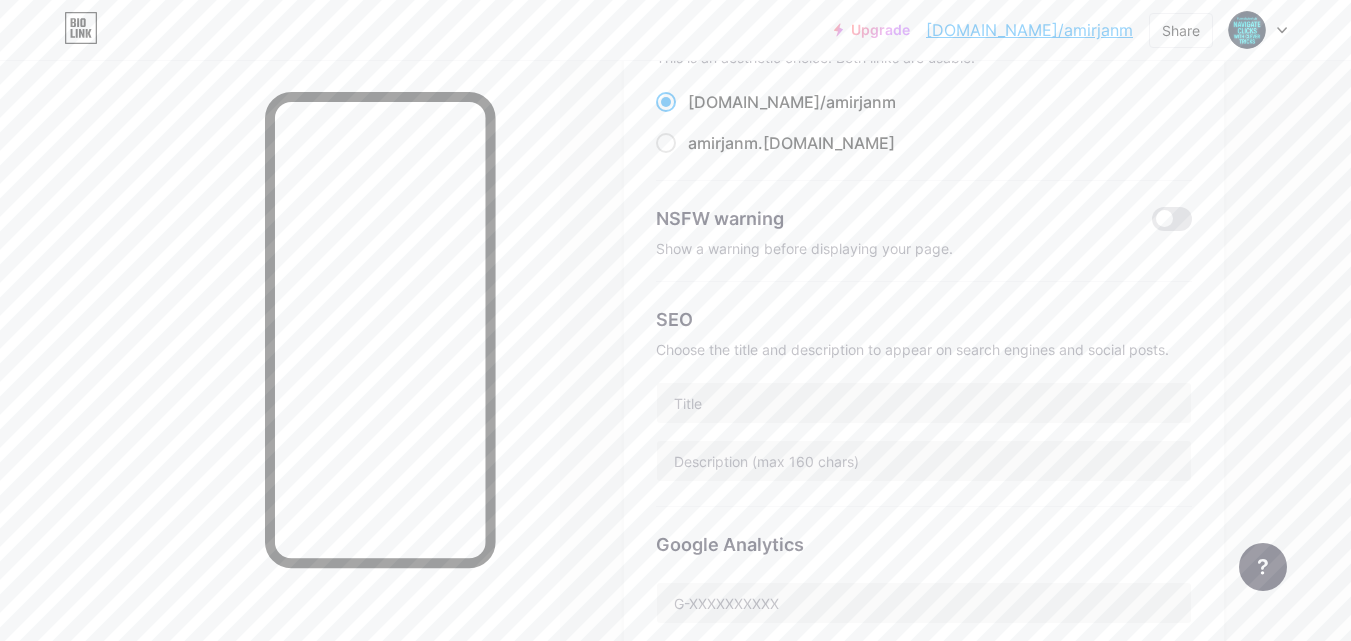 scroll, scrollTop: 225, scrollLeft: 0, axis: vertical 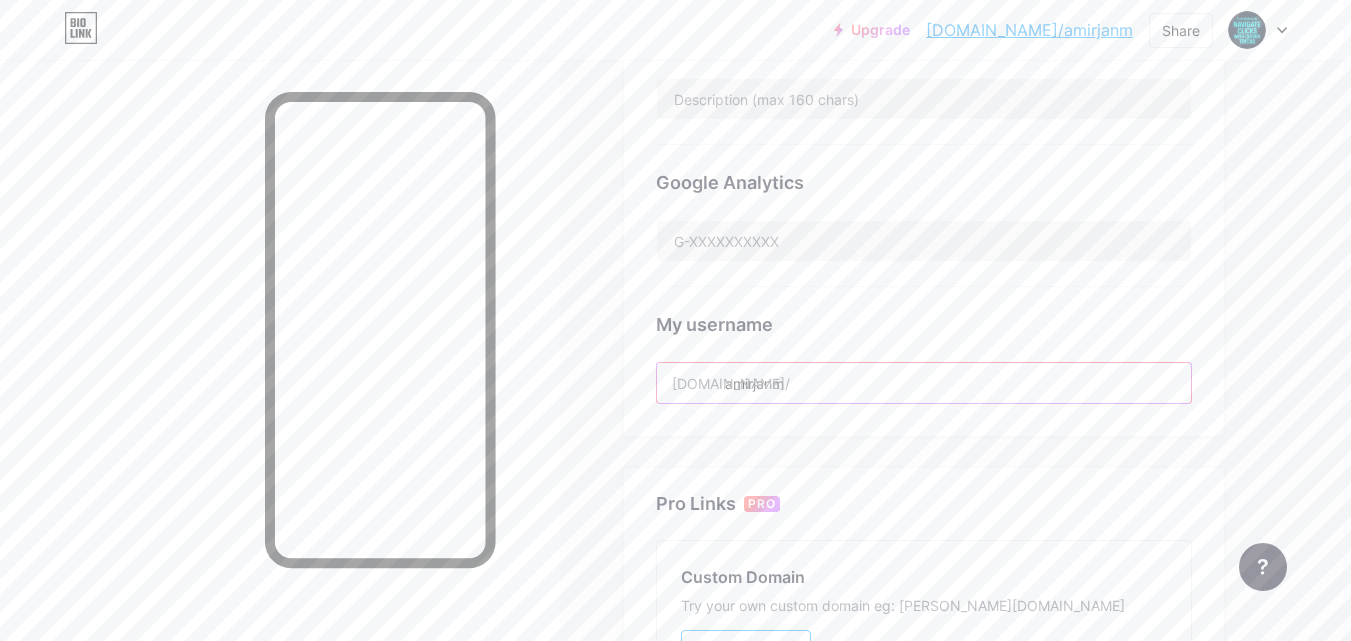 click on "amirjanm" at bounding box center (924, 383) 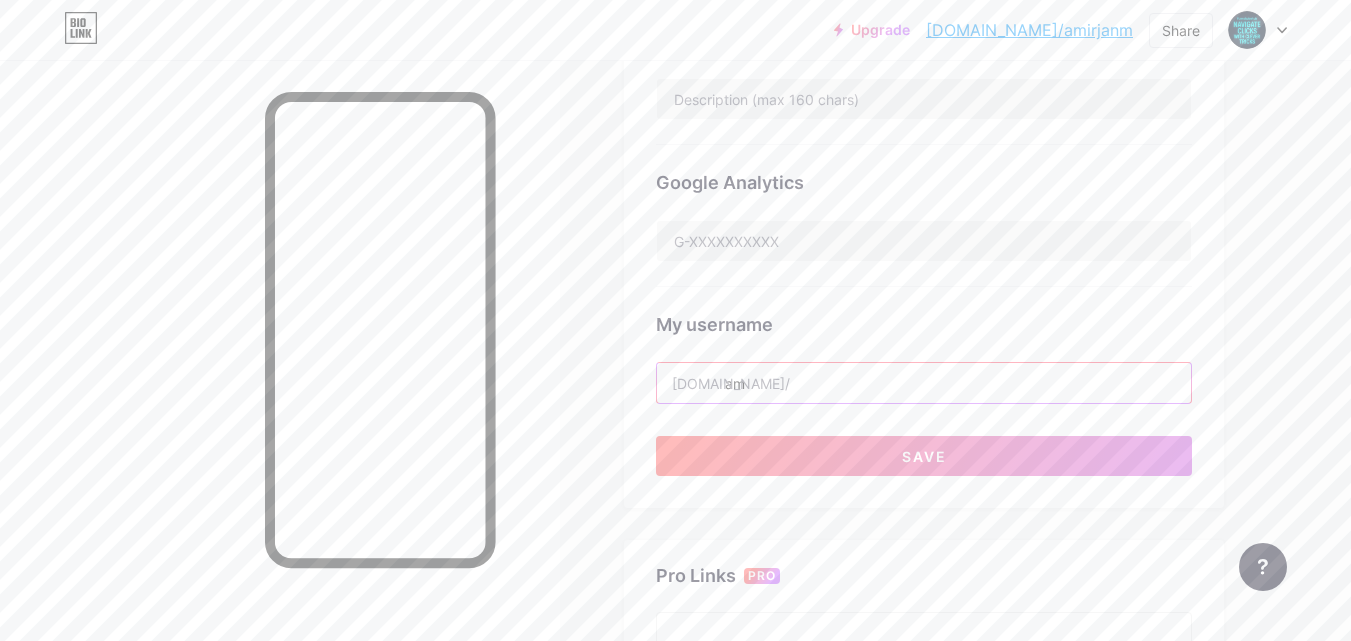 type on "a" 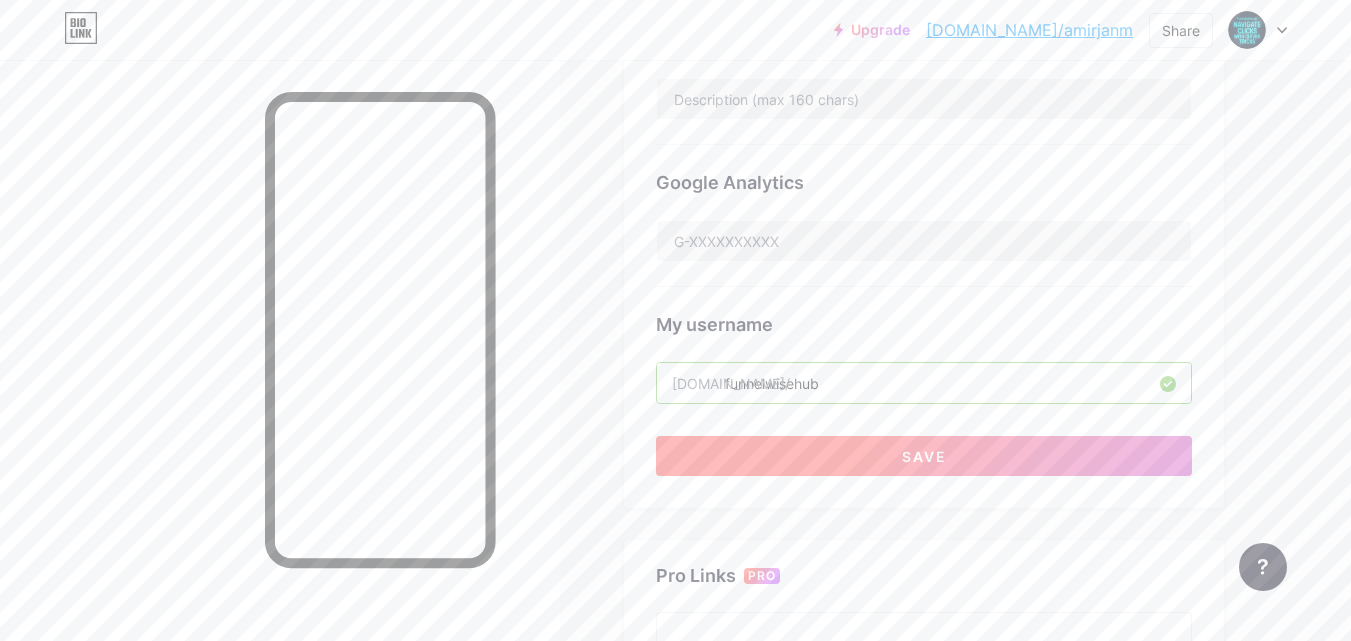 type on "funnelwisehub" 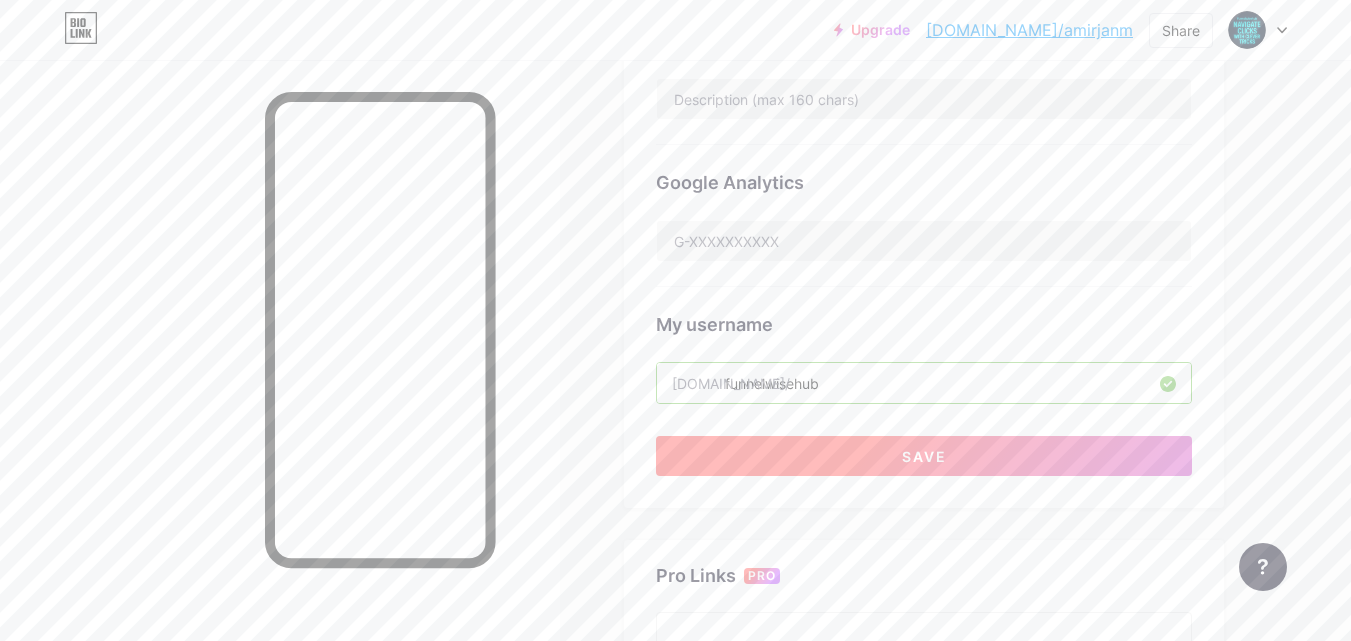 click on "Save" at bounding box center [924, 456] 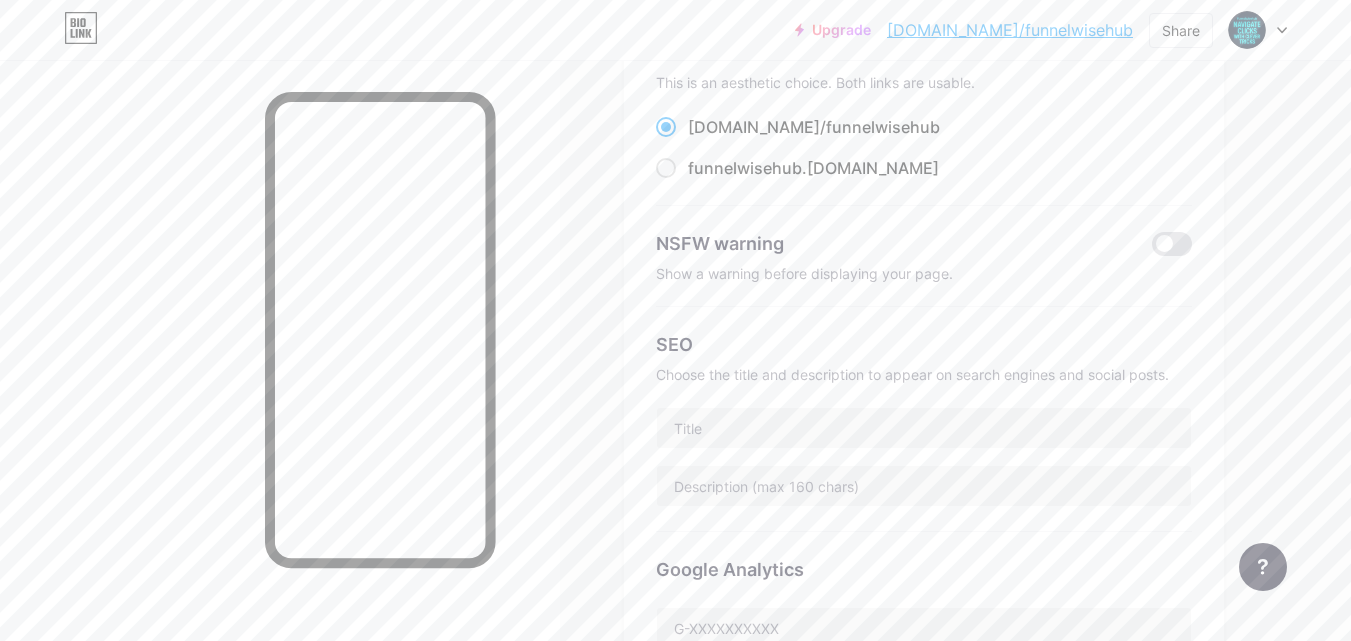 scroll, scrollTop: 176, scrollLeft: 0, axis: vertical 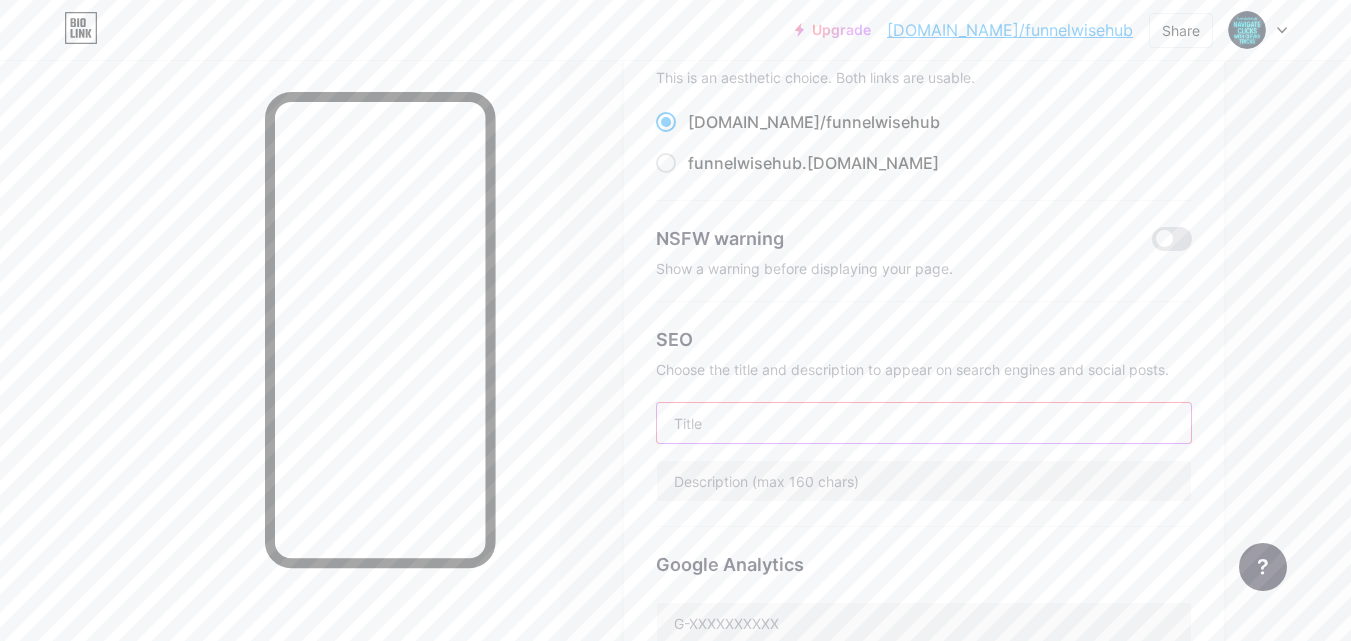 click at bounding box center [924, 423] 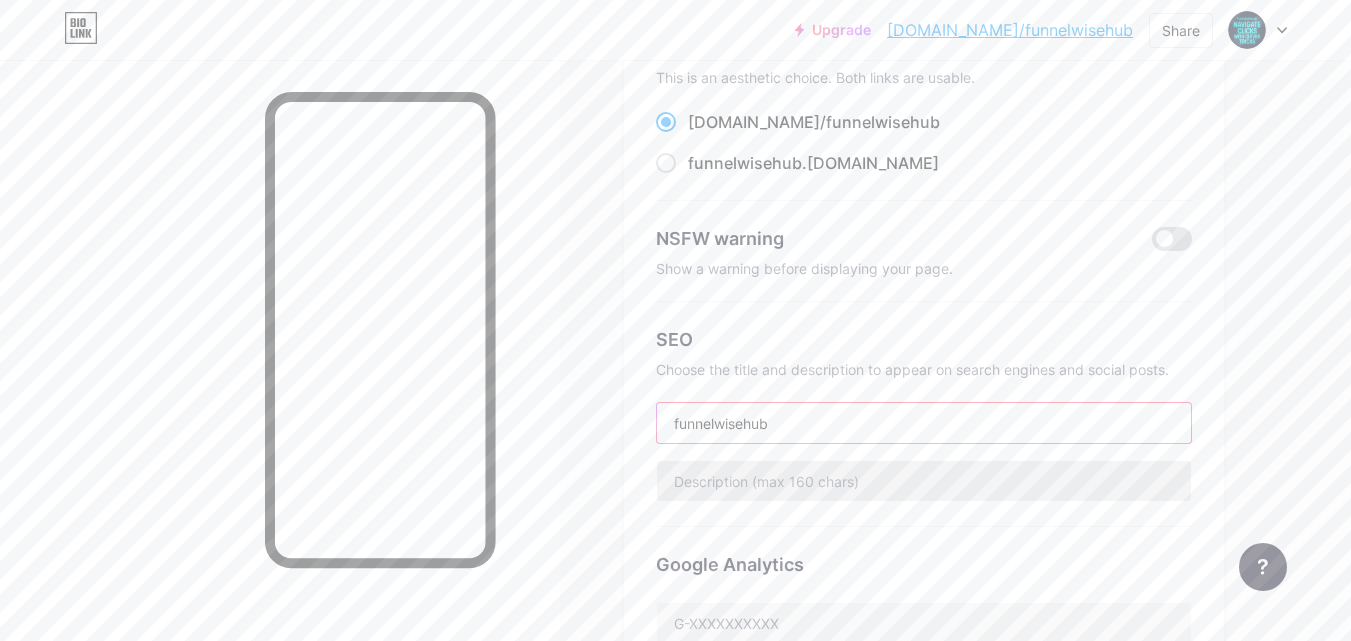 type on "funnelwisehub" 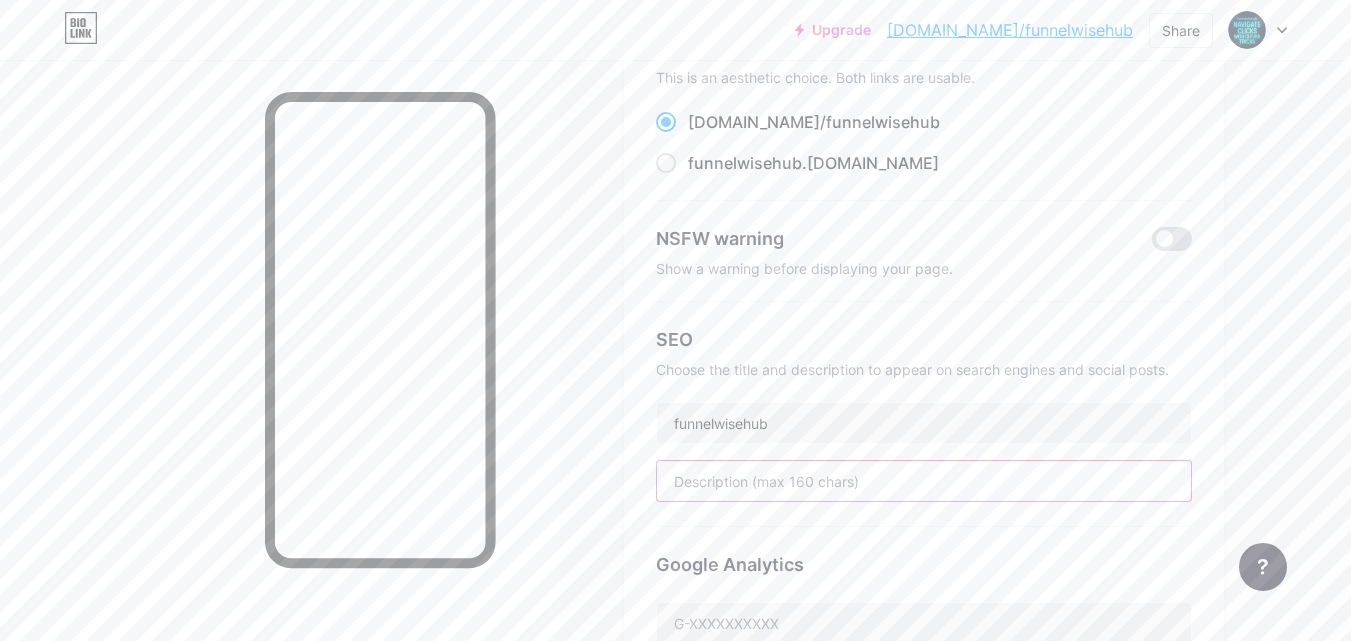 click at bounding box center (924, 481) 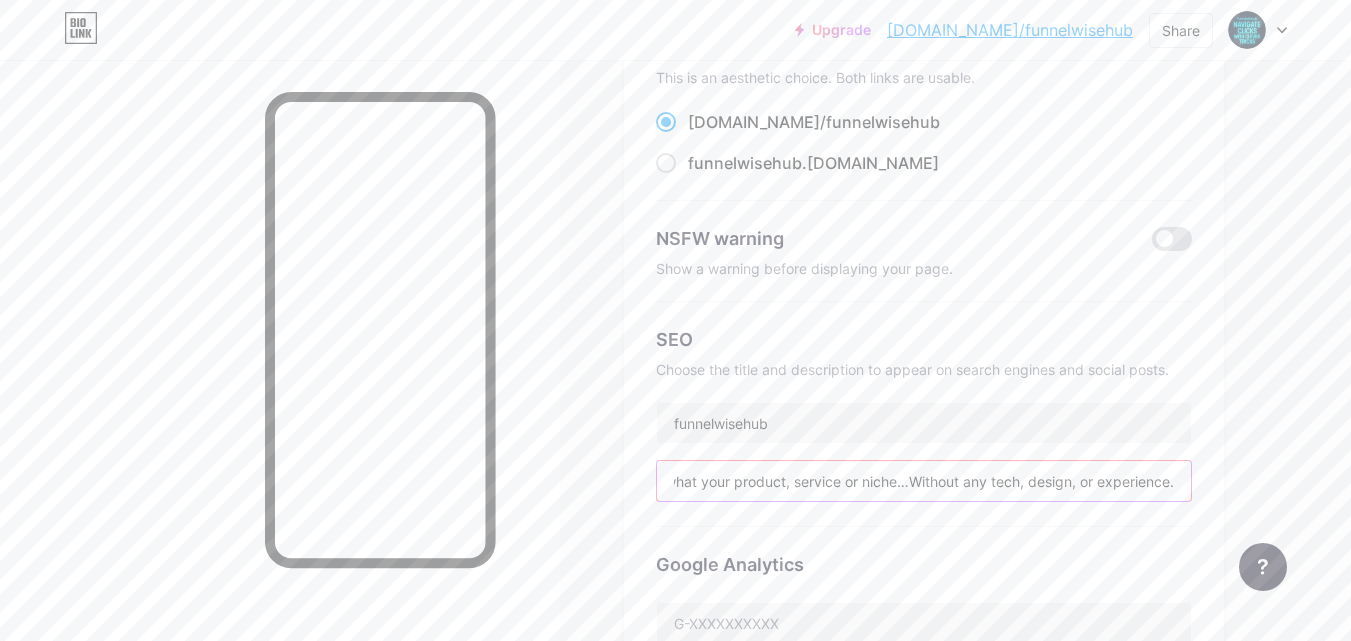 scroll, scrollTop: 0, scrollLeft: 566, axis: horizontal 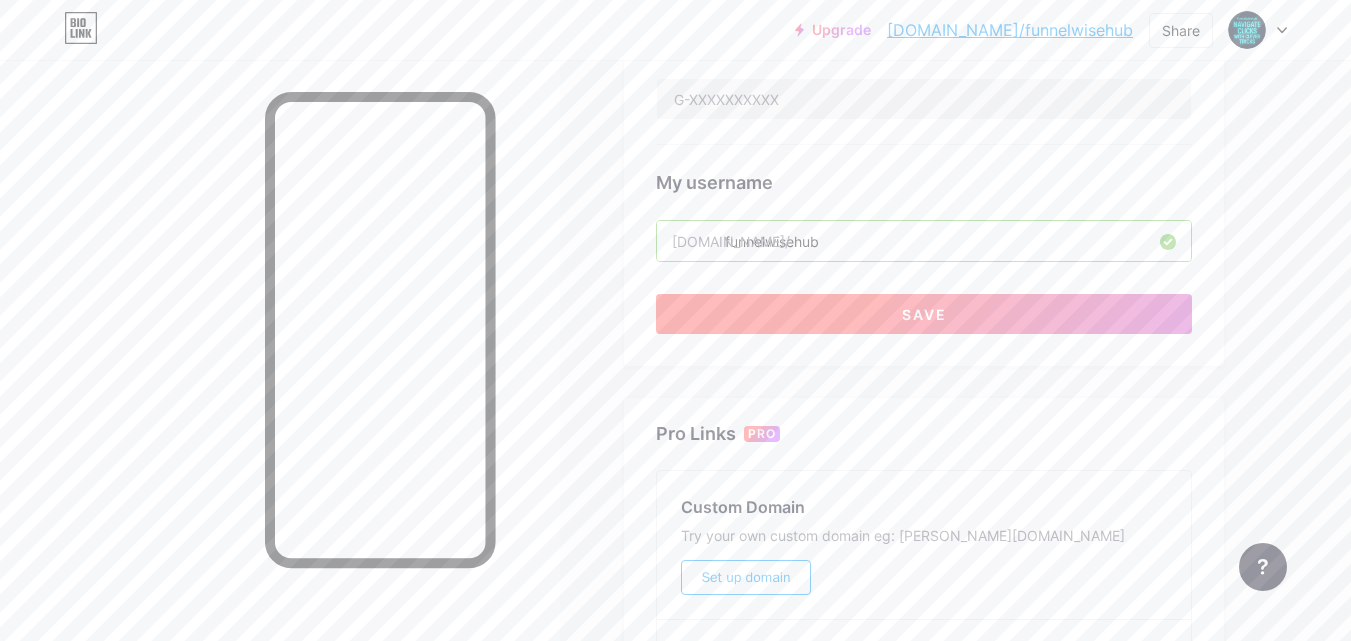 type on "Easily build ANY type of online business and sales funnel, in record time…no matter what your product, service or niche…Without any tech, design, or experience." 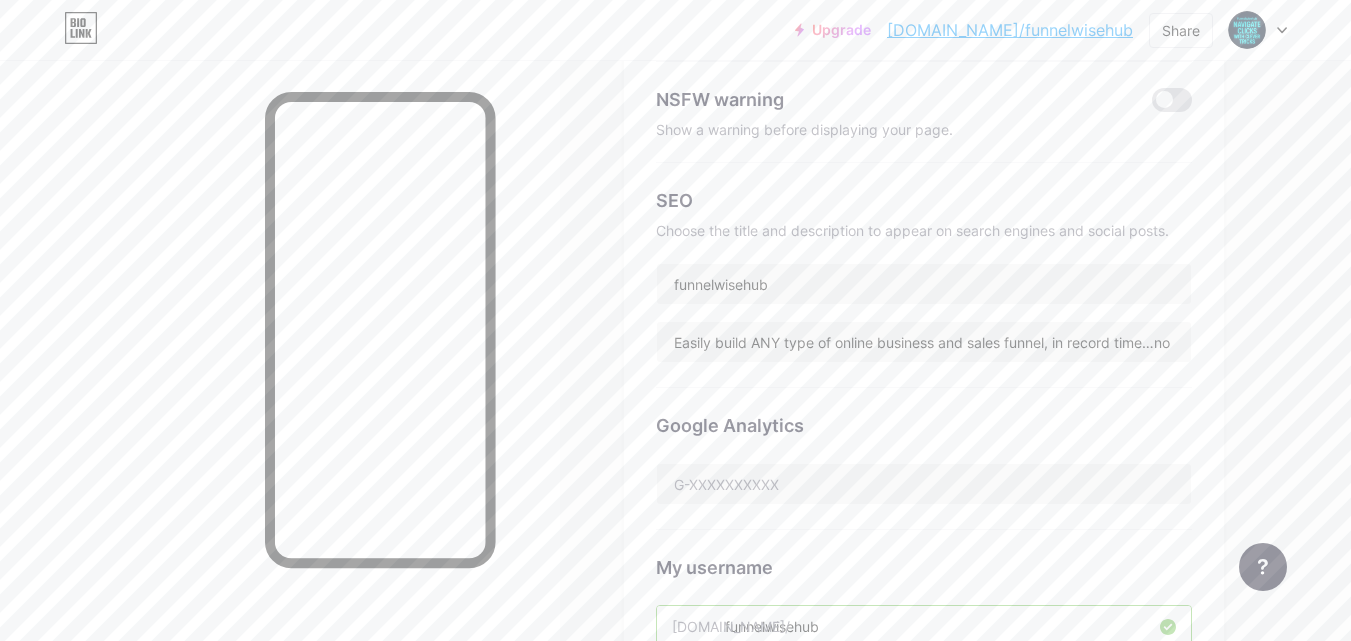 scroll, scrollTop: 266, scrollLeft: 0, axis: vertical 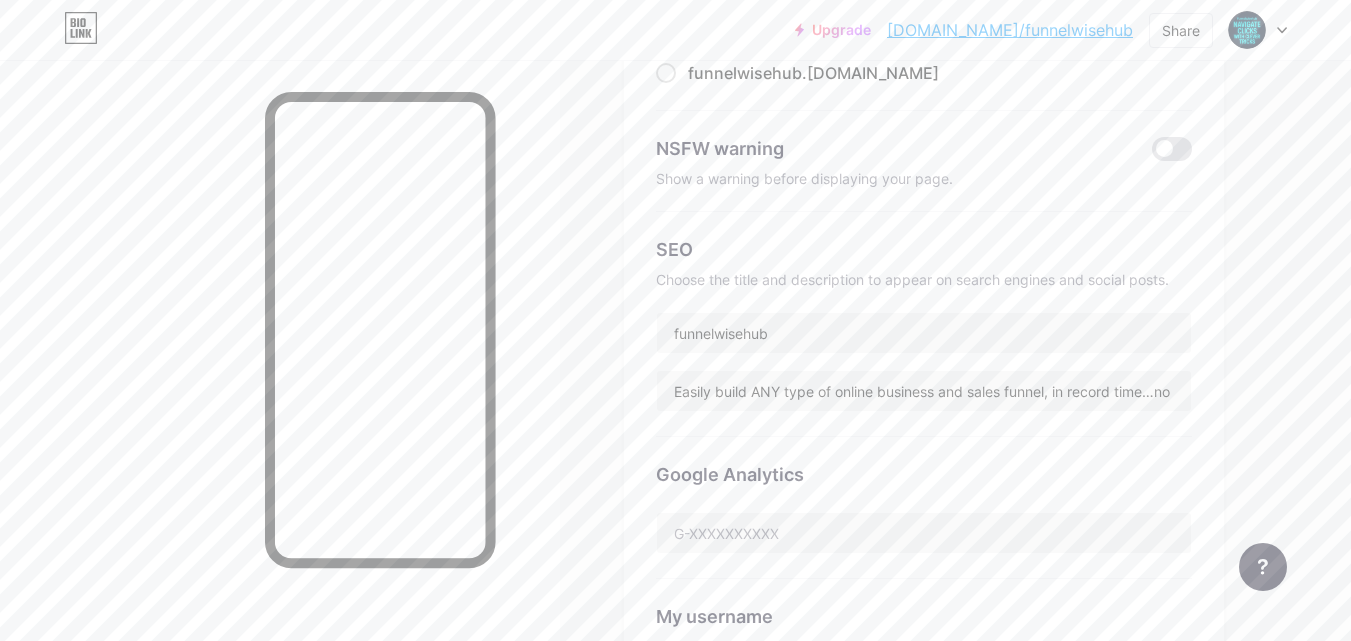 click on "Upgrade   [DOMAIN_NAME]/funnel...   [DOMAIN_NAME]/funnelwisehub   Share               Switch accounts     funnelwisehub   [DOMAIN_NAME]/funnelwisehub       + Add a new page        Account settings   Logout   Link Copied
Links
Posts
Design
Subscribers
NEW
Stats
Settings     Preferred link   This is an aesthetic choice. Both links are usable.
[DOMAIN_NAME]/ funnelwisehub       funnelwisehub .[DOMAIN_NAME]
NSFW warning       Show a warning before displaying your page.     SEO   Choose the title and description to appear on search engines and social posts.   funnelwisehub     Easily build ANY type of online business and sales funnel, in record time…no matter what your product, service or niche…Without any tech, design, or experience.     Google Analytics       My username   [DOMAIN_NAME]/   funnelwisehub             Pro Links   PRO   Custom Domain   Try your own custom domain eg: [PERSON_NAME][DOMAIN_NAME]" at bounding box center (675, 517) 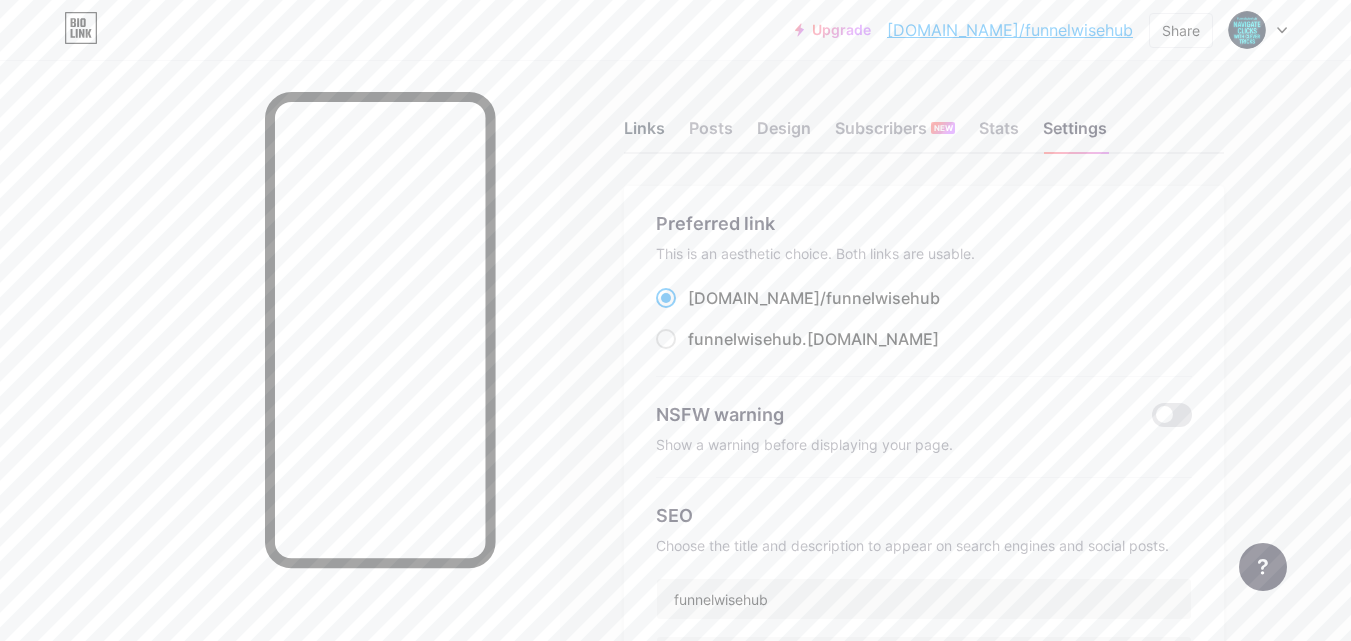 click on "Links" at bounding box center (644, 134) 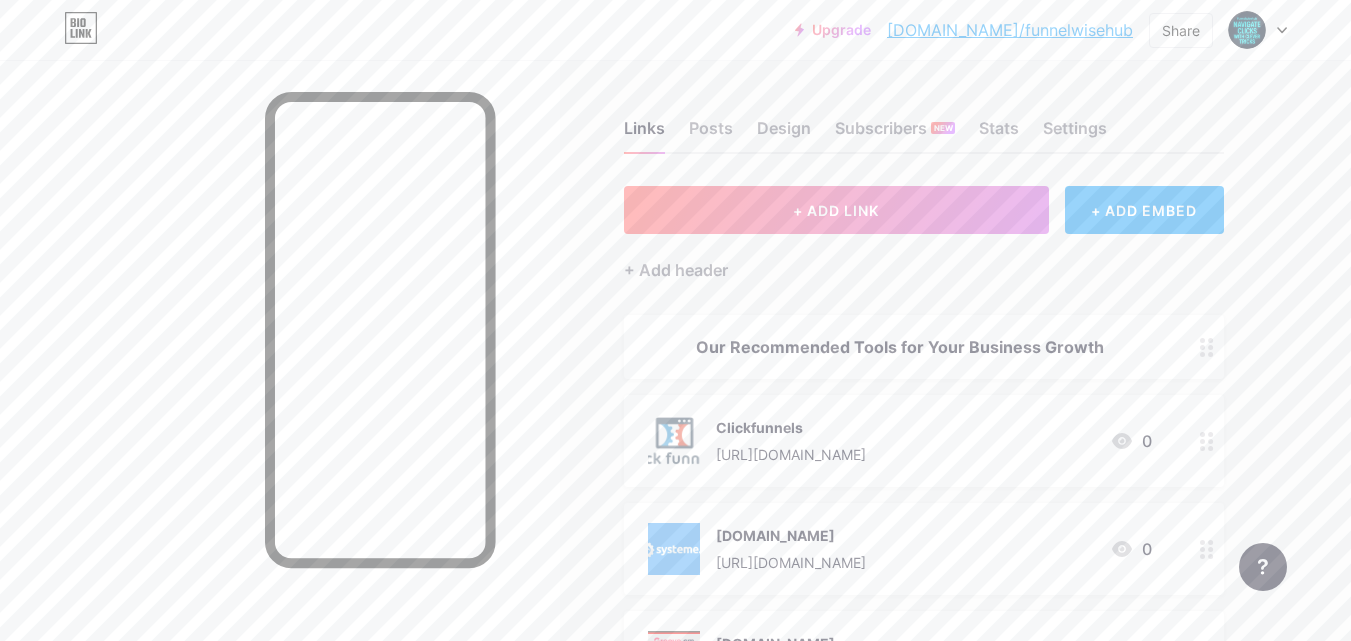 click on "[DOMAIN_NAME]/funnelwisehub" at bounding box center (1010, 30) 